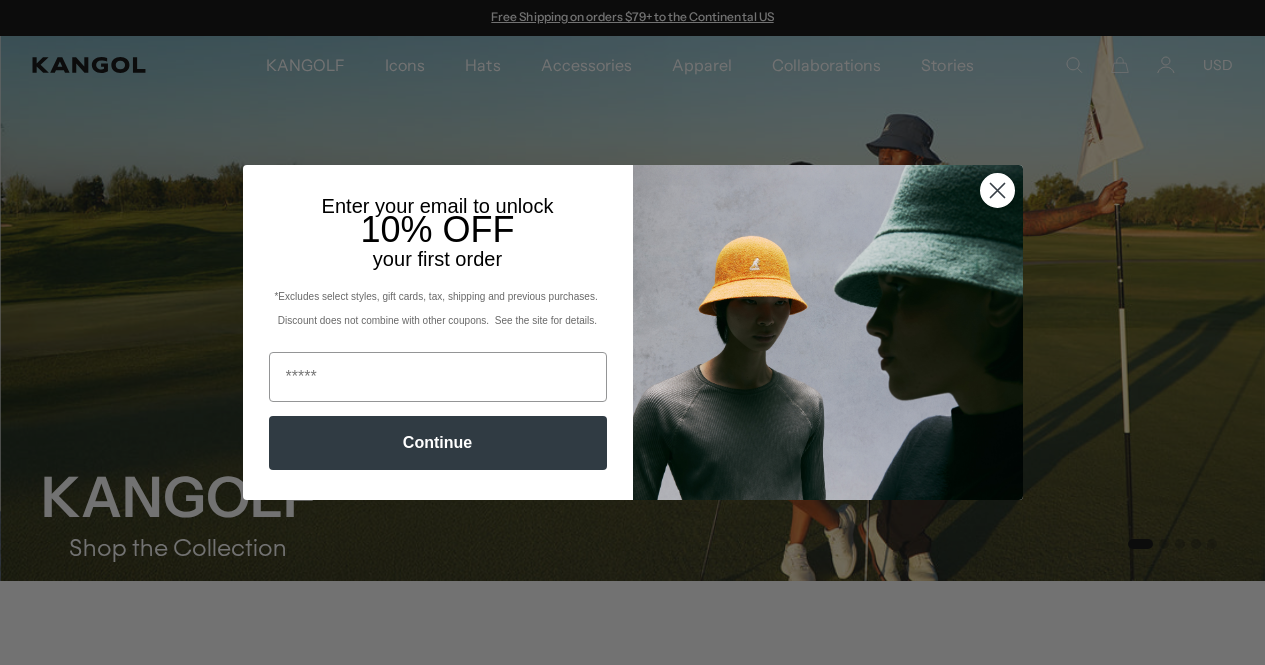 scroll, scrollTop: 0, scrollLeft: 0, axis: both 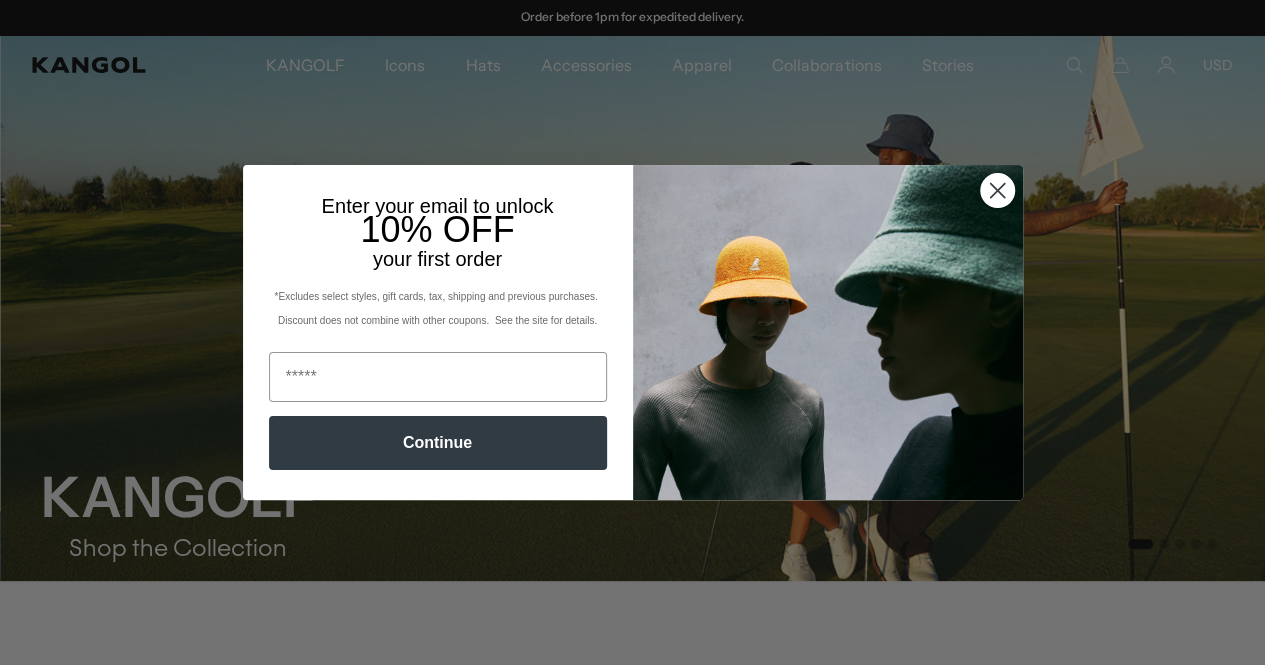 click 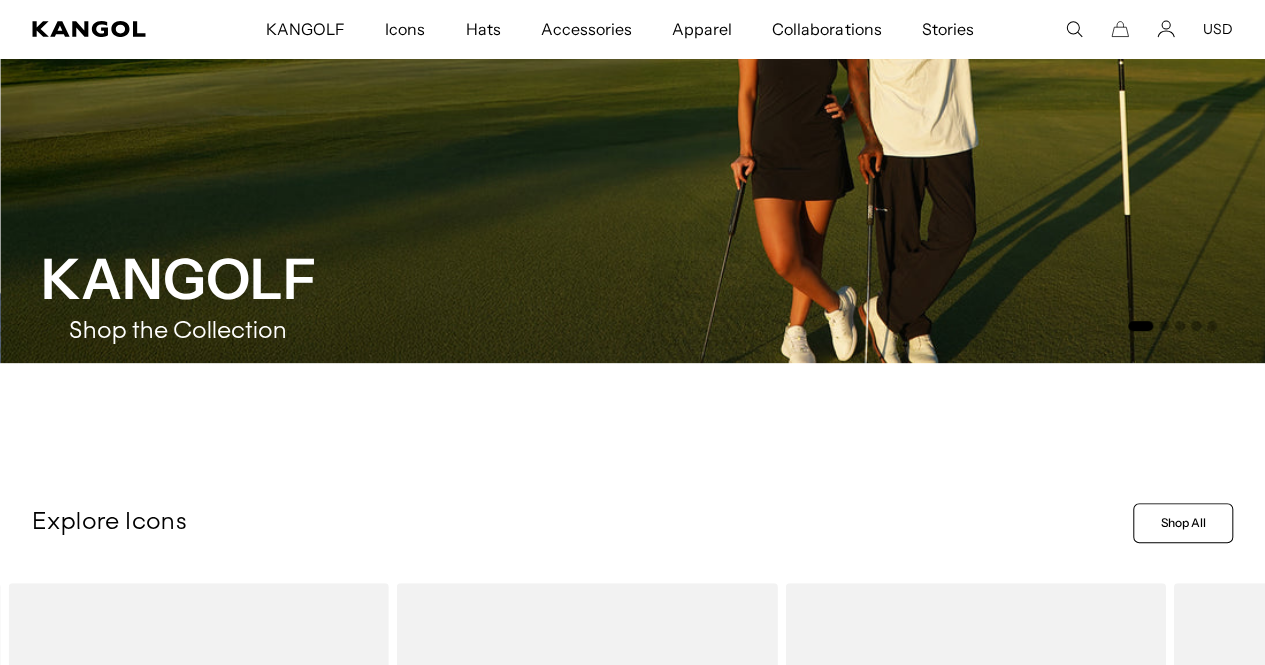 scroll, scrollTop: 542, scrollLeft: 0, axis: vertical 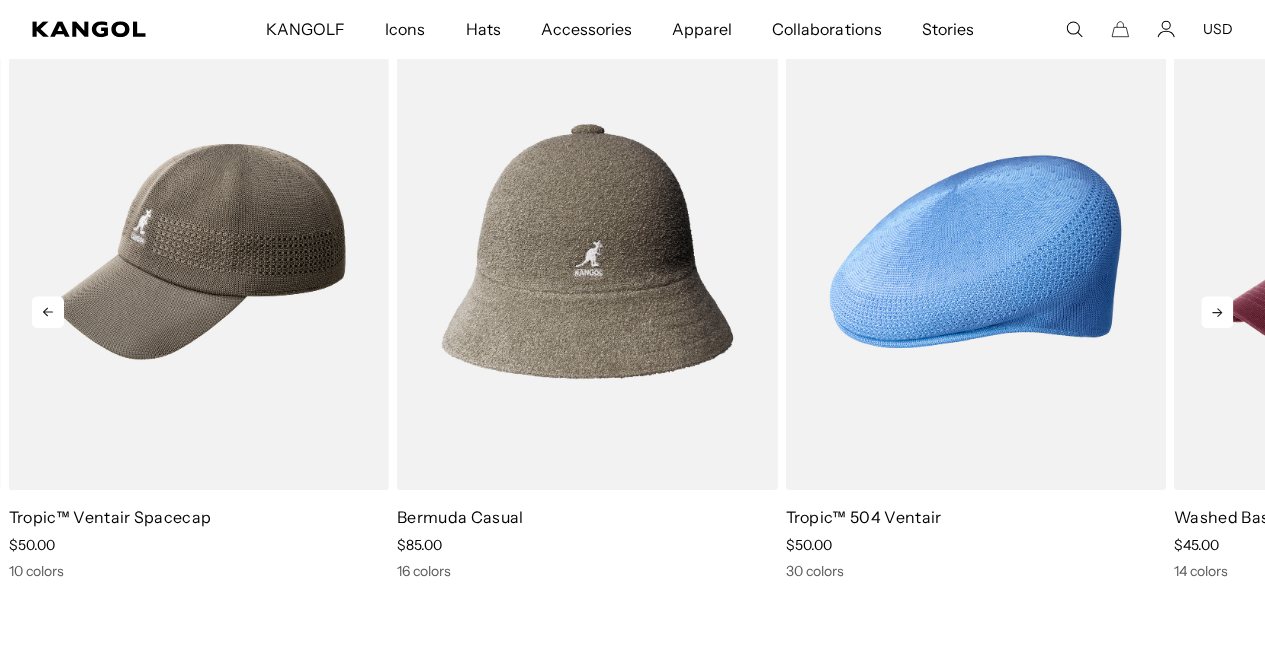 click 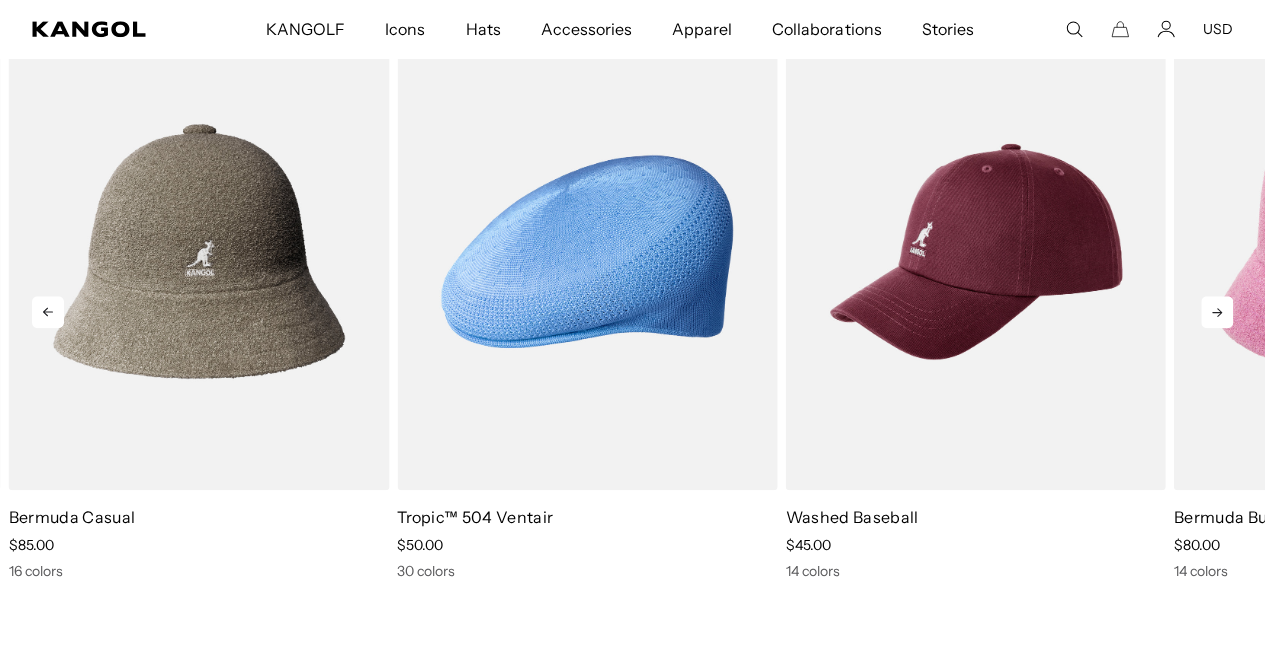 scroll, scrollTop: 0, scrollLeft: 0, axis: both 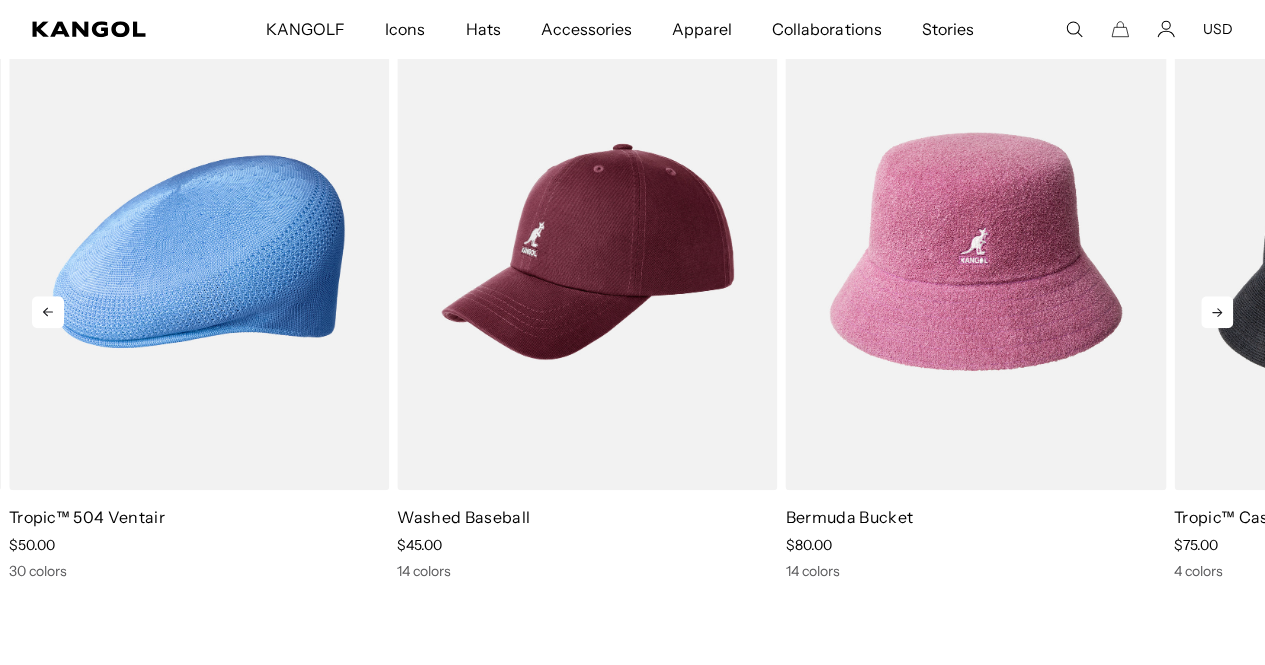 click 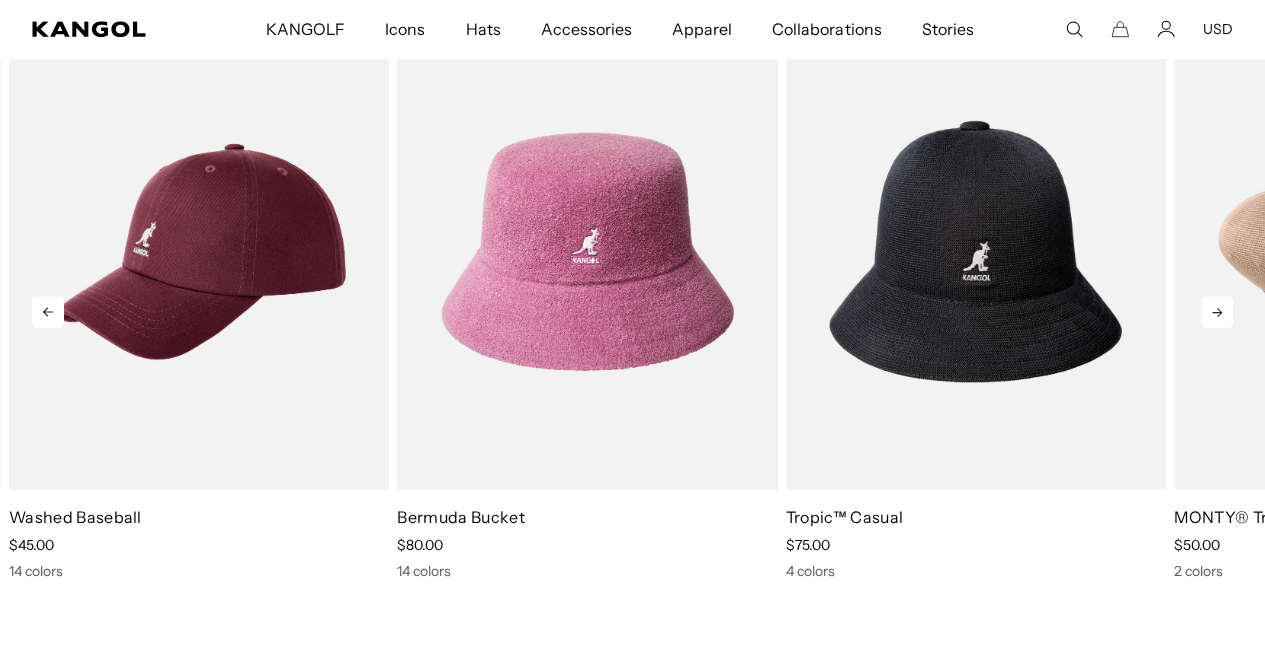 click 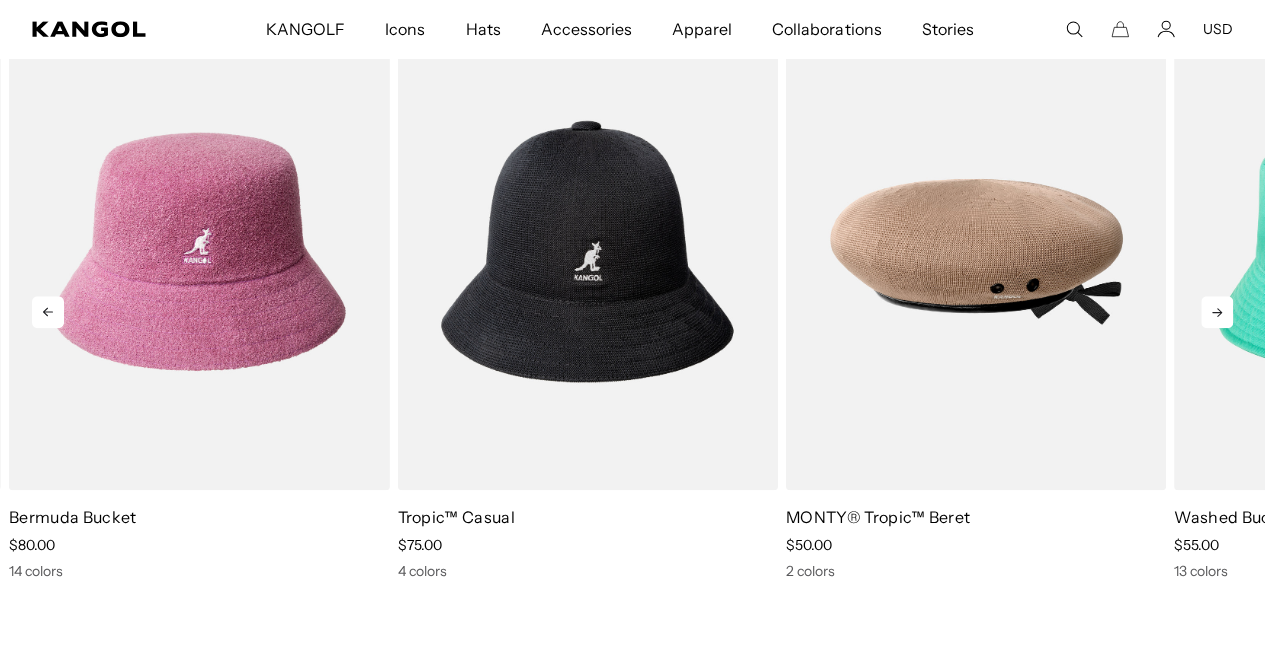 click 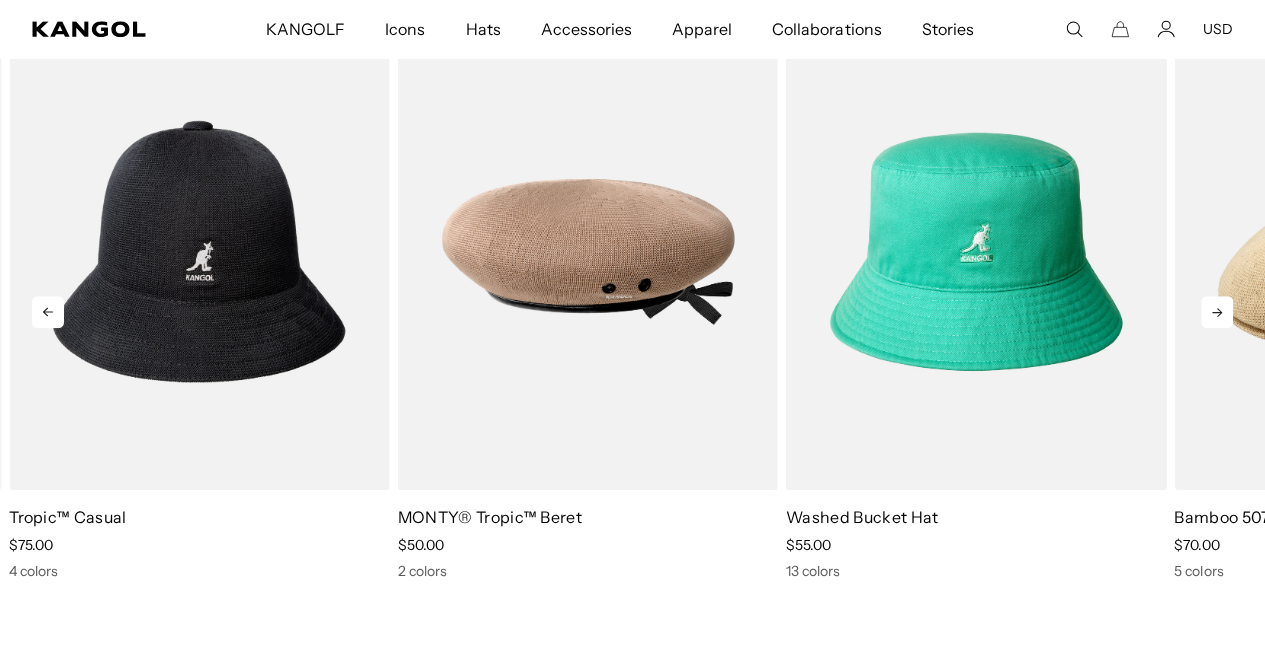 scroll, scrollTop: 0, scrollLeft: 0, axis: both 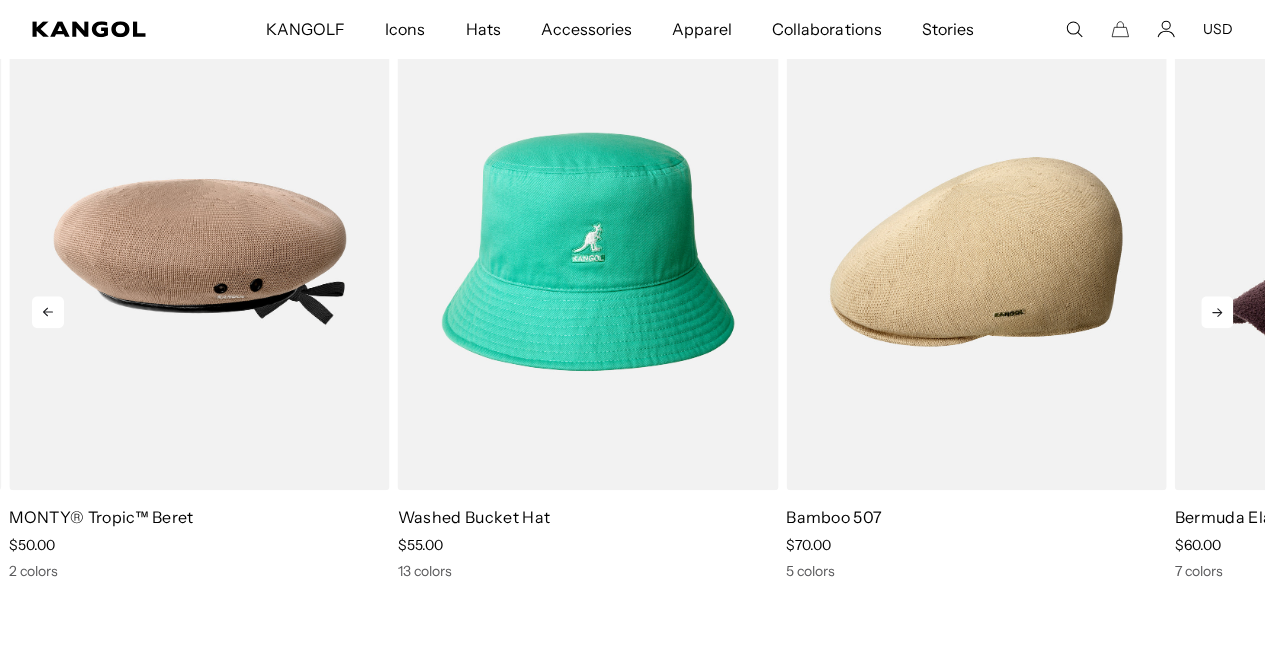 click 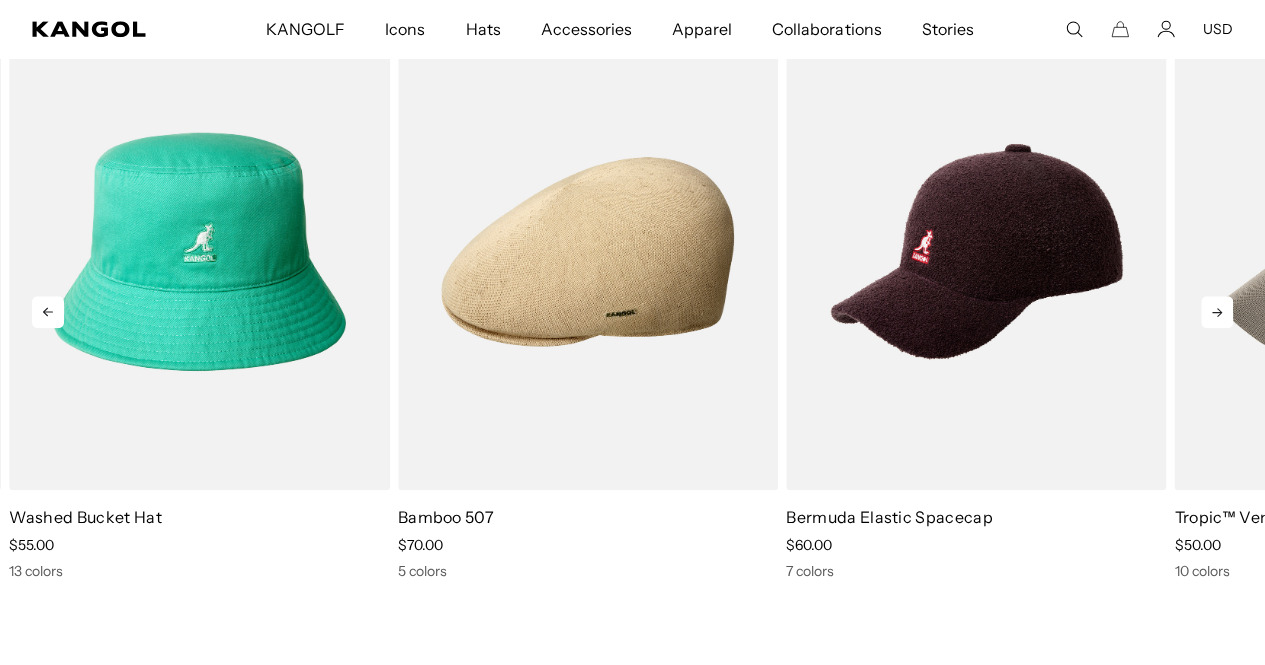 click 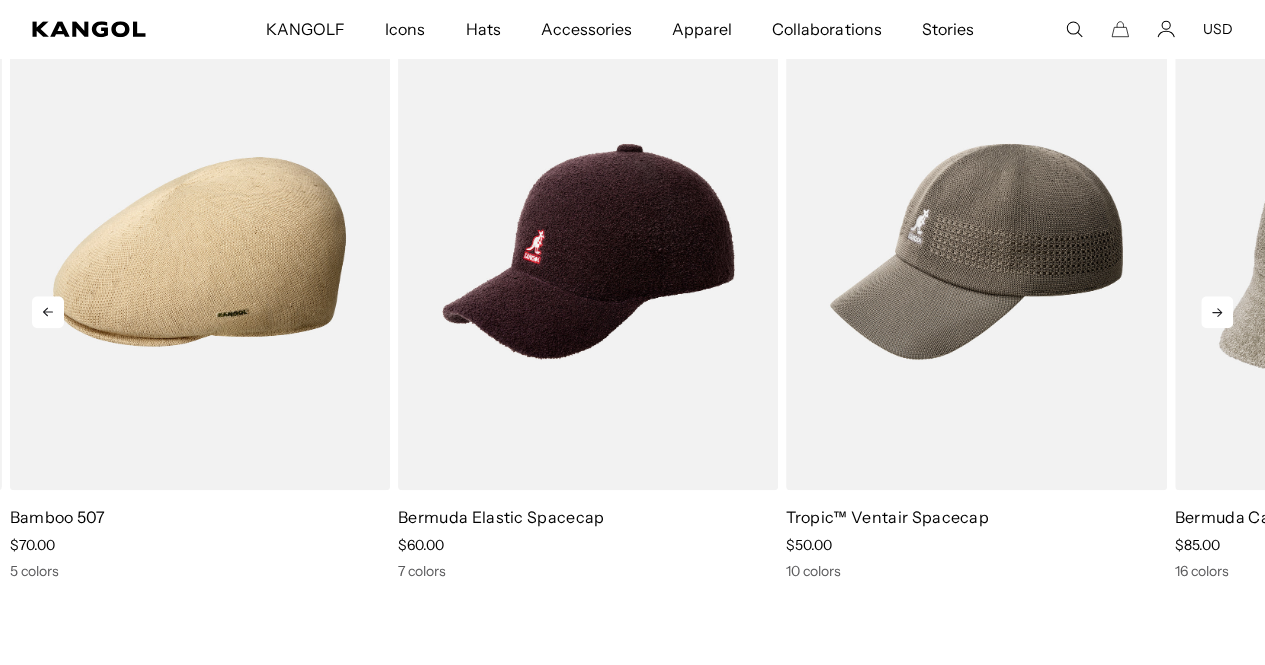 click 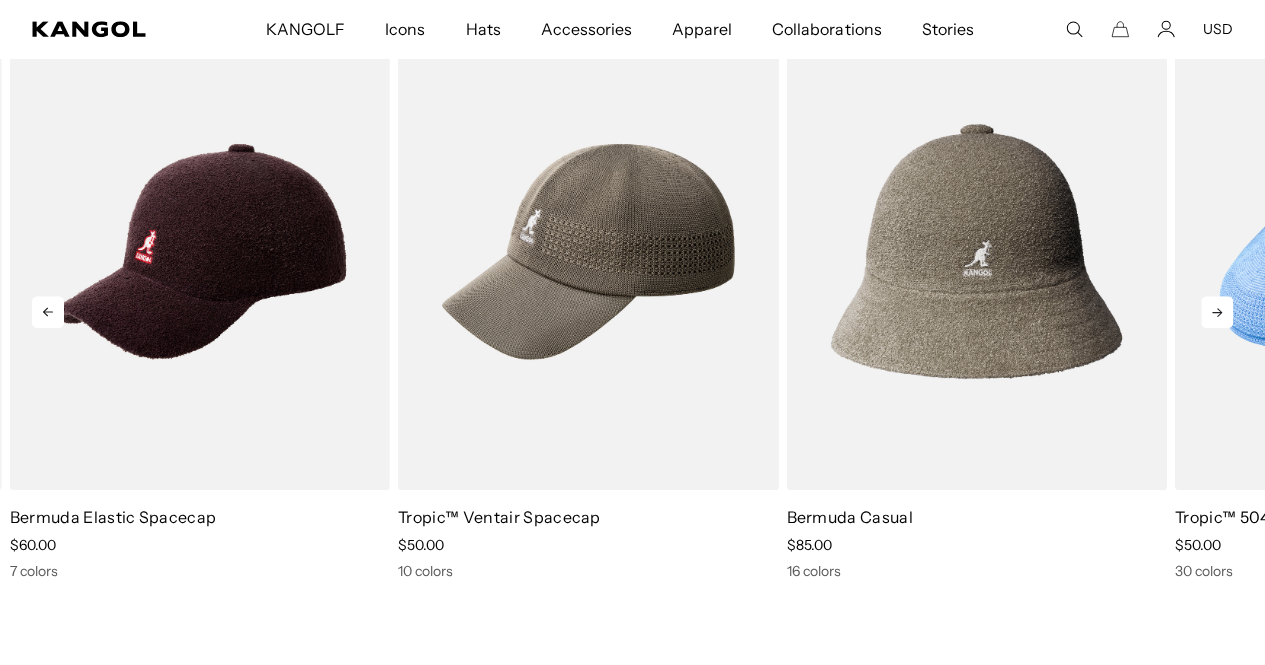 scroll, scrollTop: 0, scrollLeft: 0, axis: both 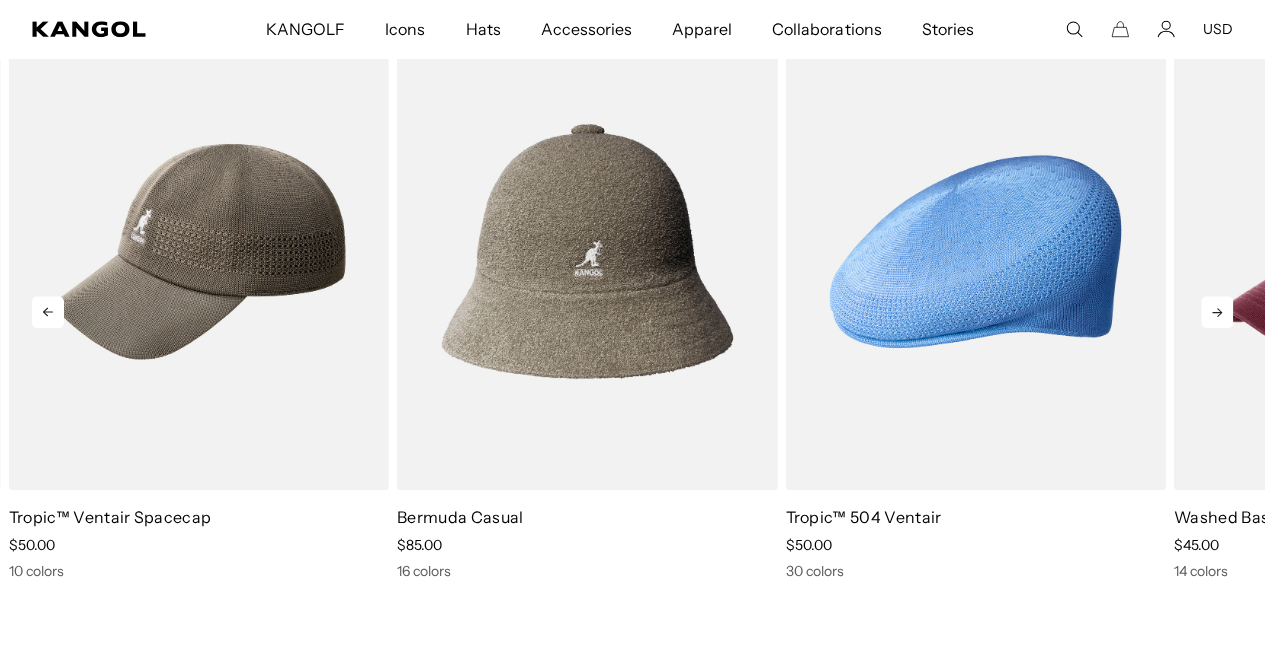 click 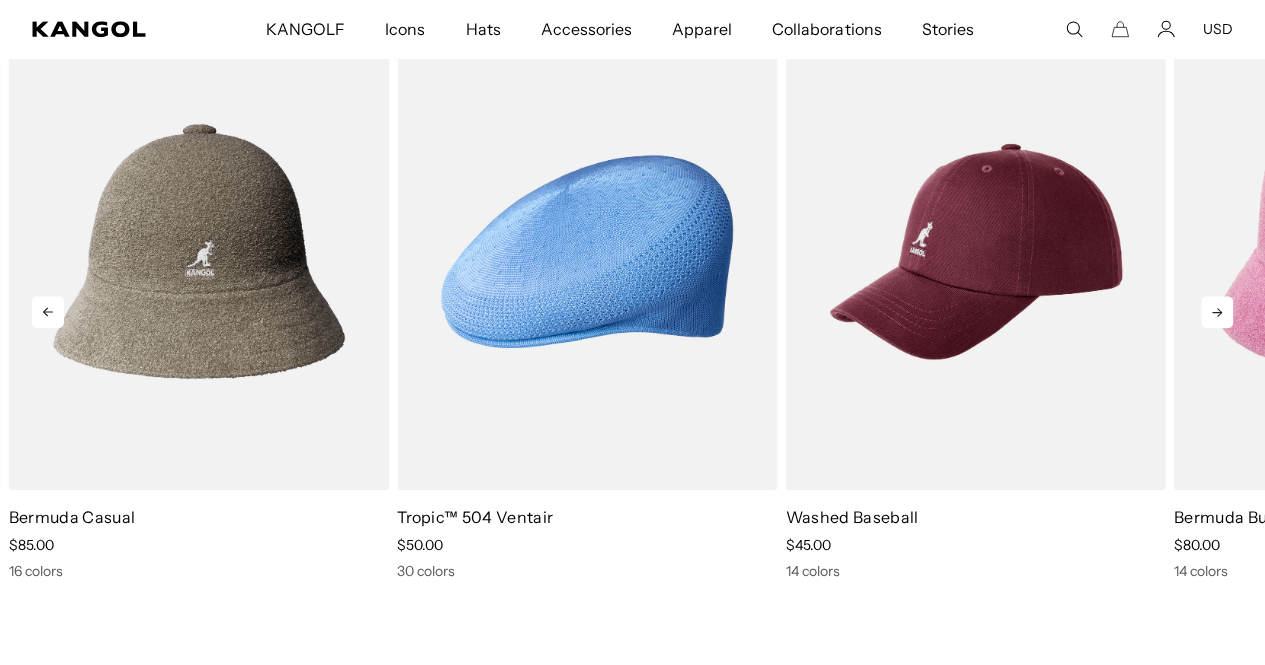scroll, scrollTop: 0, scrollLeft: 412, axis: horizontal 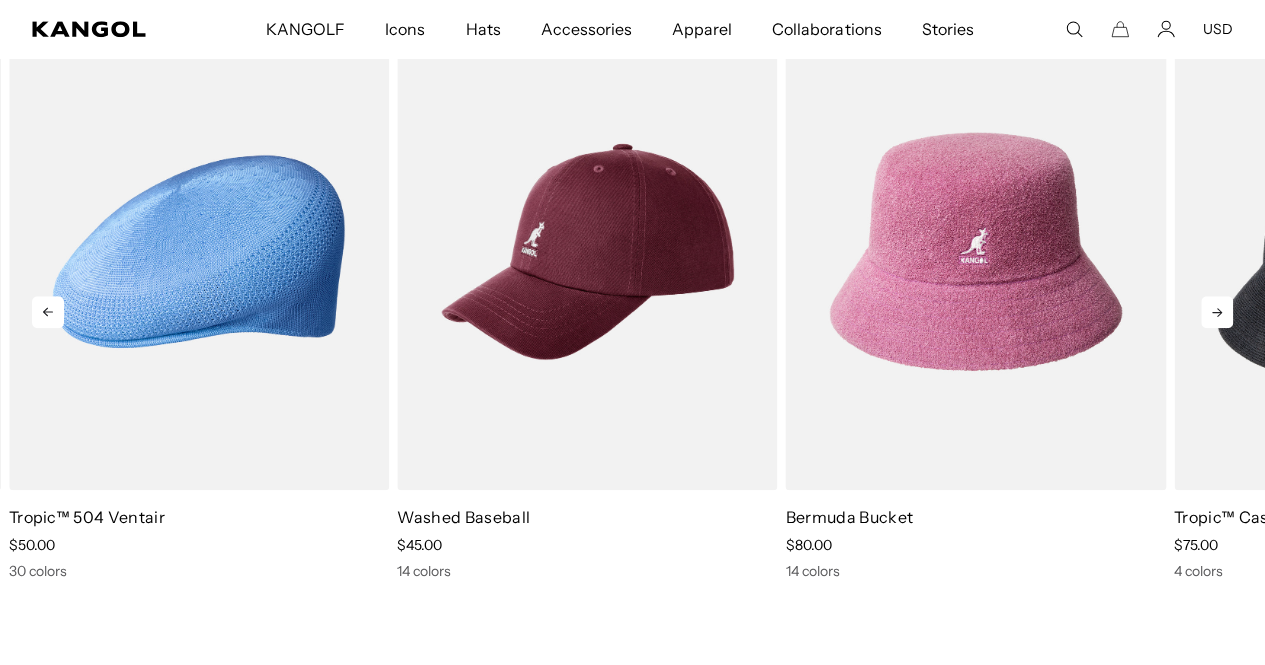 click 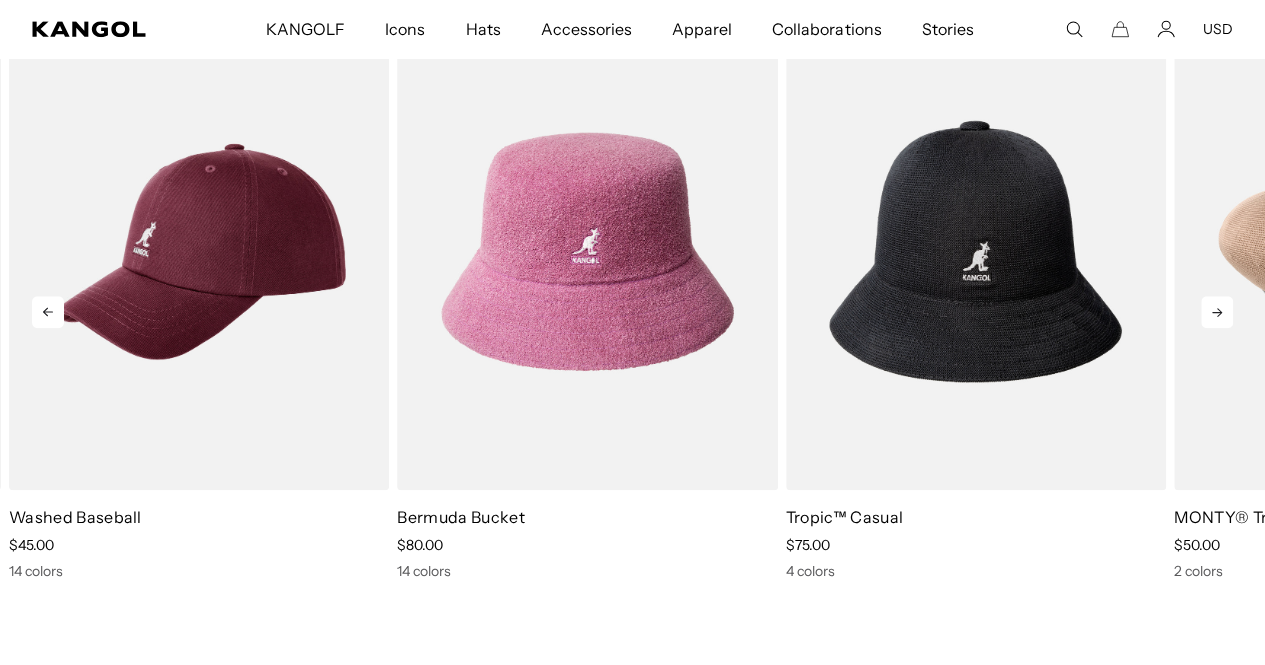 click 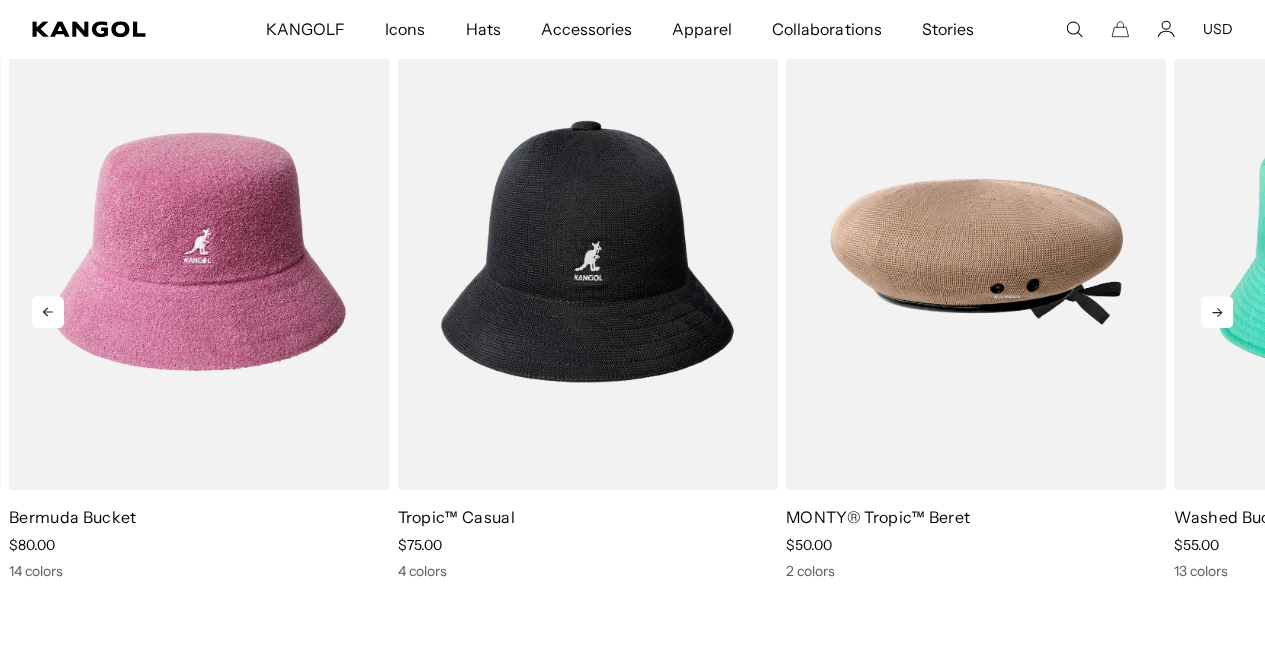 scroll, scrollTop: 0, scrollLeft: 412, axis: horizontal 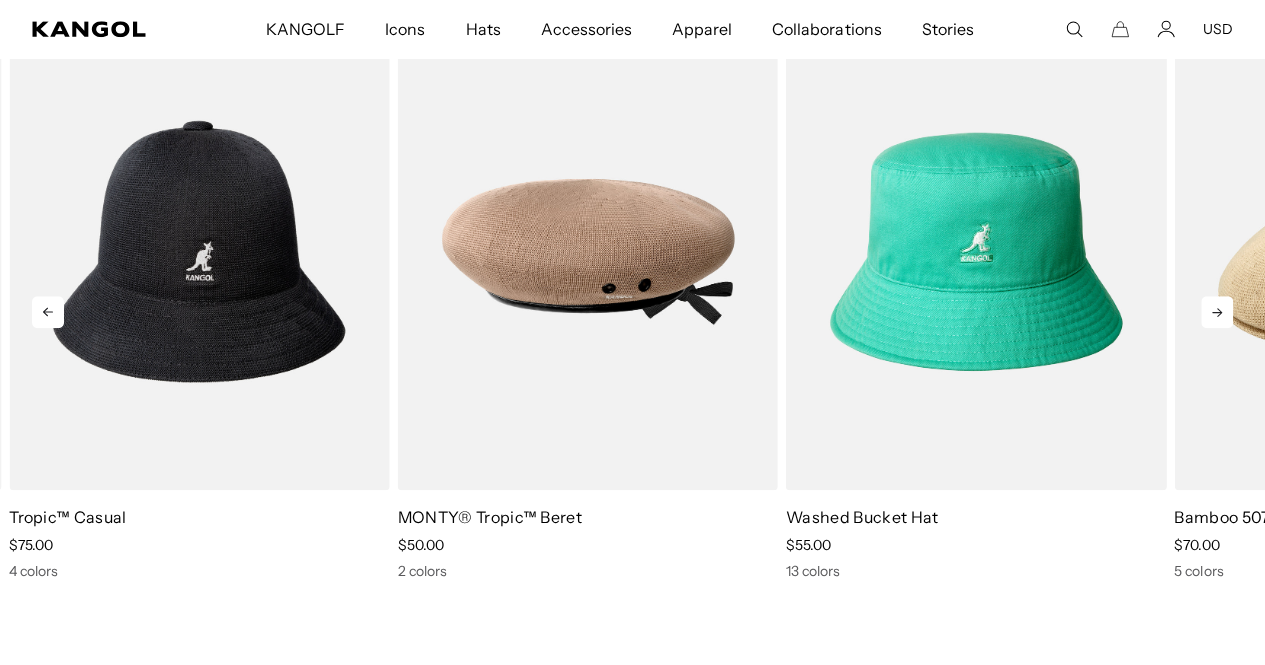 click 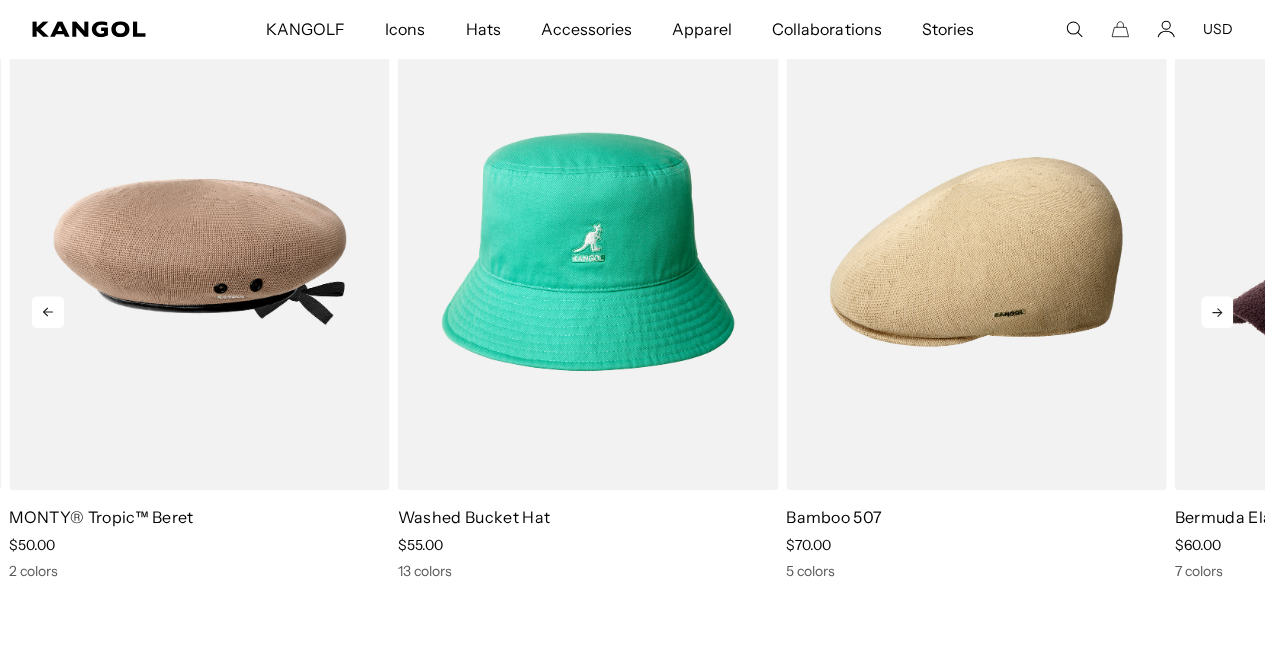 scroll, scrollTop: 0, scrollLeft: 0, axis: both 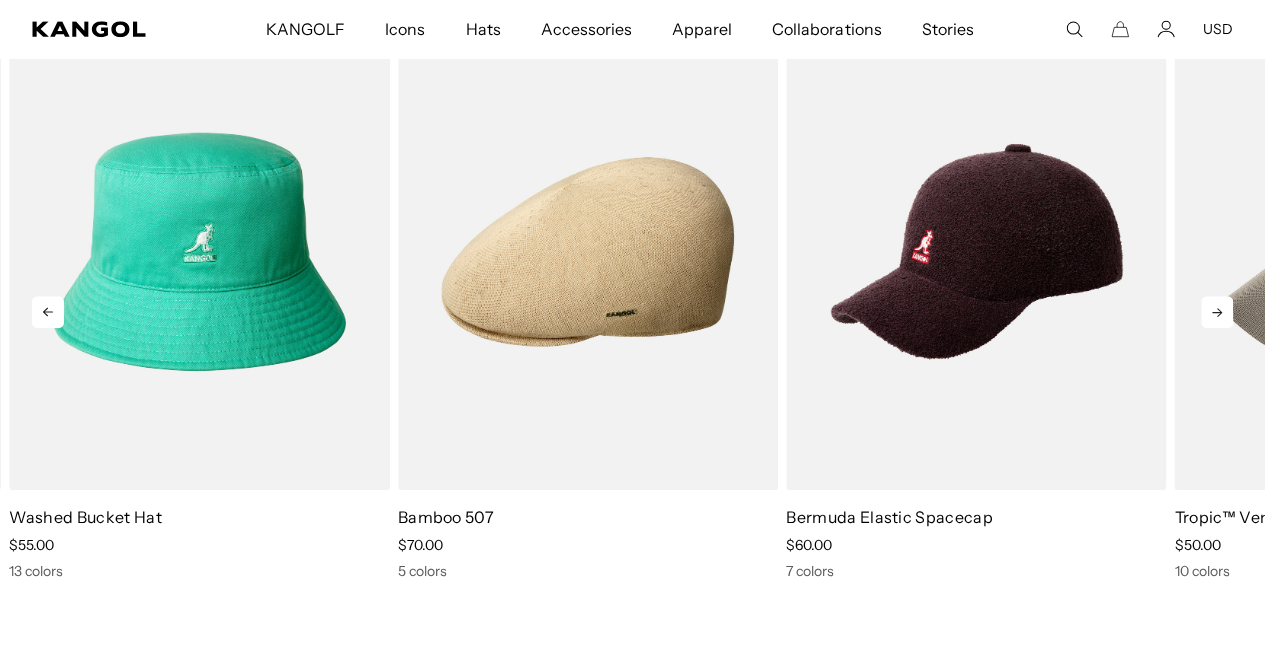 click 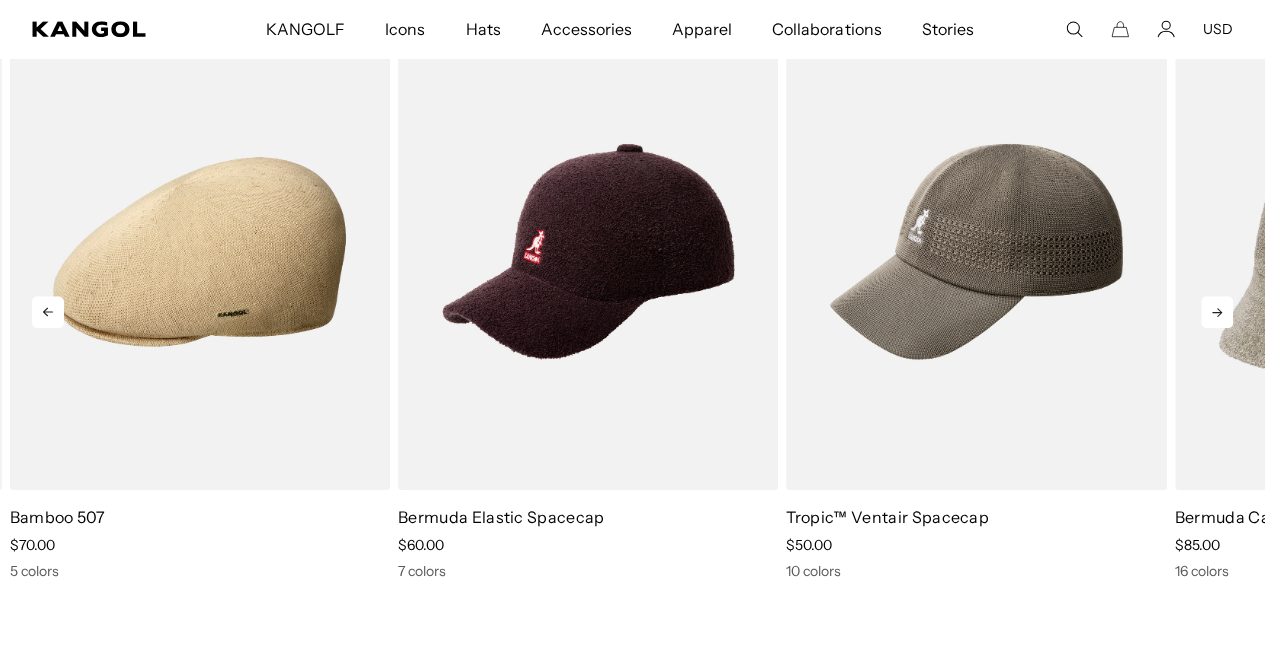 scroll, scrollTop: 0, scrollLeft: 412, axis: horizontal 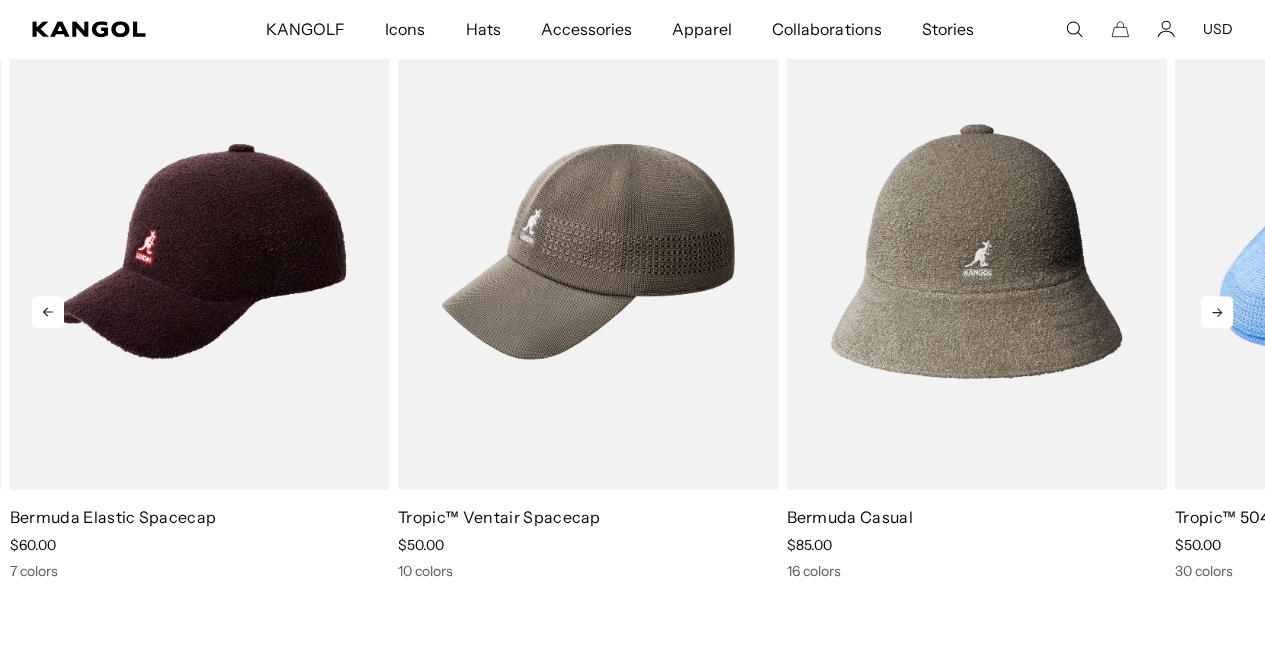 click 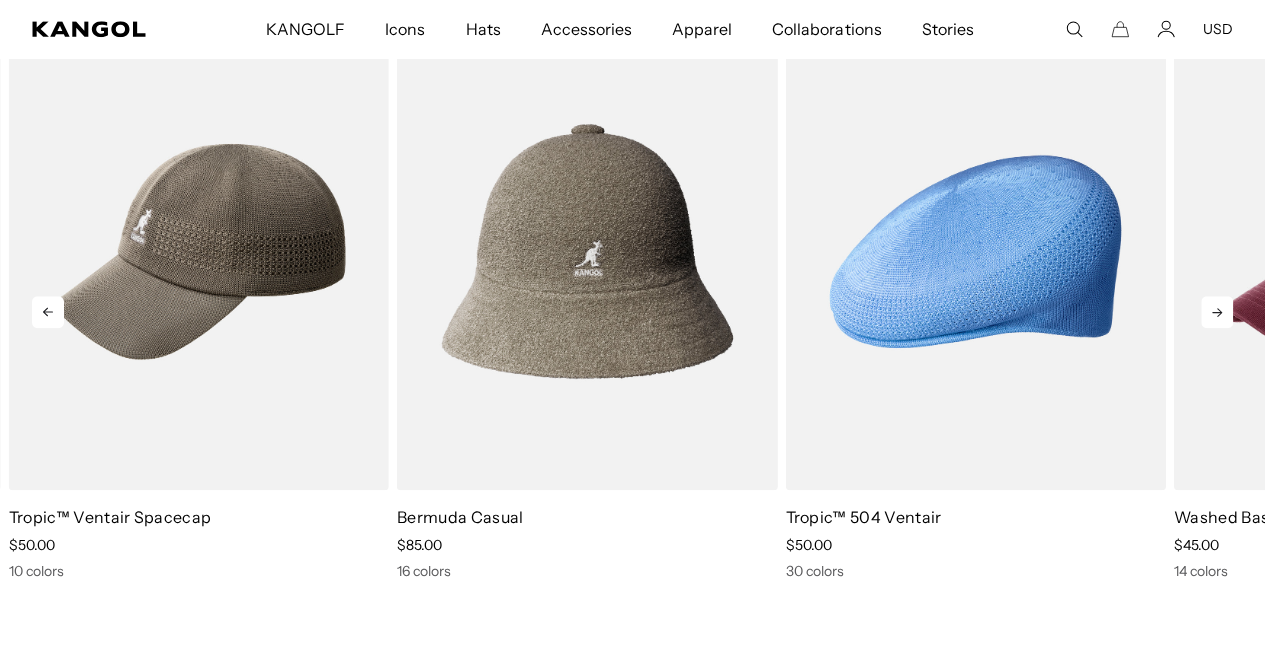 scroll, scrollTop: 0, scrollLeft: 0, axis: both 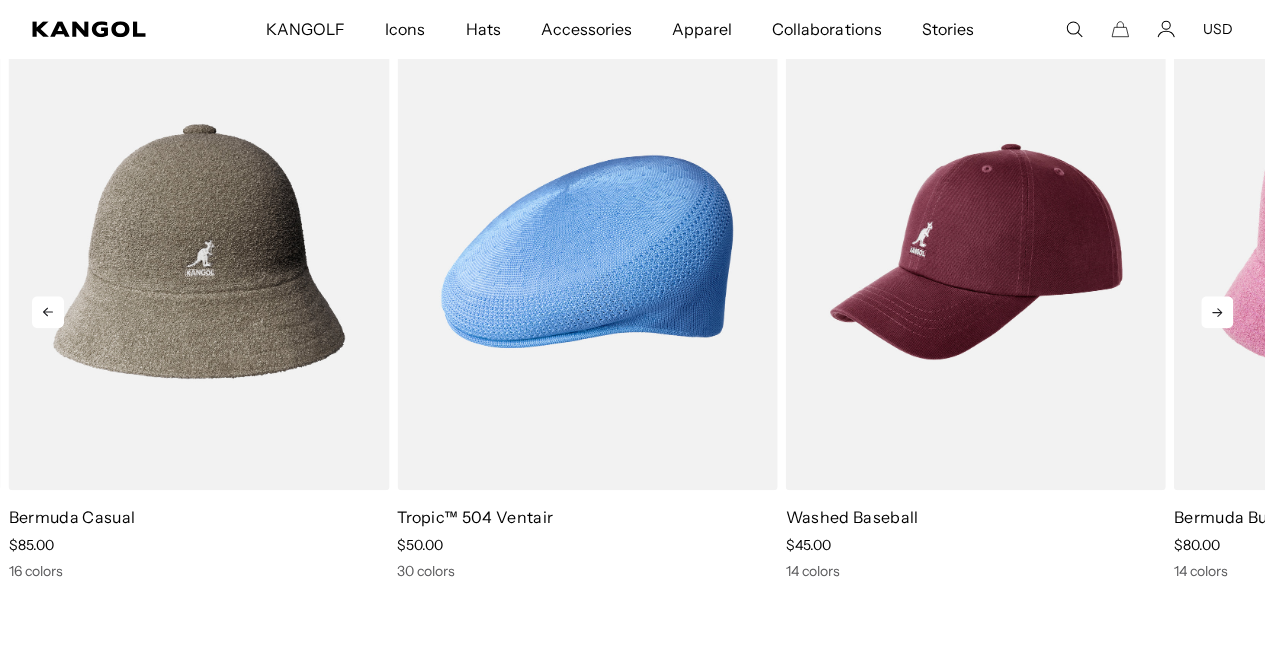 click 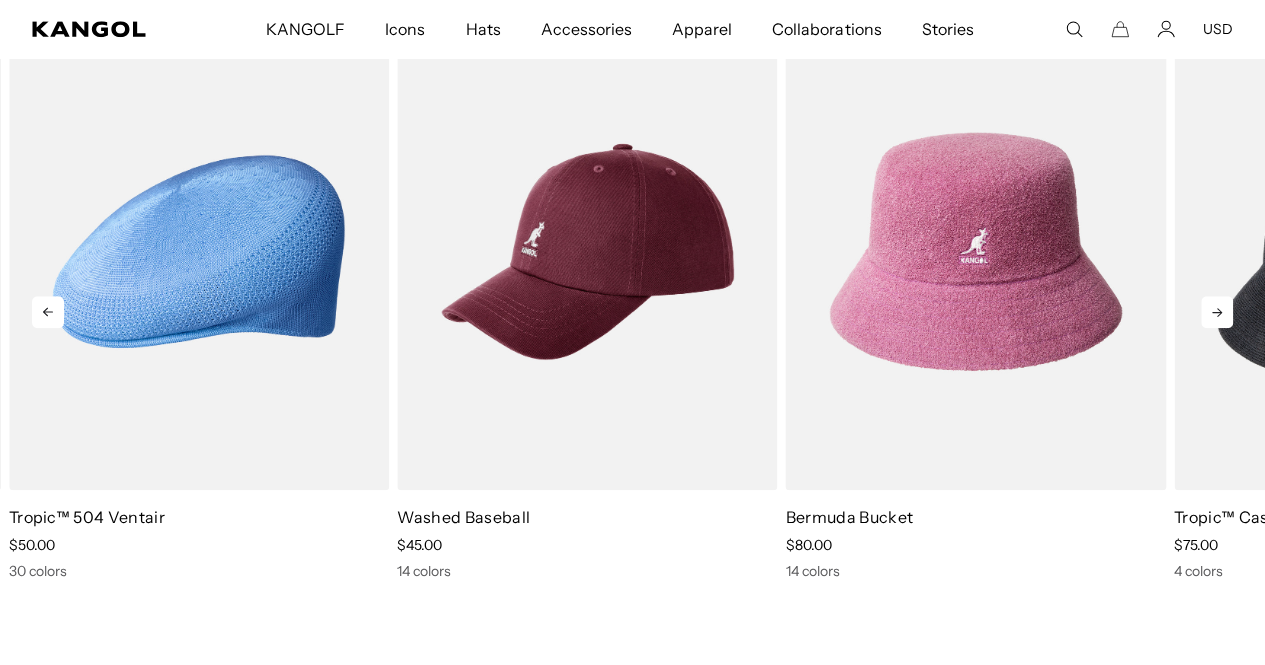scroll, scrollTop: 0, scrollLeft: 412, axis: horizontal 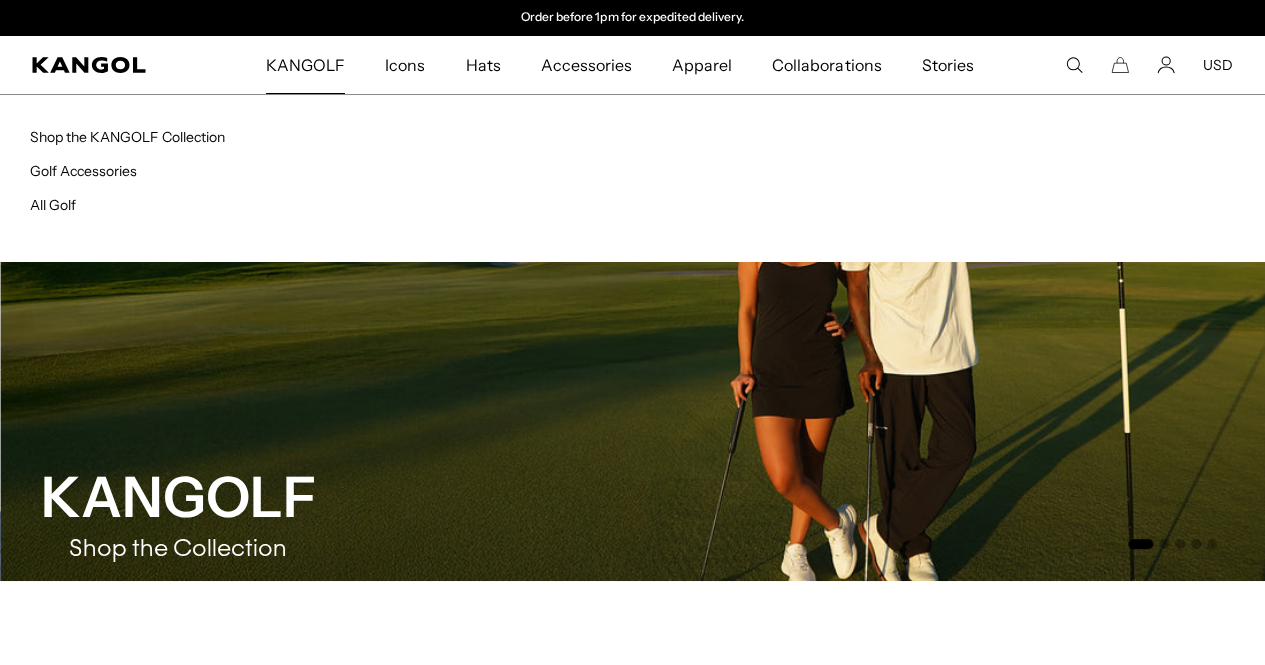 drag, startPoint x: 1211, startPoint y: 305, endPoint x: 315, endPoint y: 63, distance: 928.1056 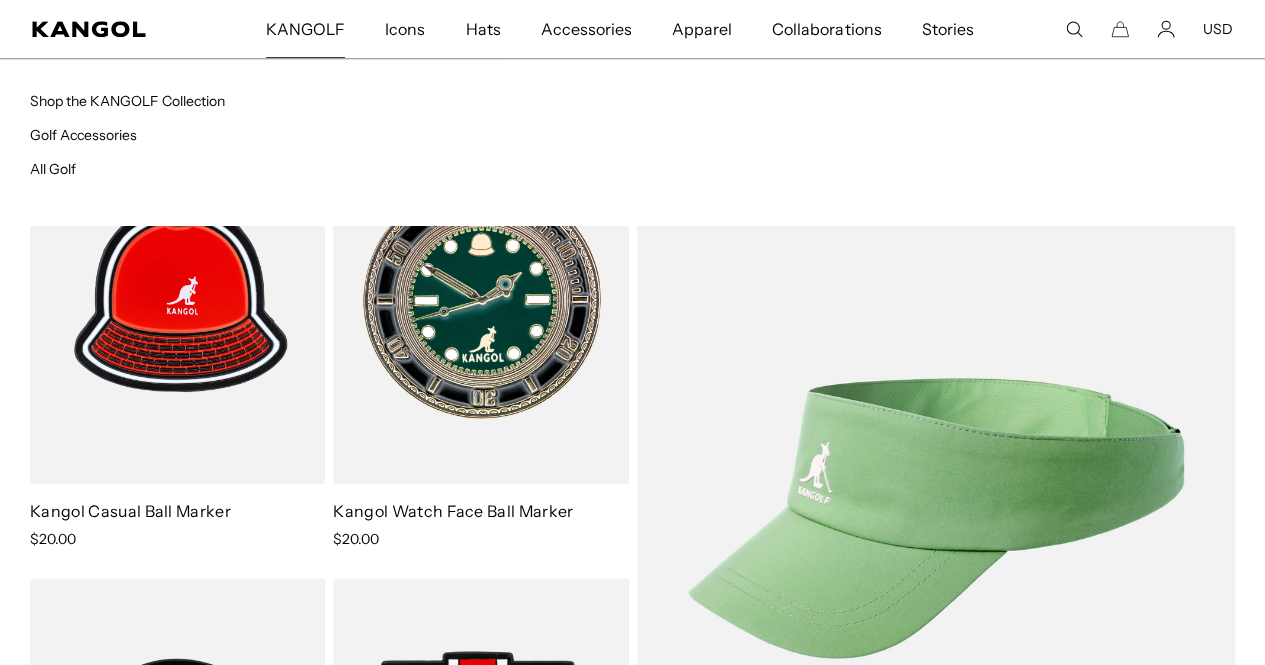 scroll, scrollTop: 962, scrollLeft: 0, axis: vertical 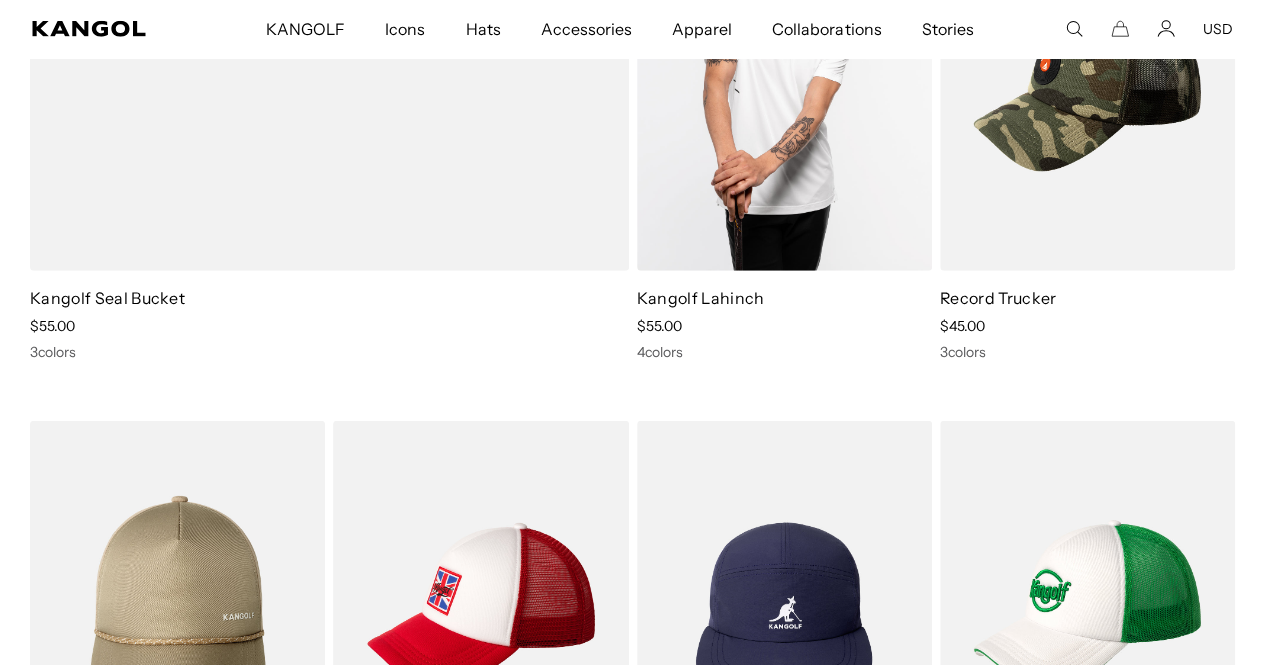 click at bounding box center (784, 85) 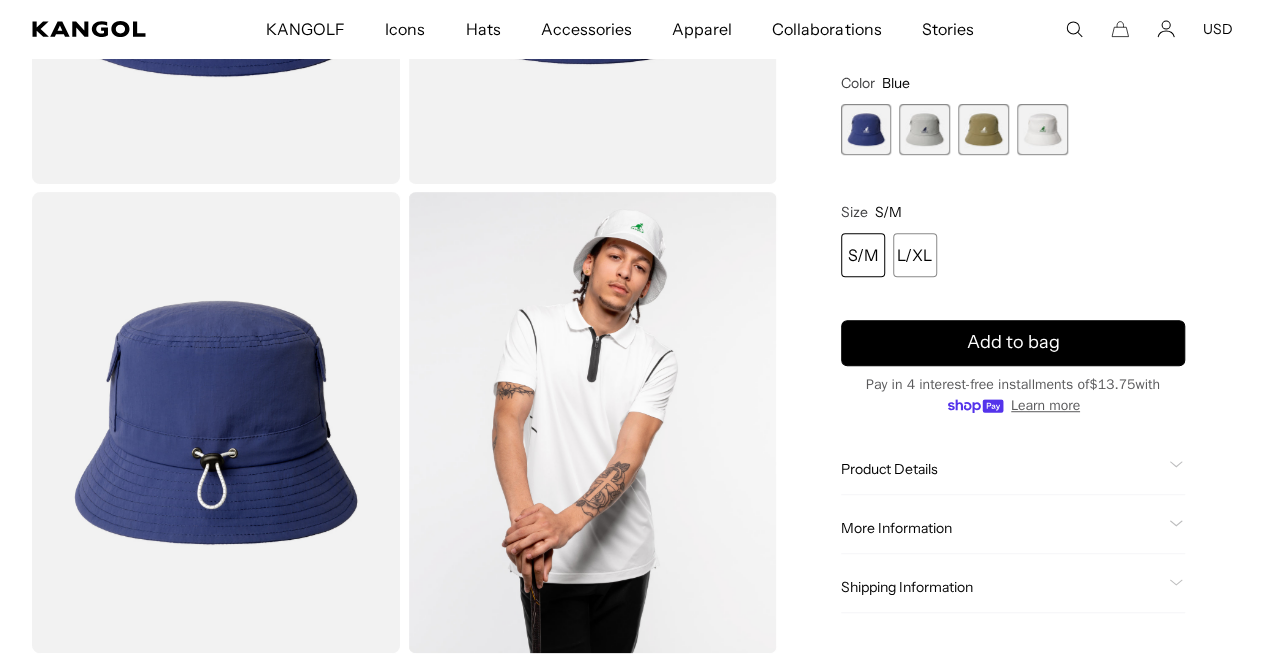 scroll, scrollTop: 731, scrollLeft: 0, axis: vertical 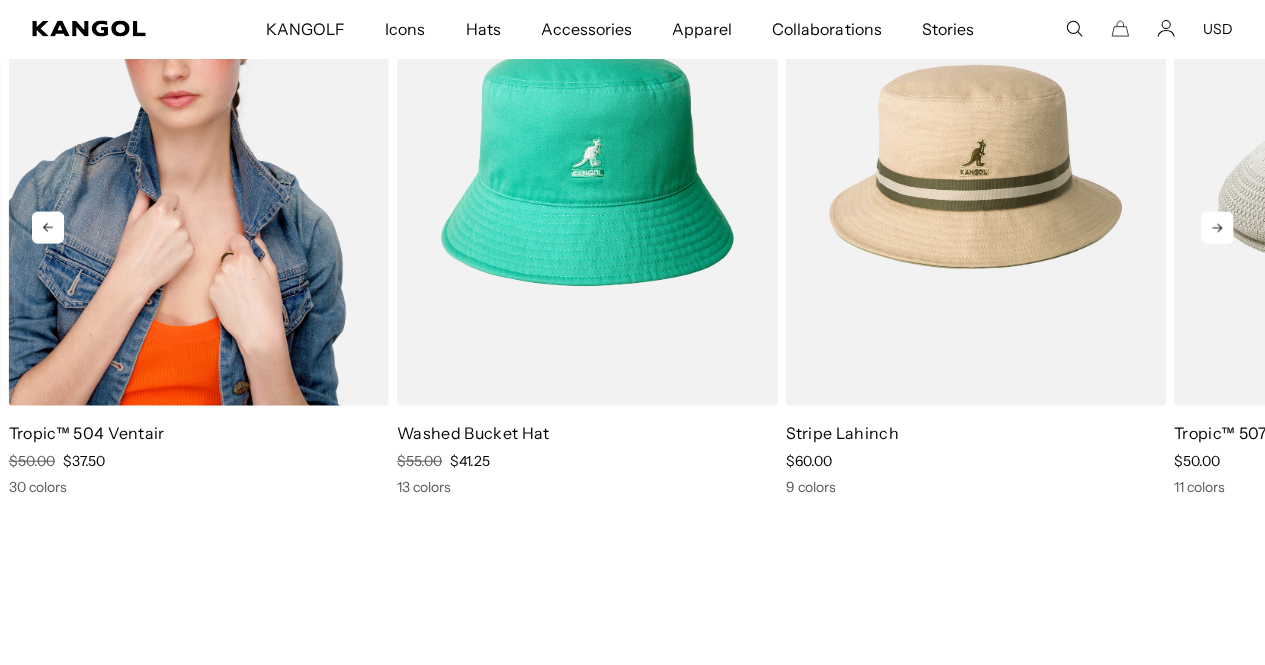 click at bounding box center (199, 166) 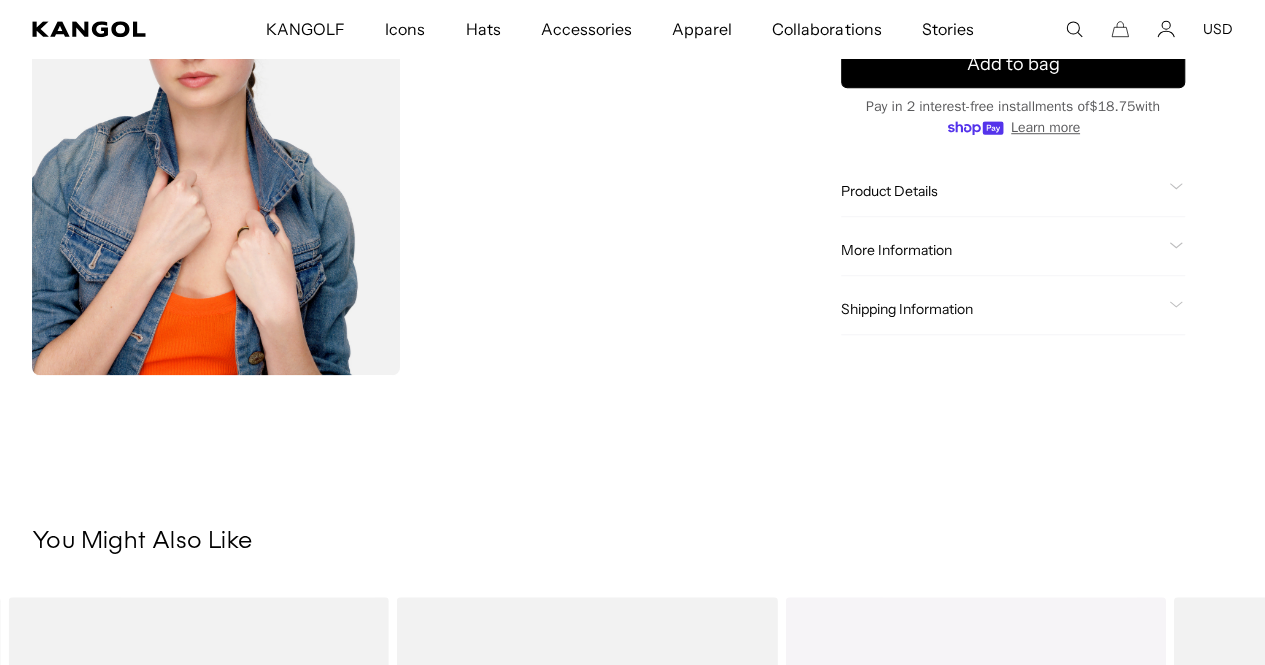 scroll, scrollTop: 686, scrollLeft: 0, axis: vertical 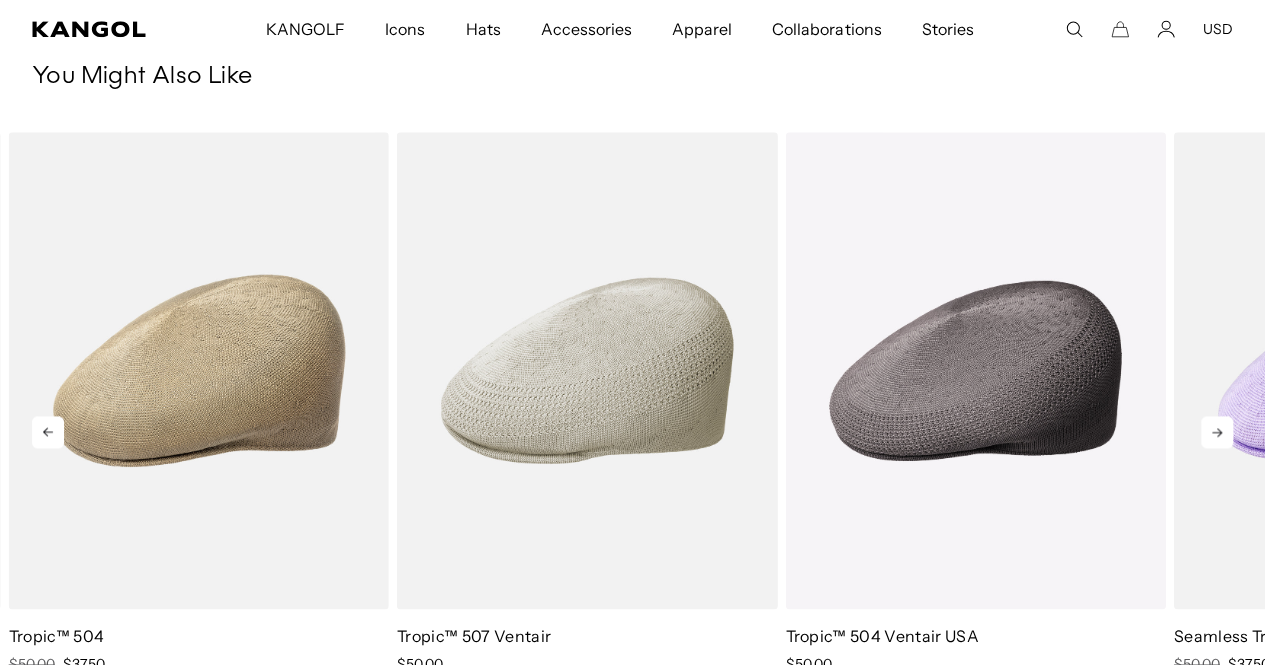 click 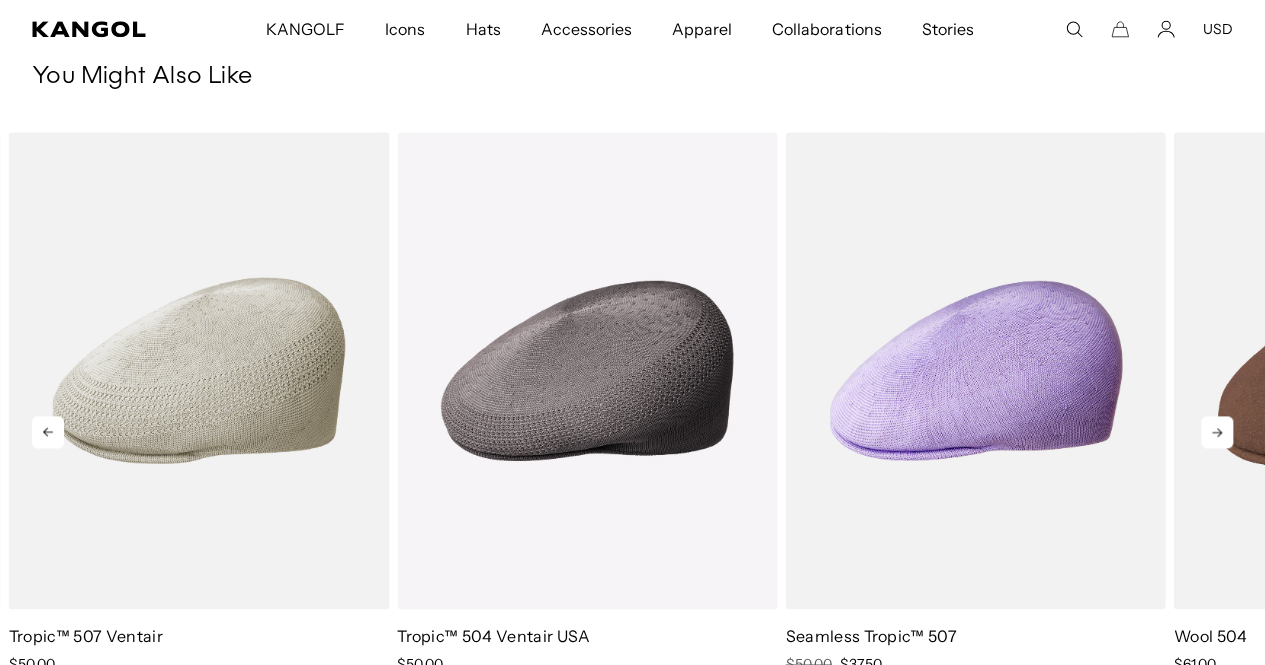 click 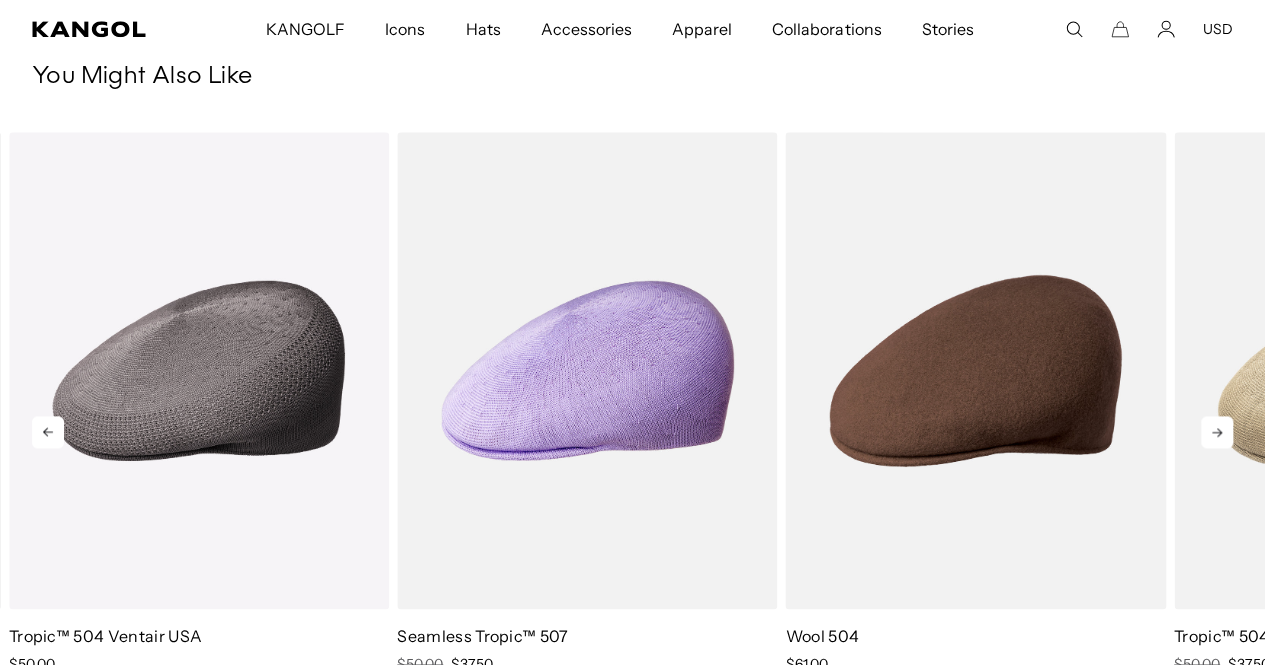 scroll, scrollTop: 0, scrollLeft: 0, axis: both 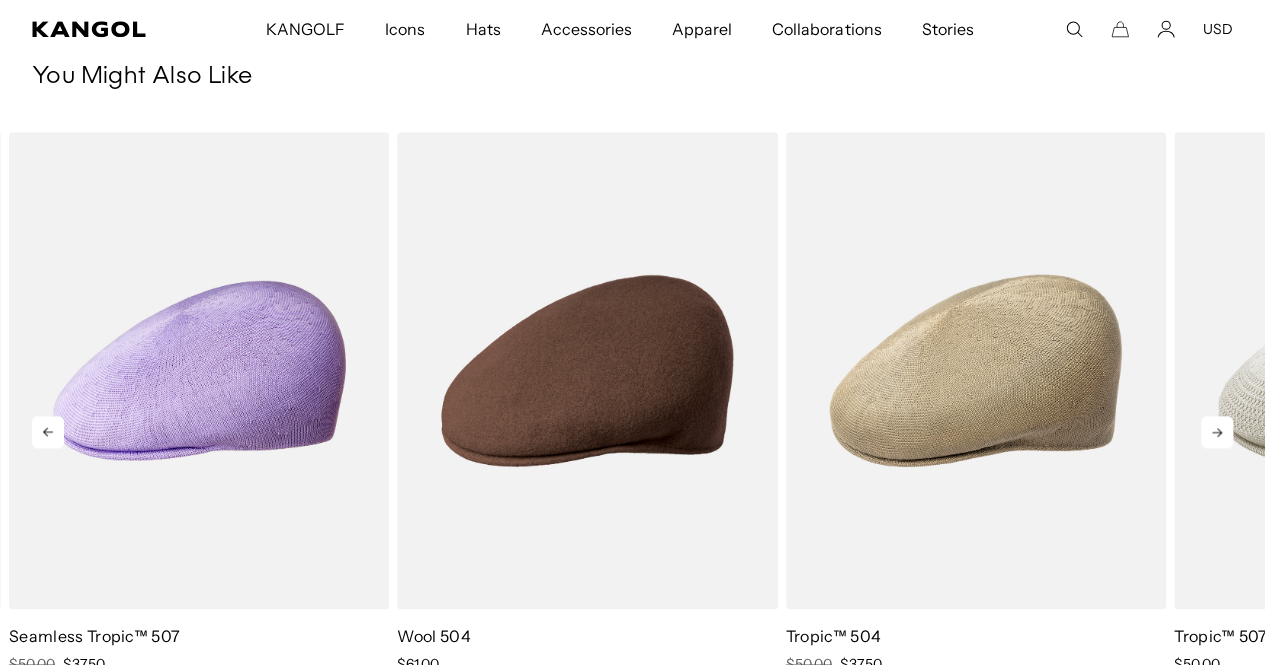 click 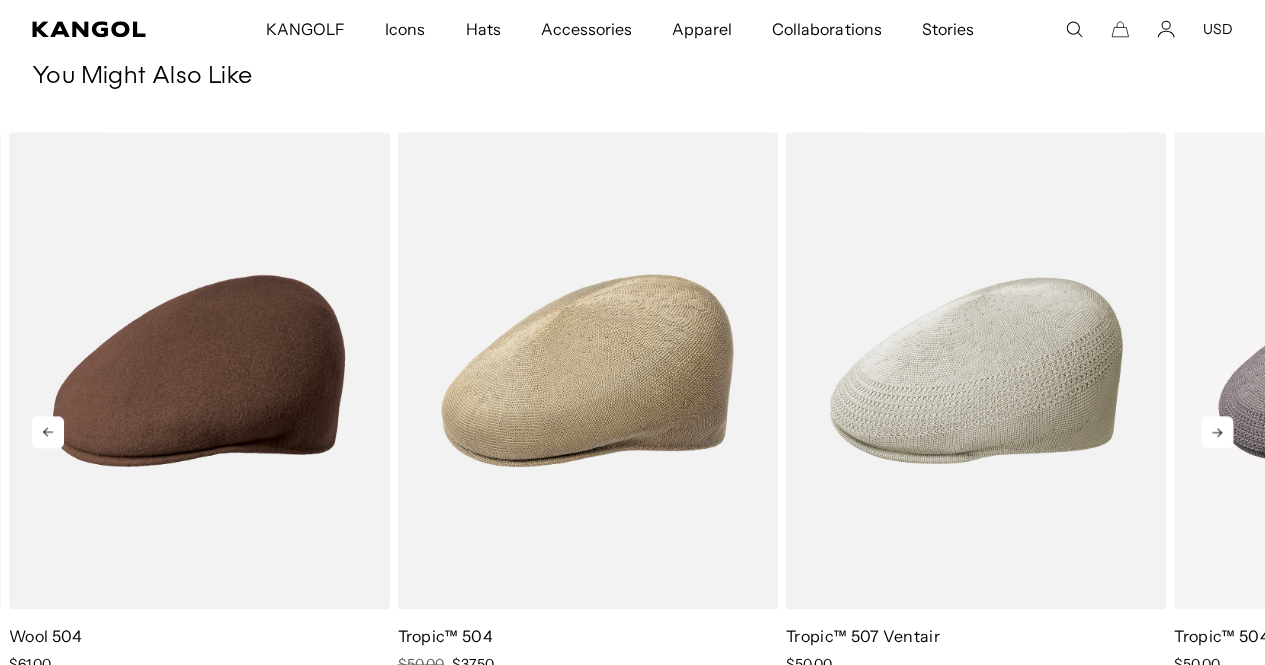 scroll, scrollTop: 0, scrollLeft: 412, axis: horizontal 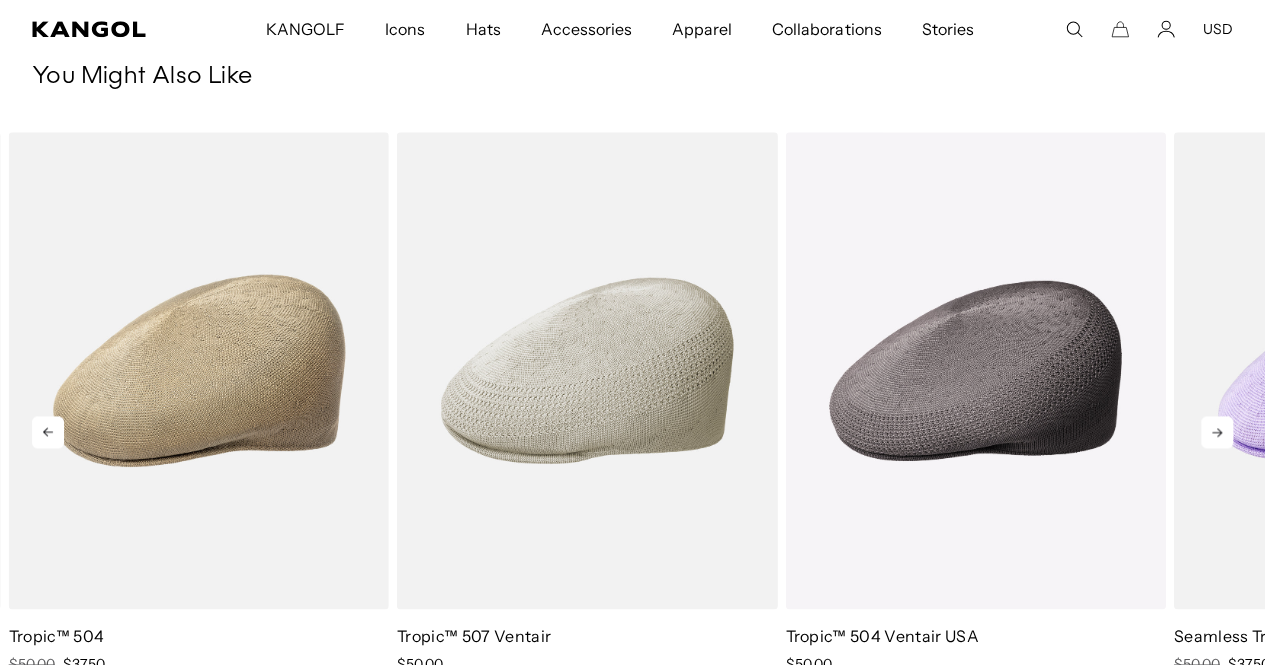 click 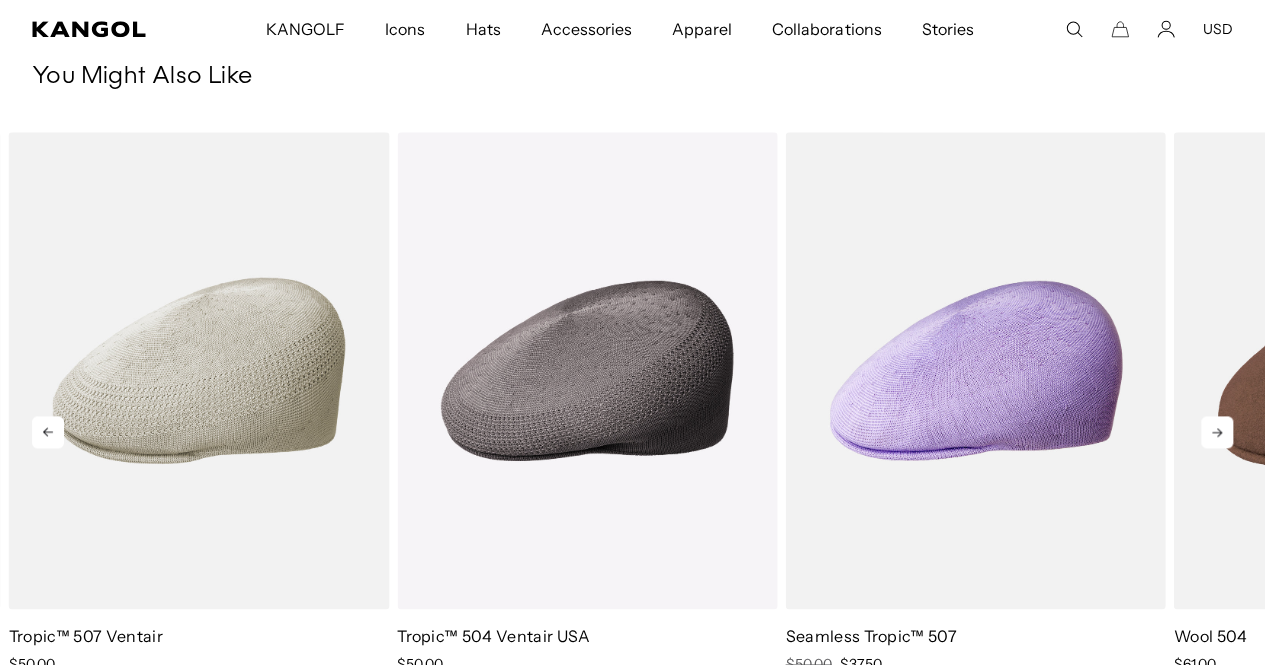 click 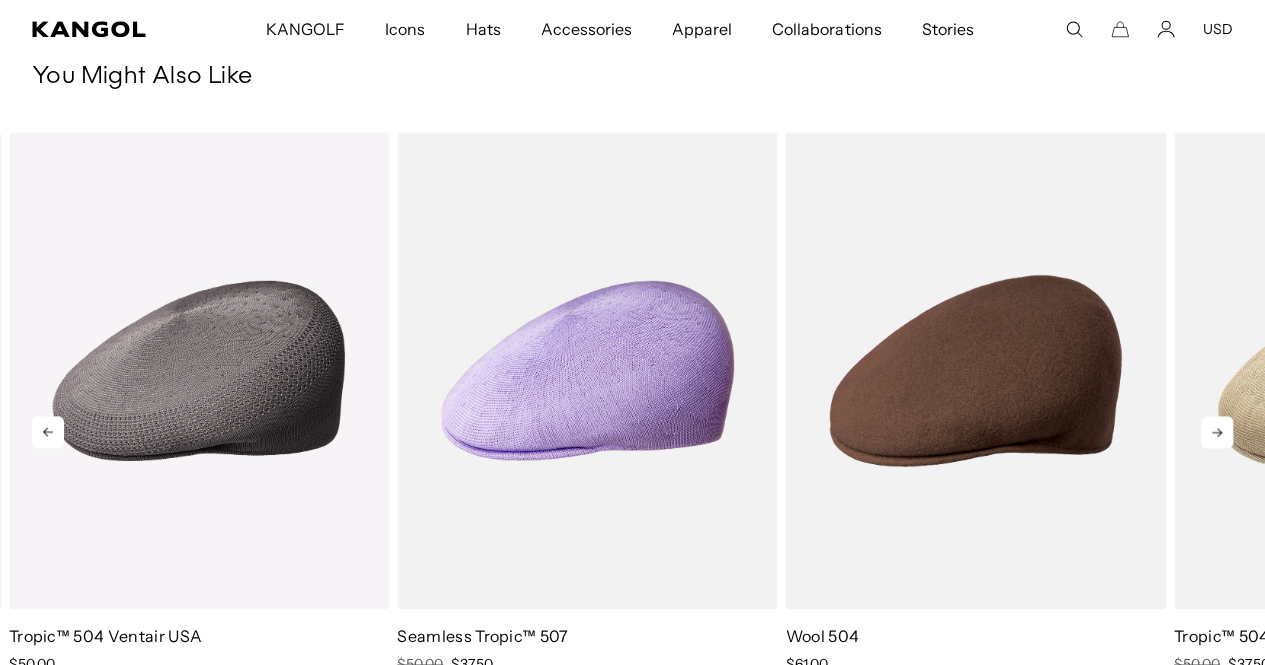 click 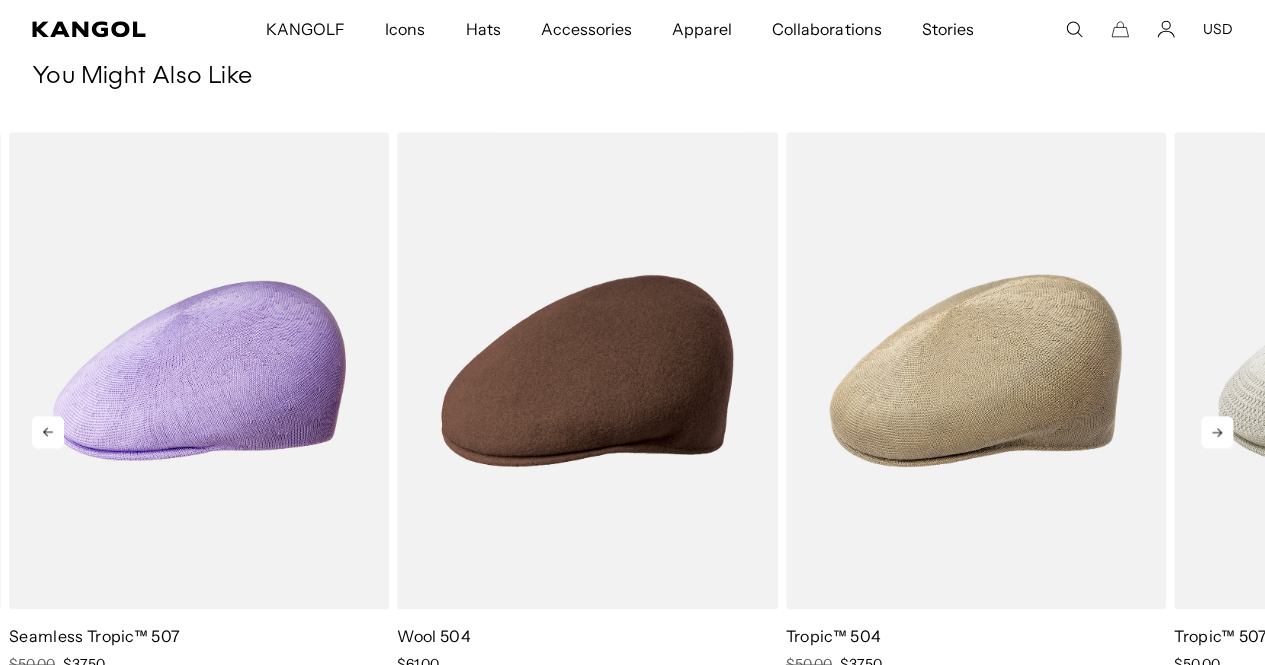 scroll, scrollTop: 0, scrollLeft: 0, axis: both 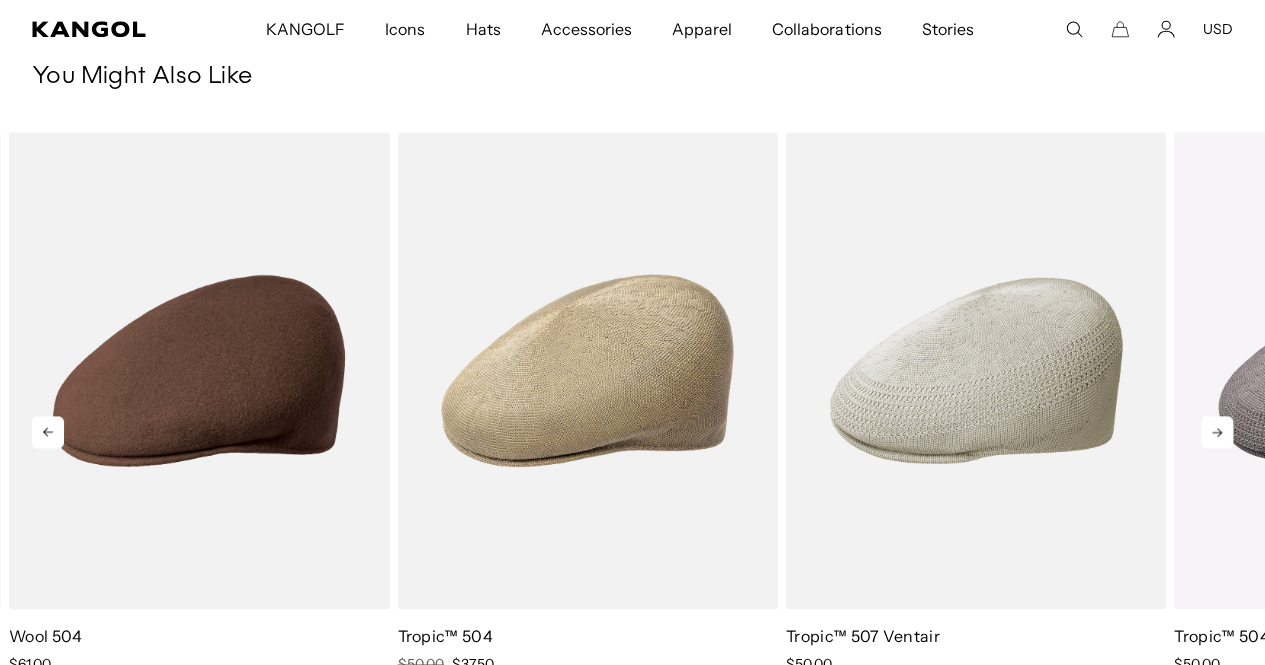 click 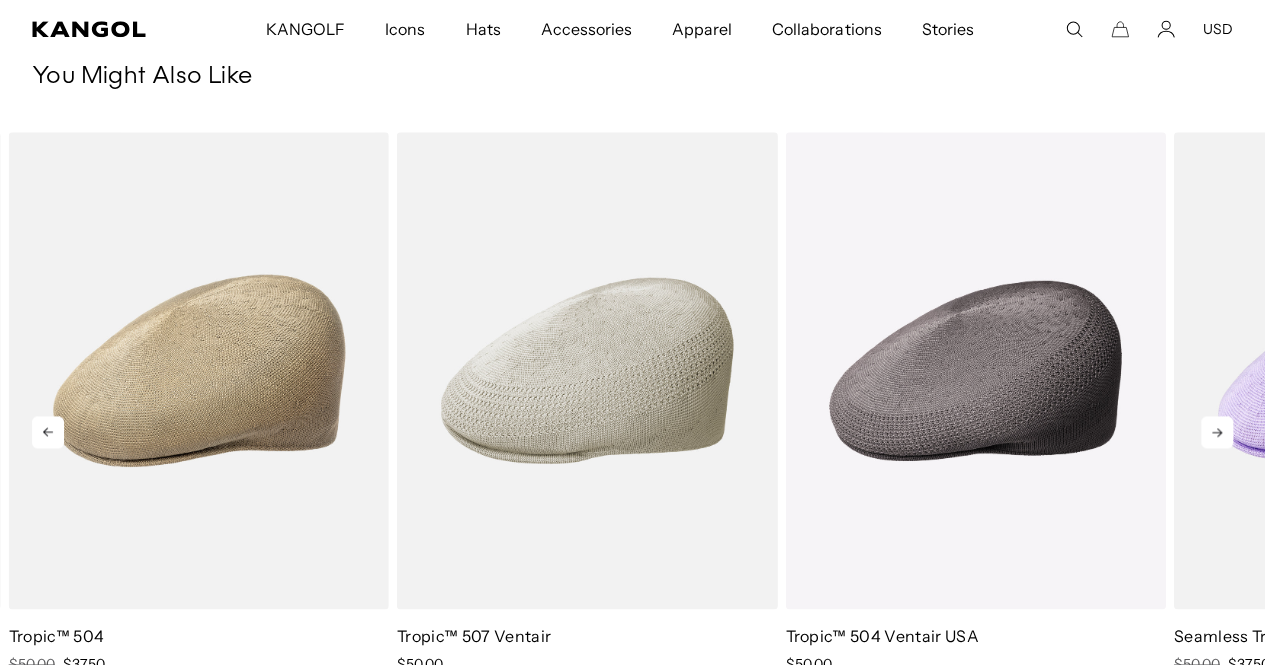 click 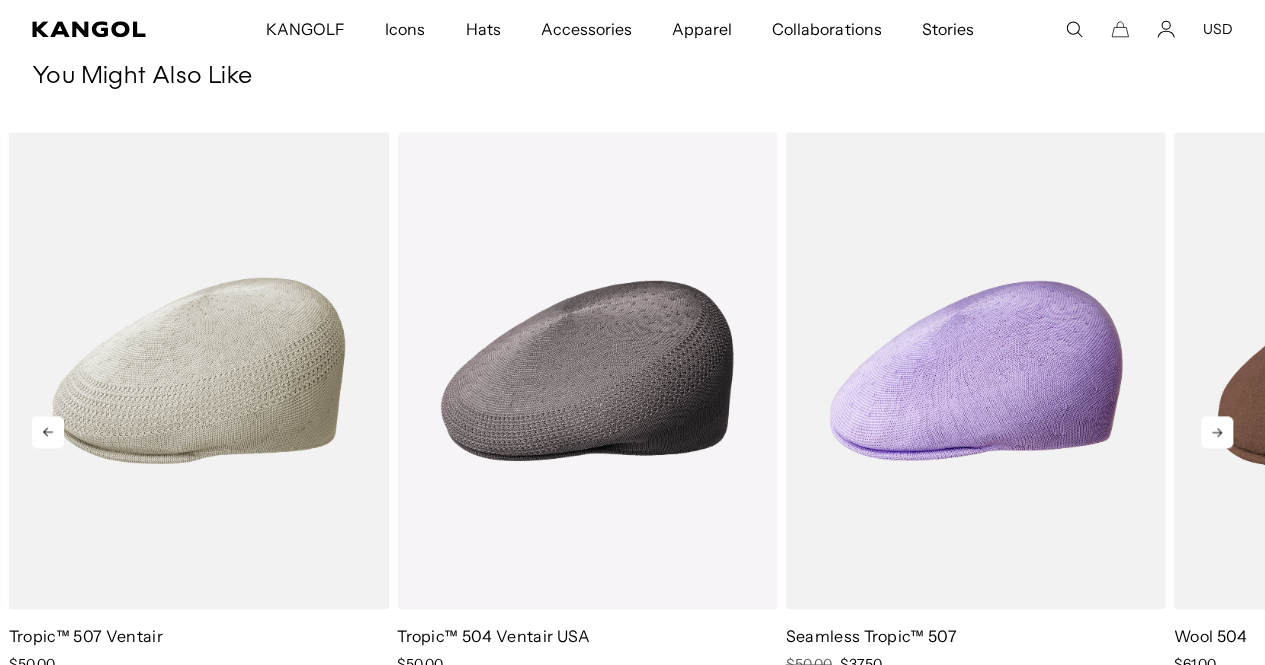 click 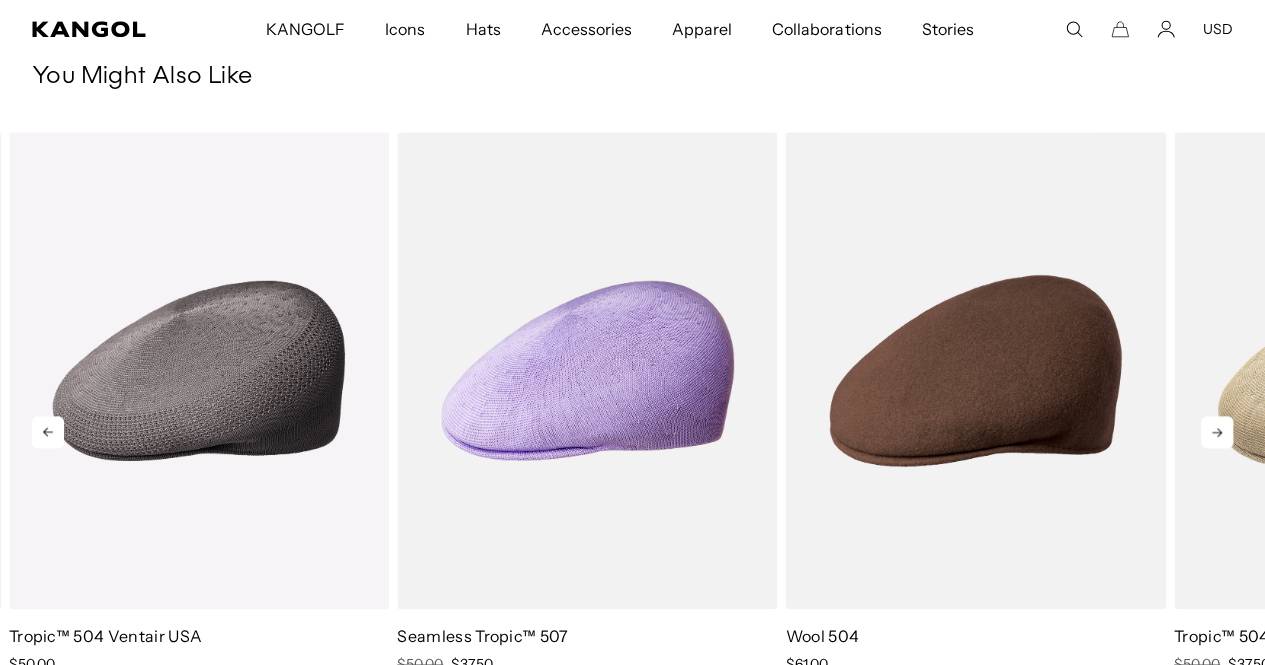 scroll, scrollTop: 0, scrollLeft: 412, axis: horizontal 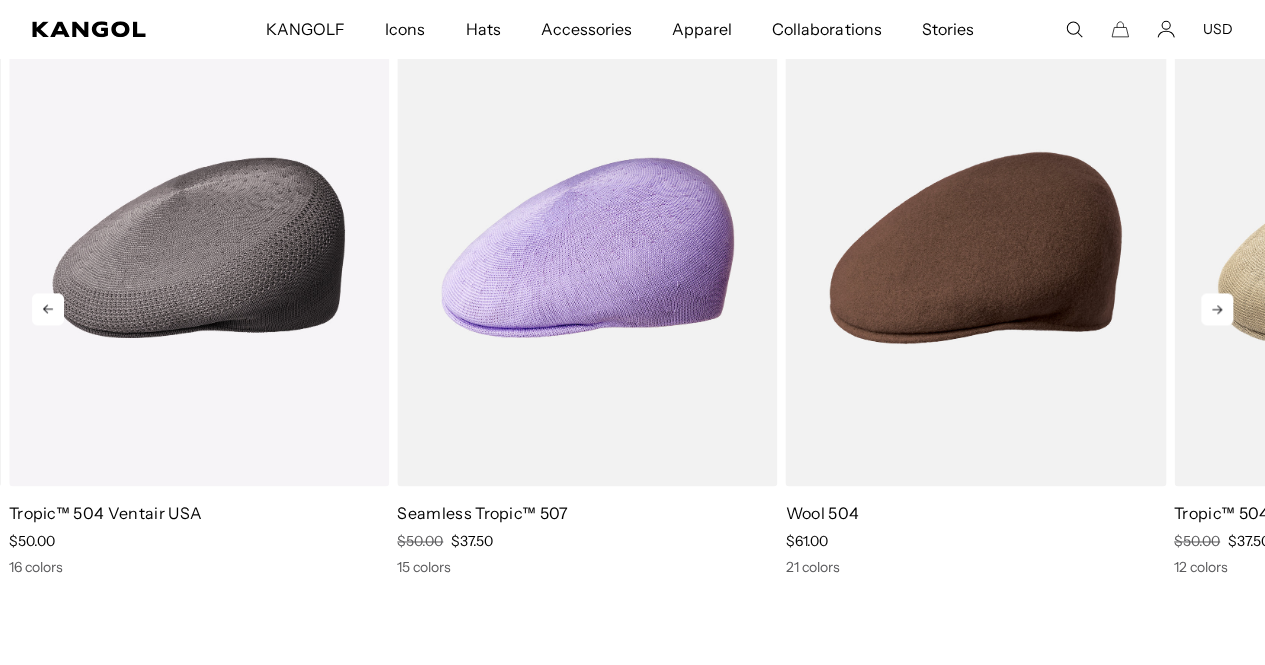 click 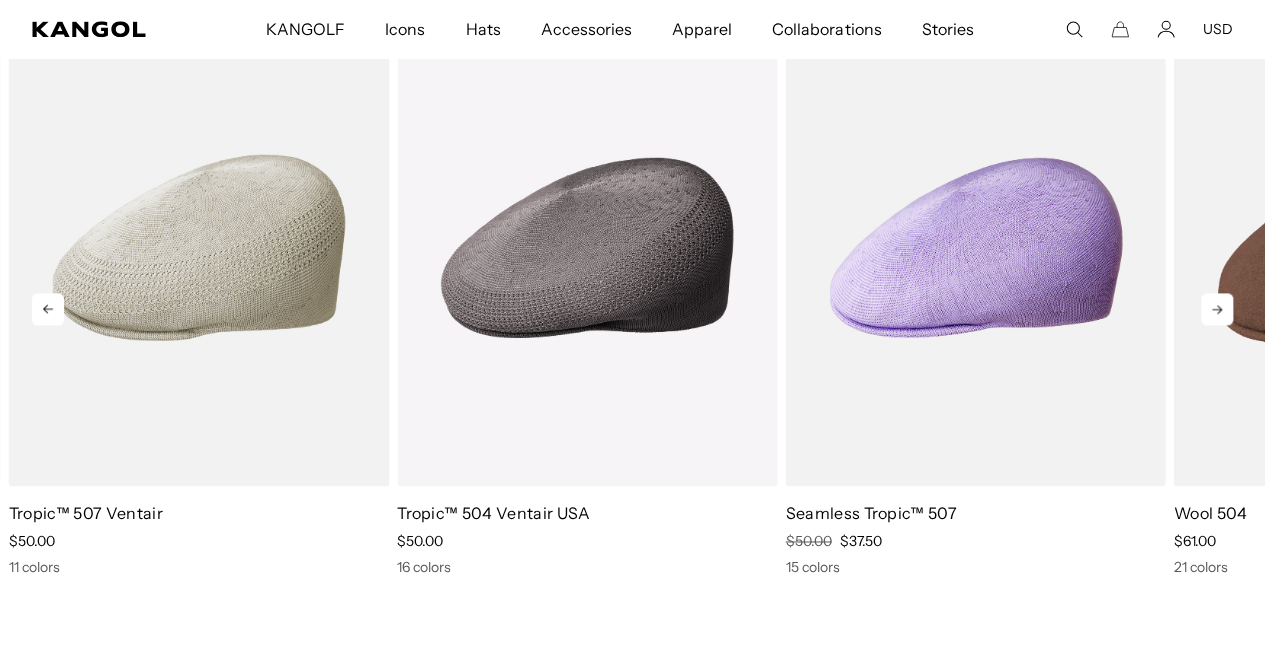 click 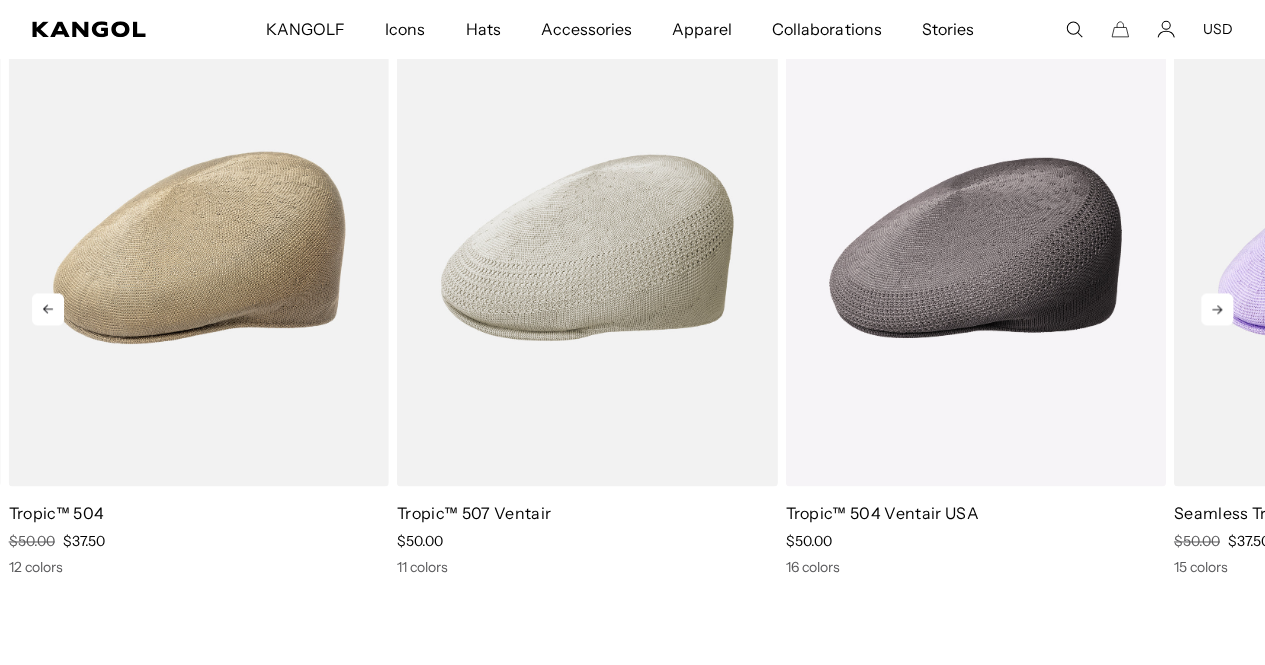 click 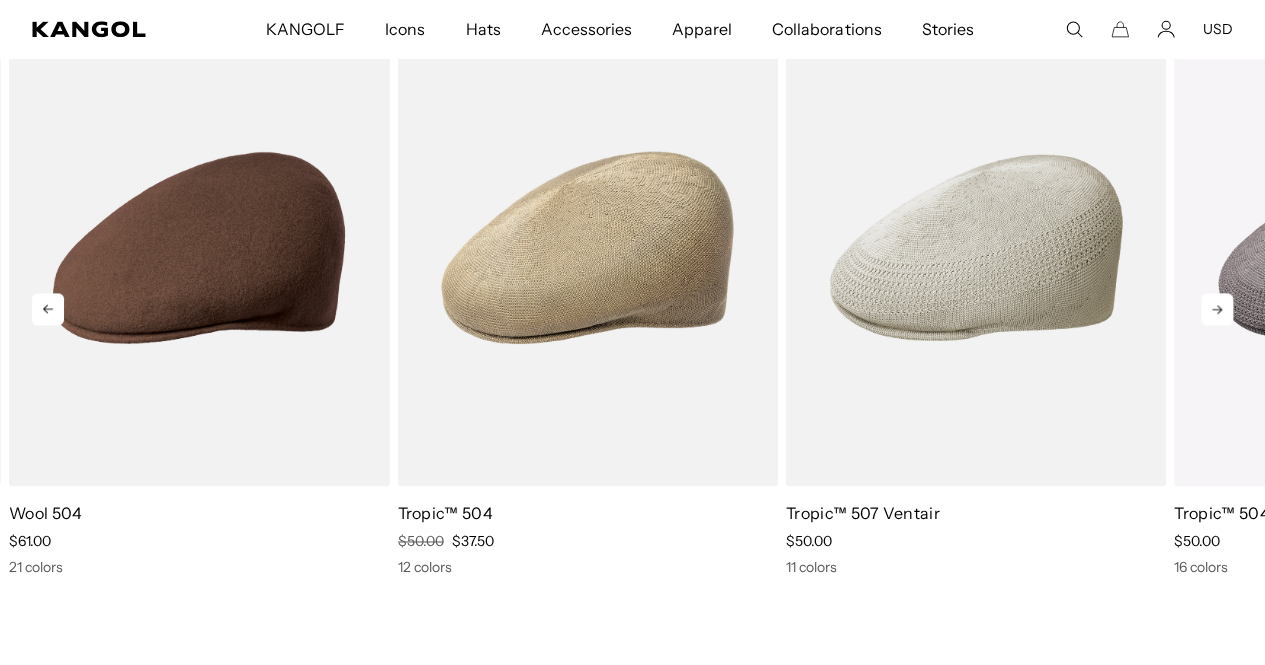 scroll, scrollTop: 0, scrollLeft: 0, axis: both 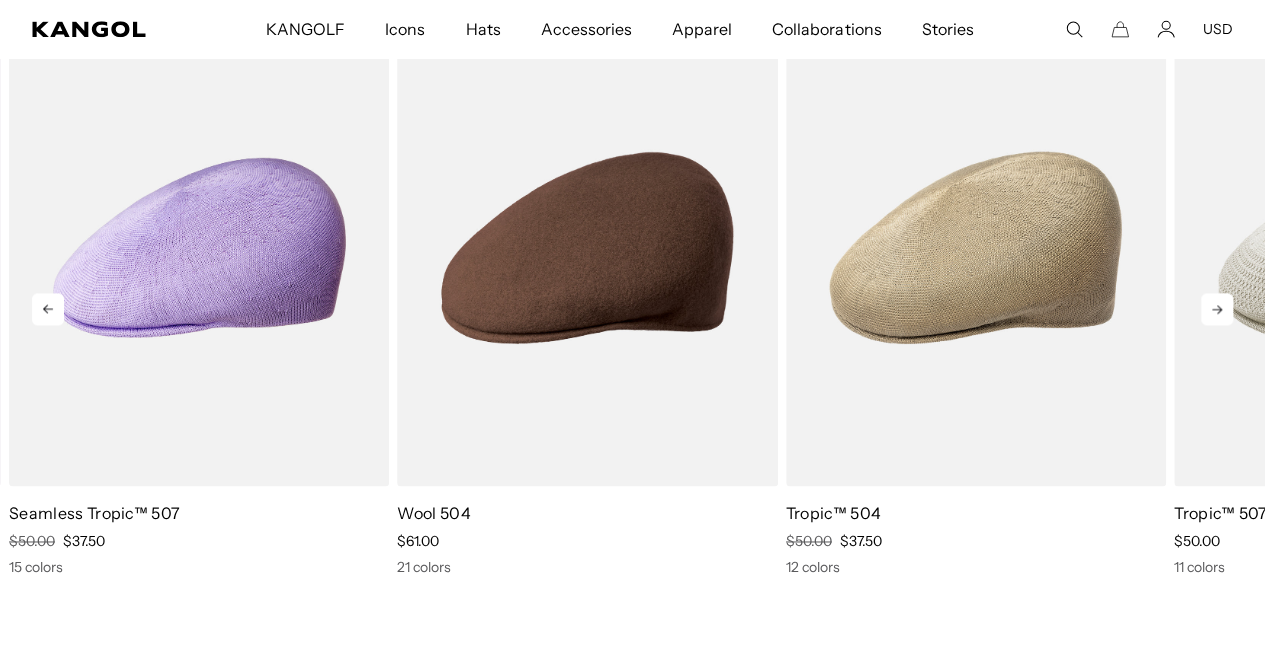 click 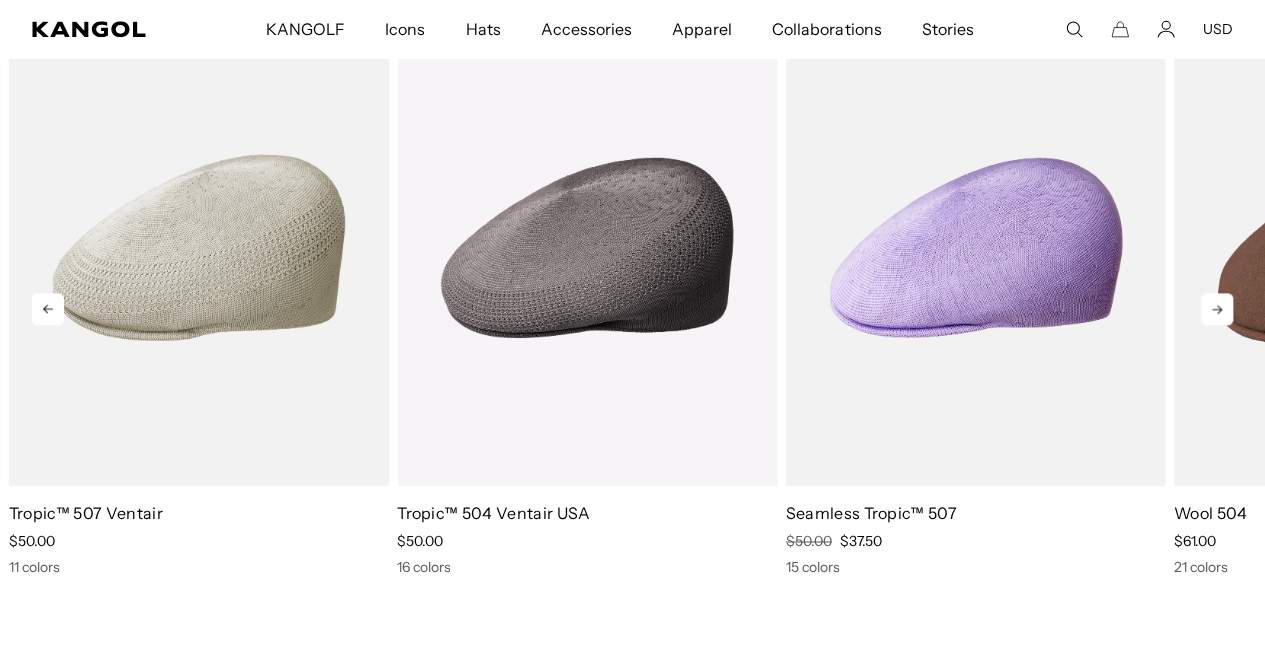 click 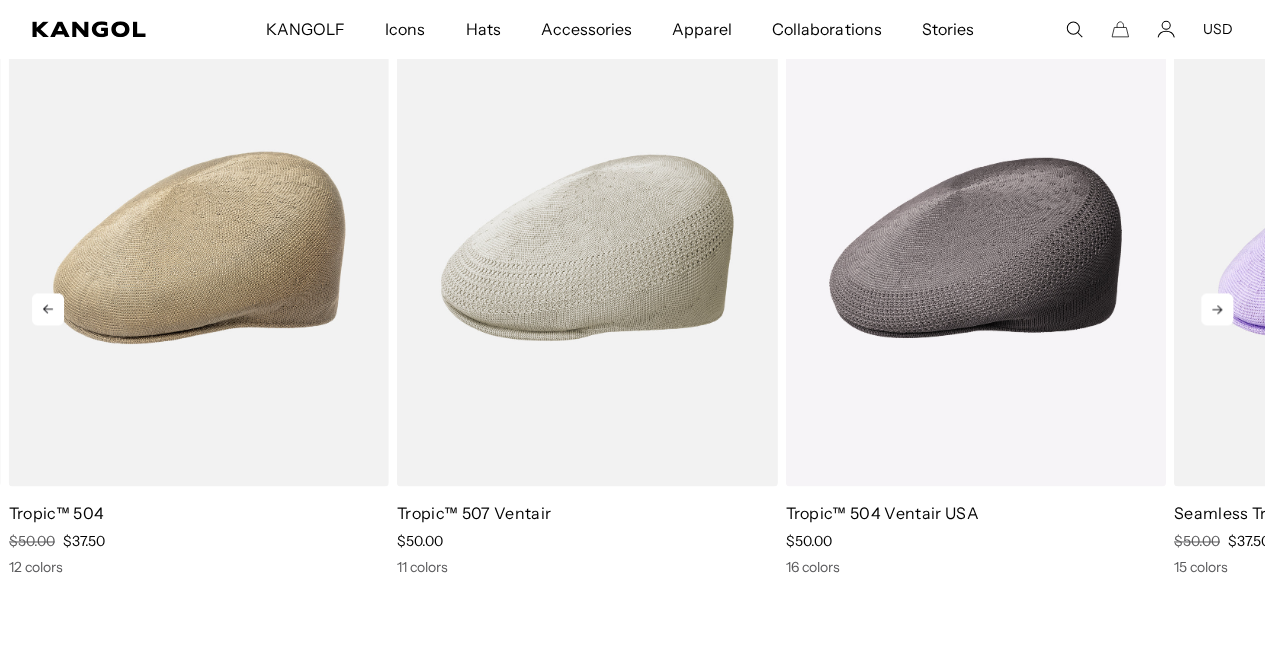 click 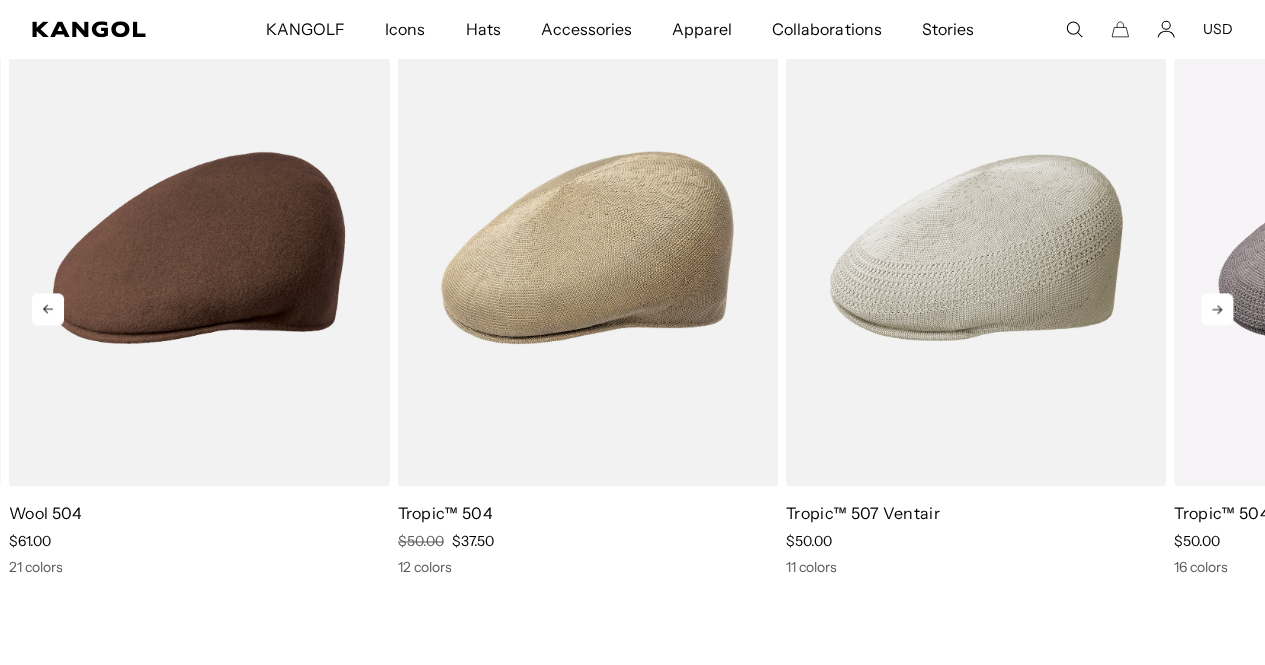 click 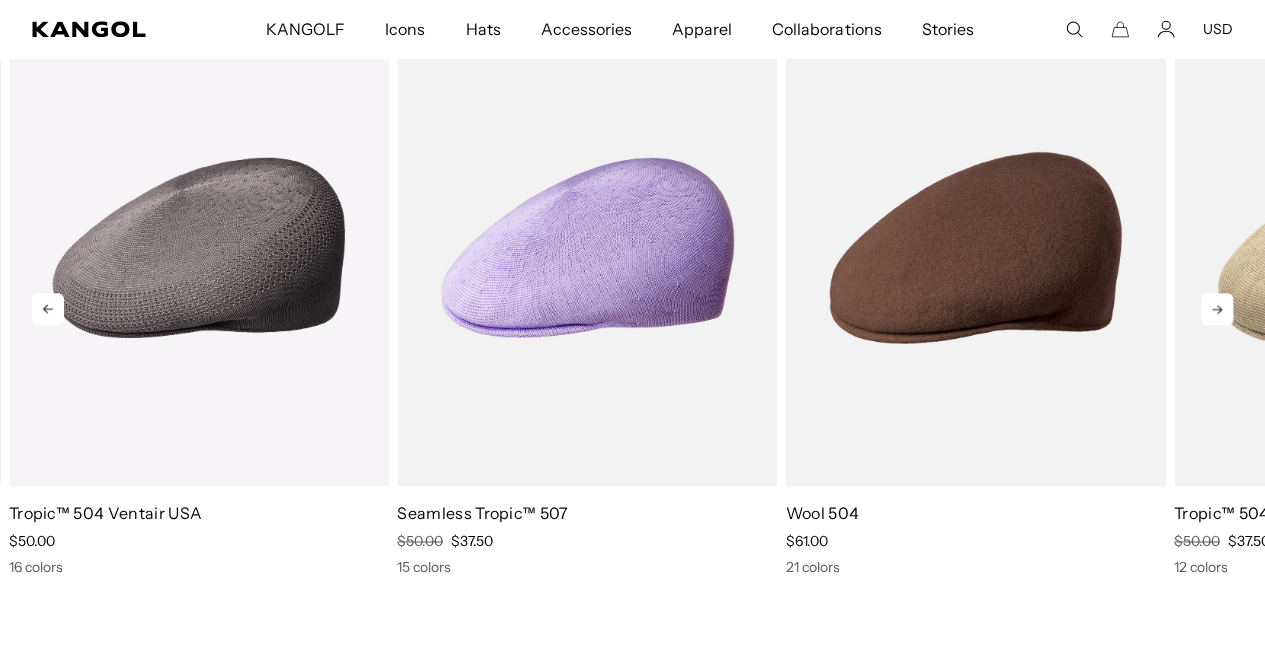 click 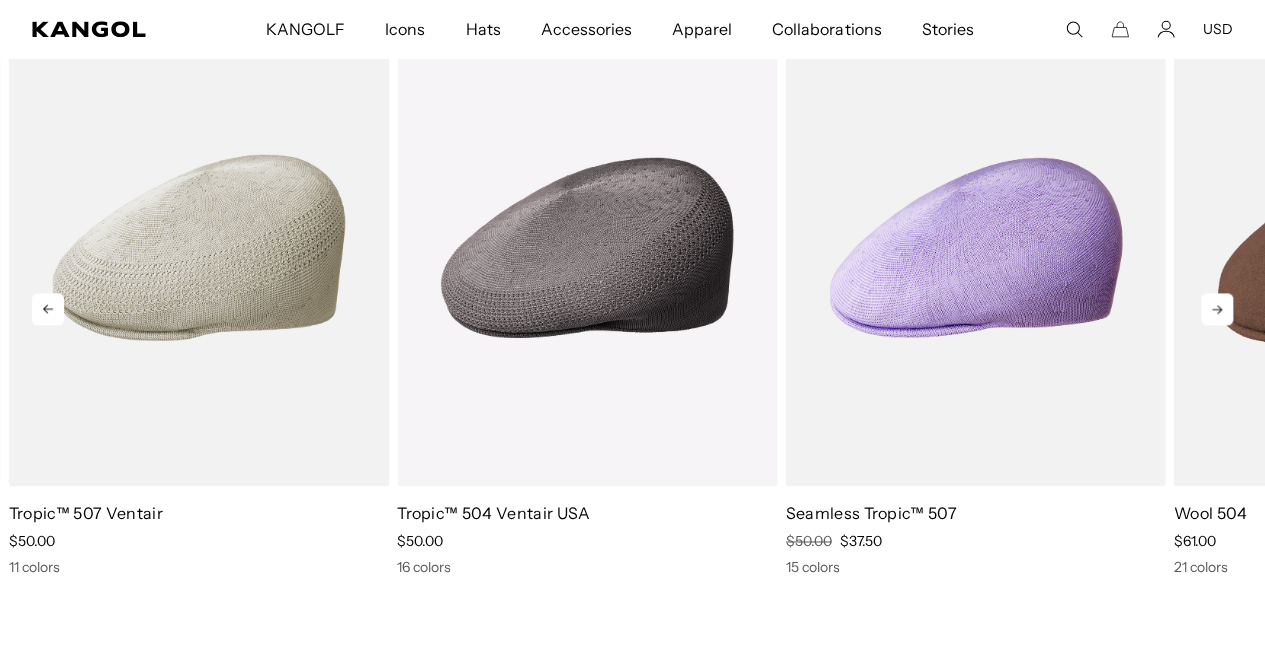 click 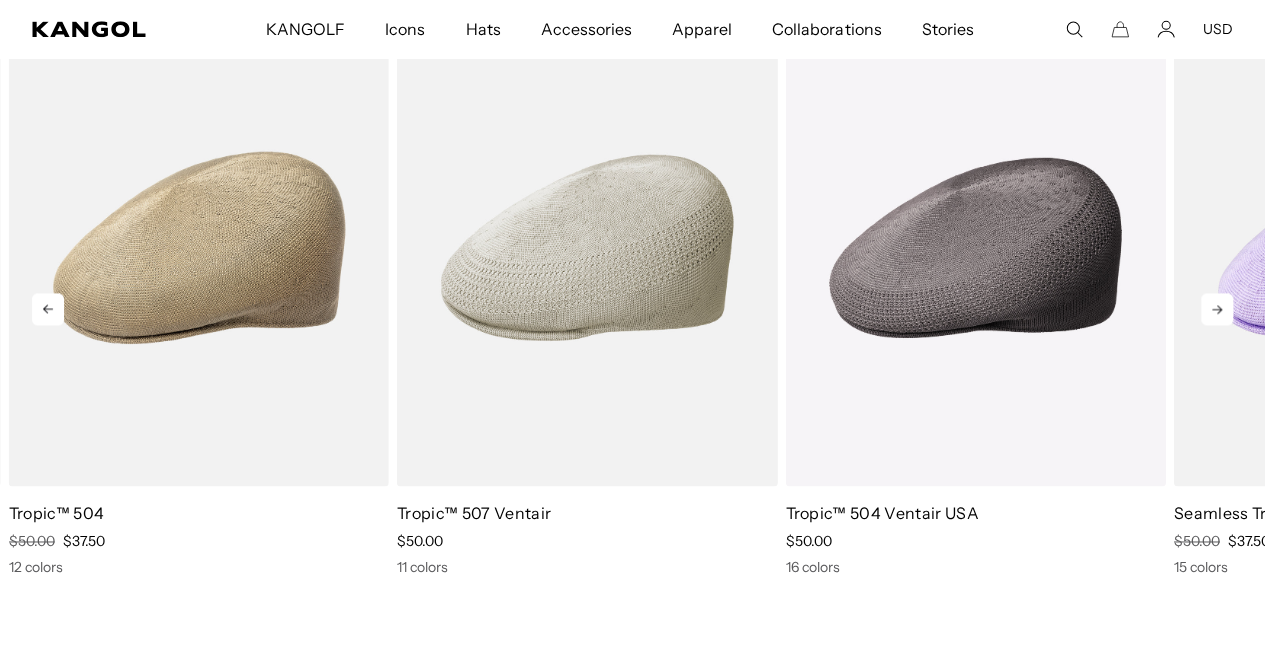 click 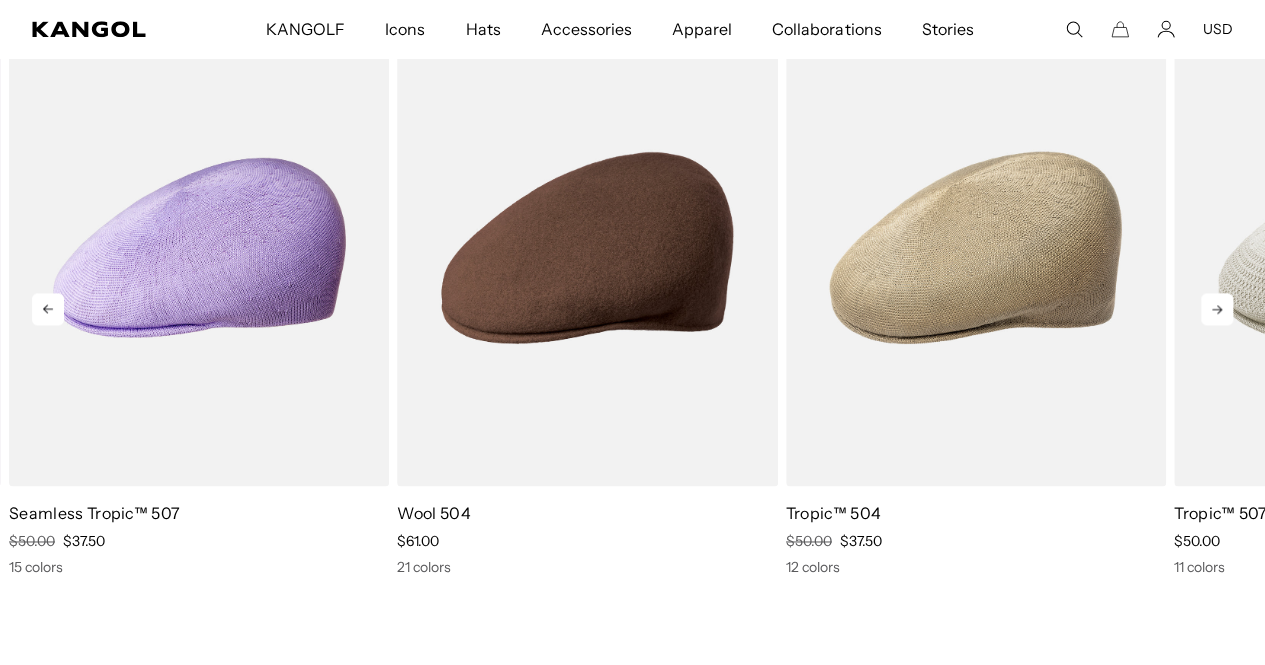 click 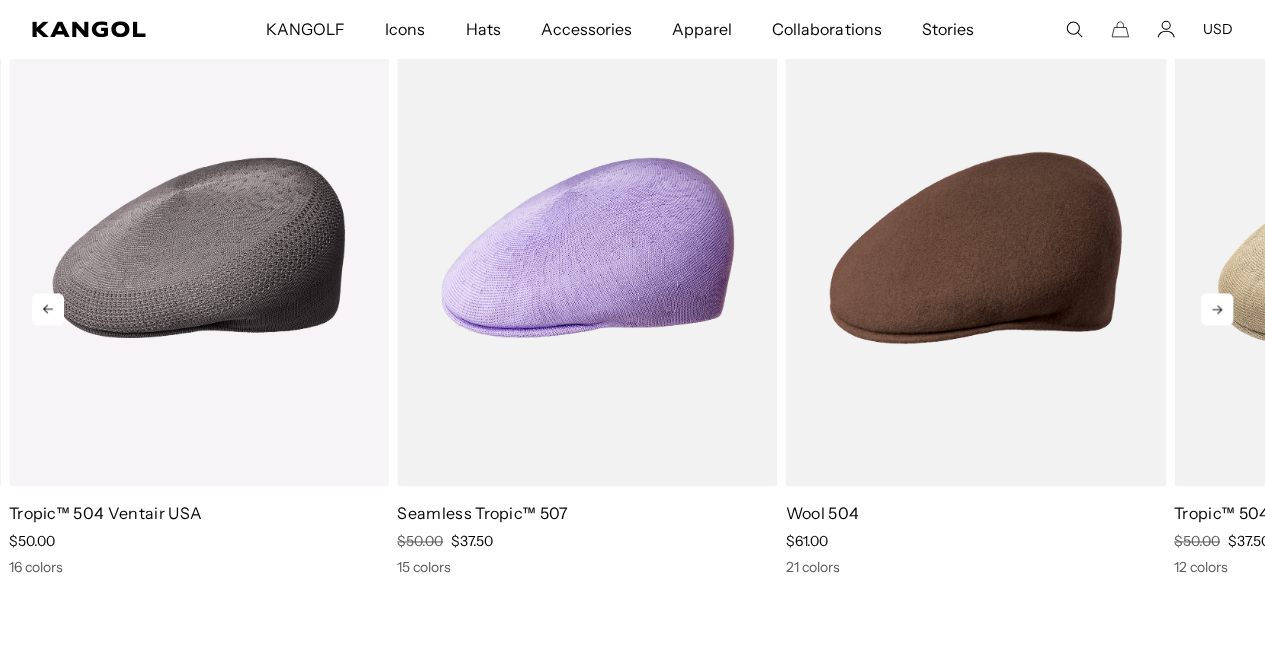 scroll, scrollTop: 0, scrollLeft: 412, axis: horizontal 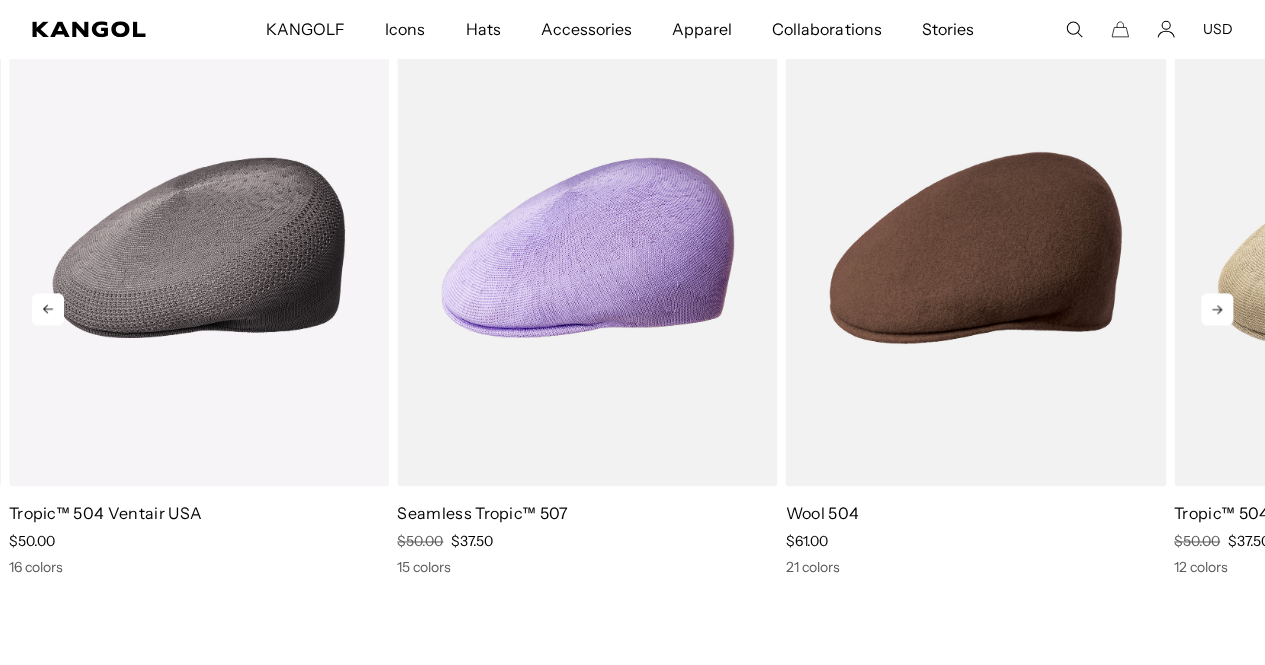 click 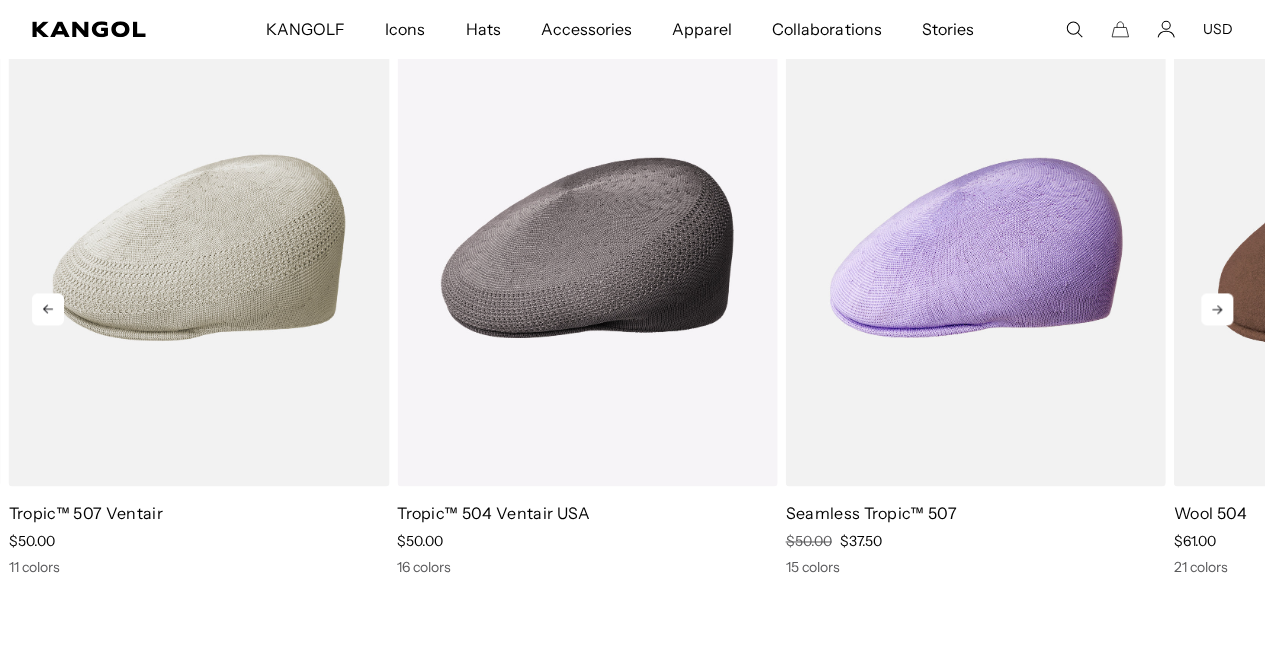 click 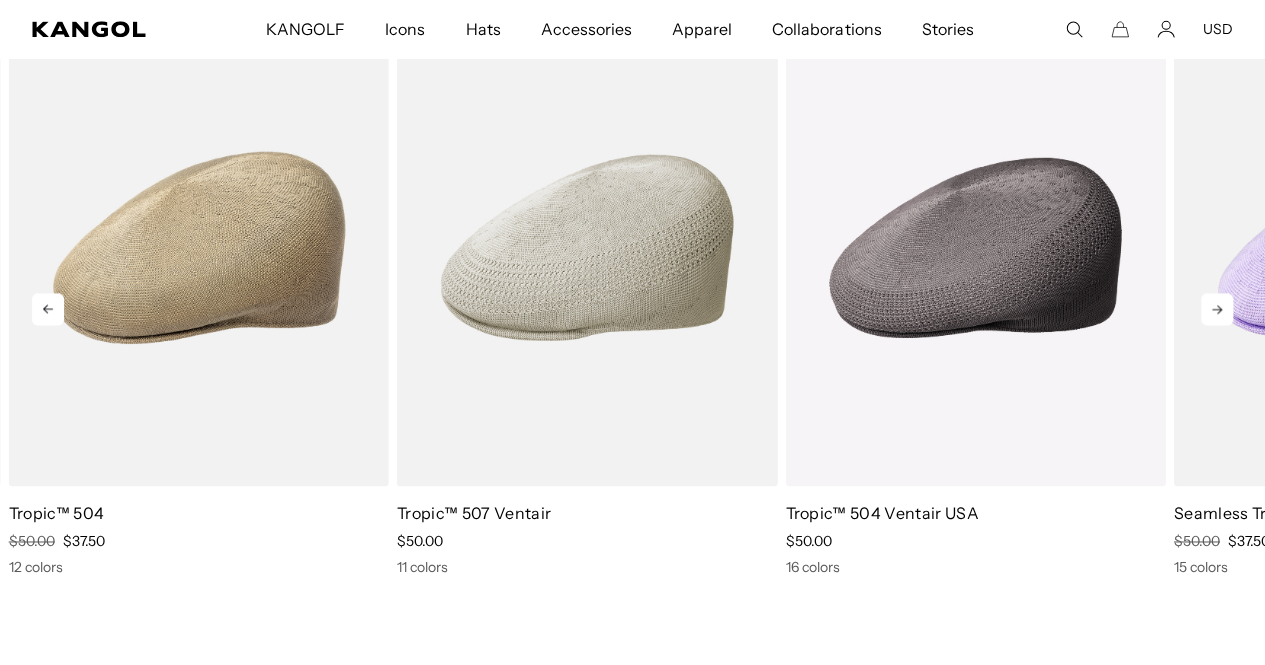 click 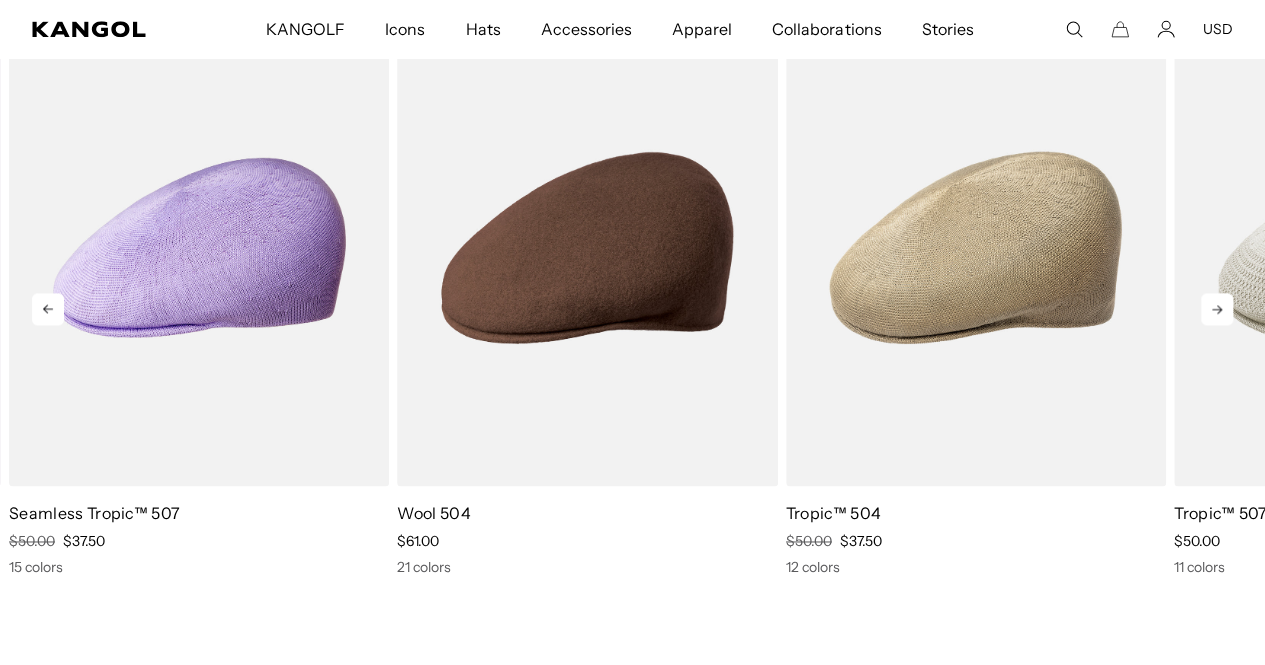 click 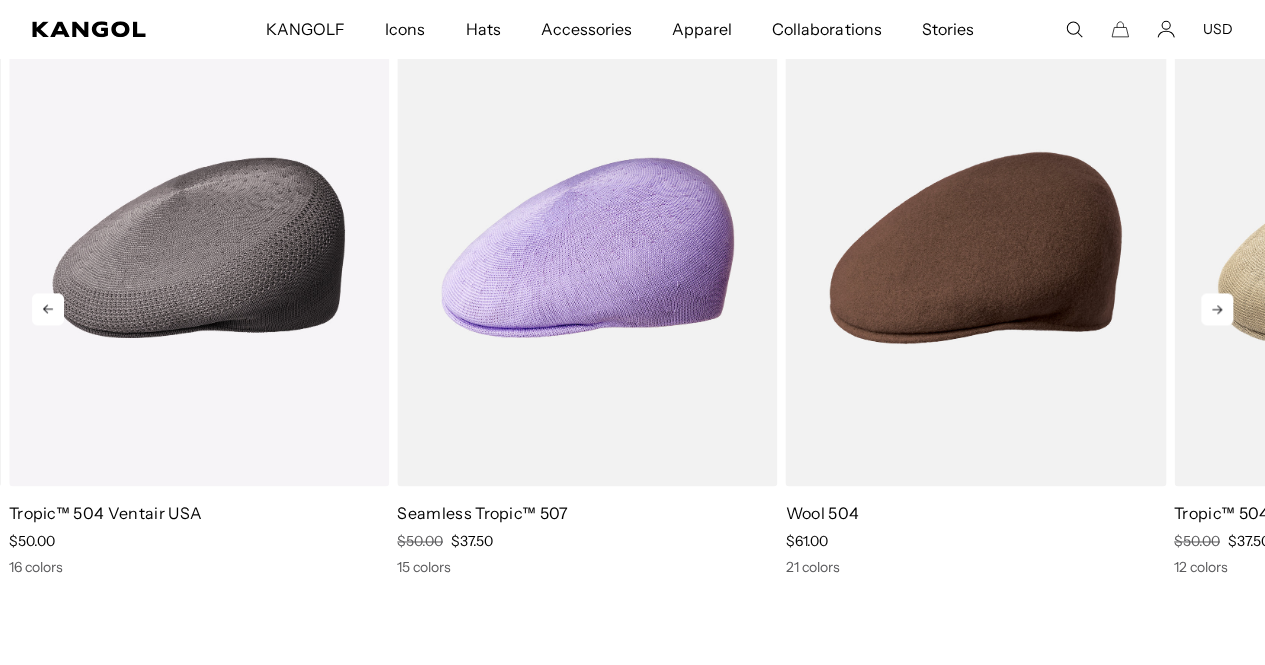 click 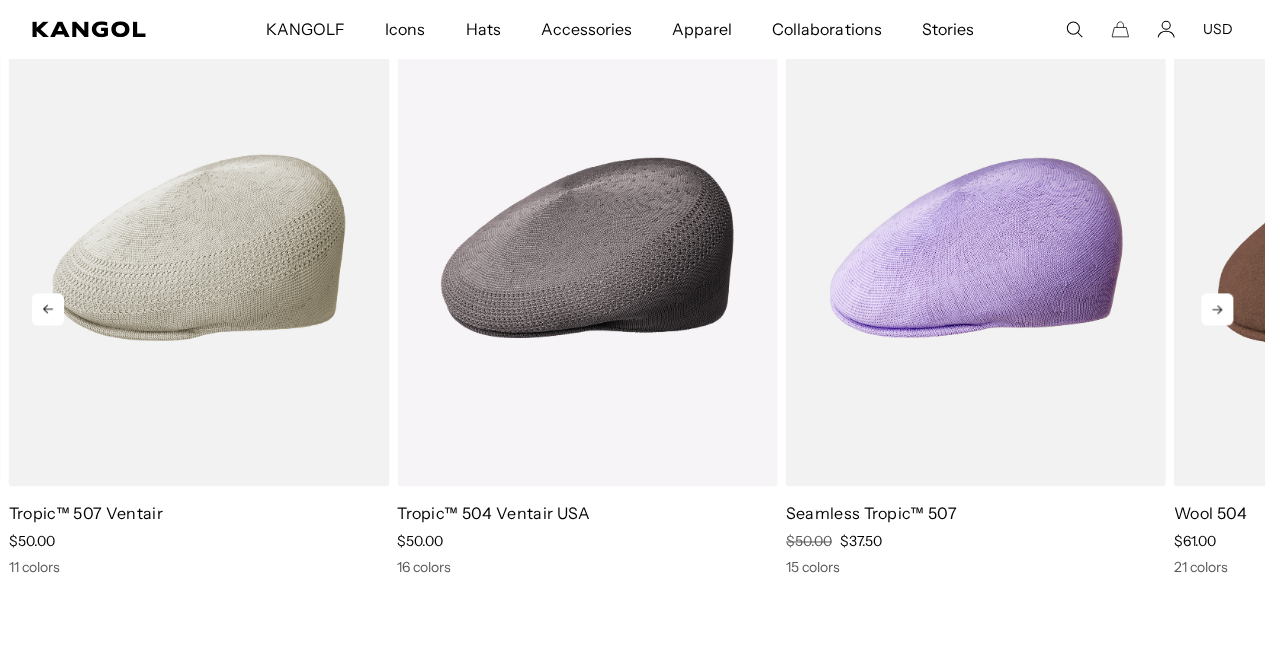 click 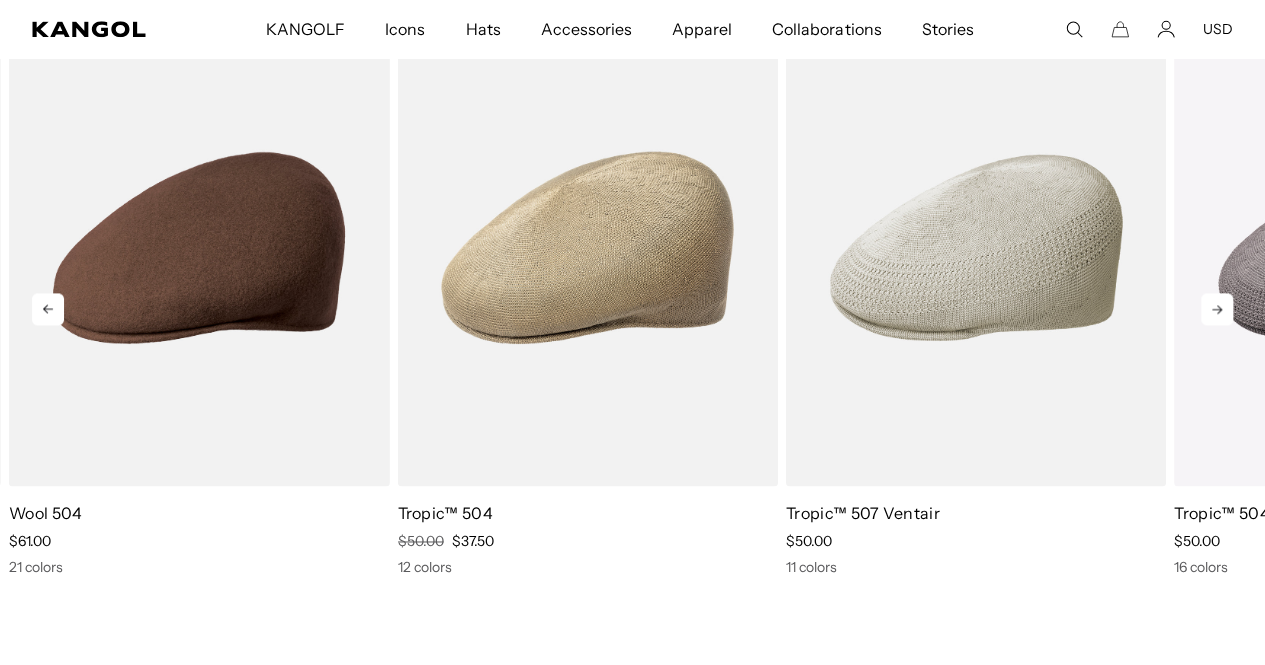 scroll, scrollTop: 0, scrollLeft: 0, axis: both 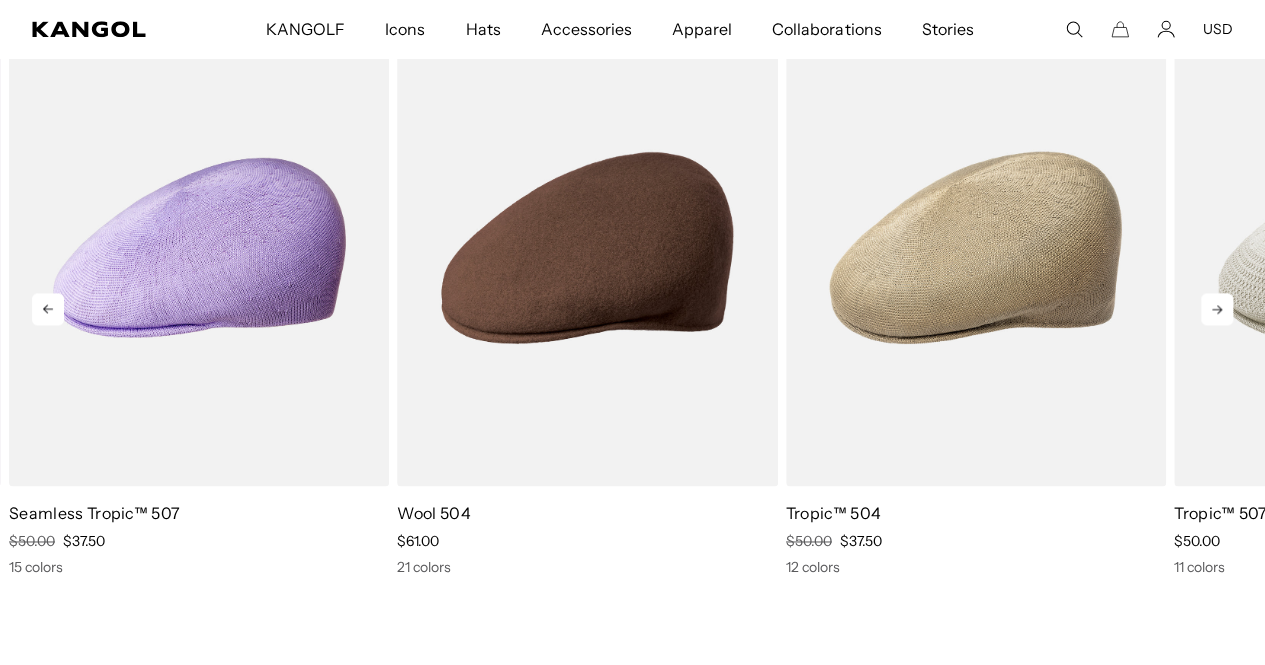 click 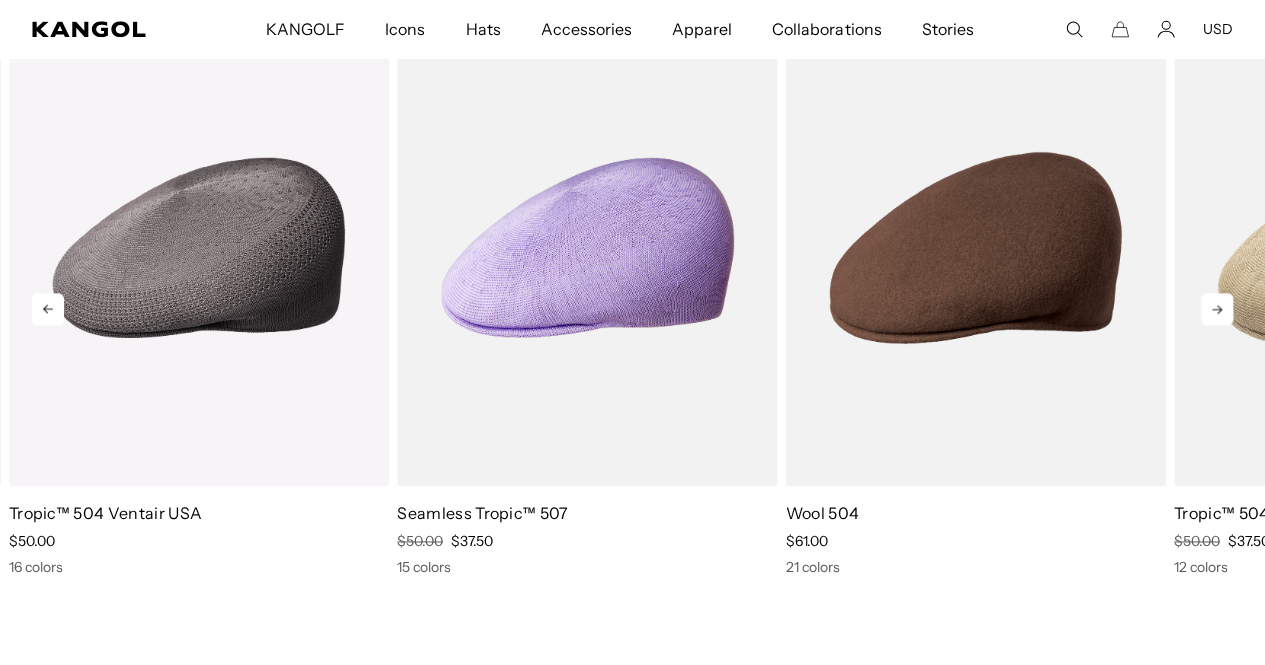 click 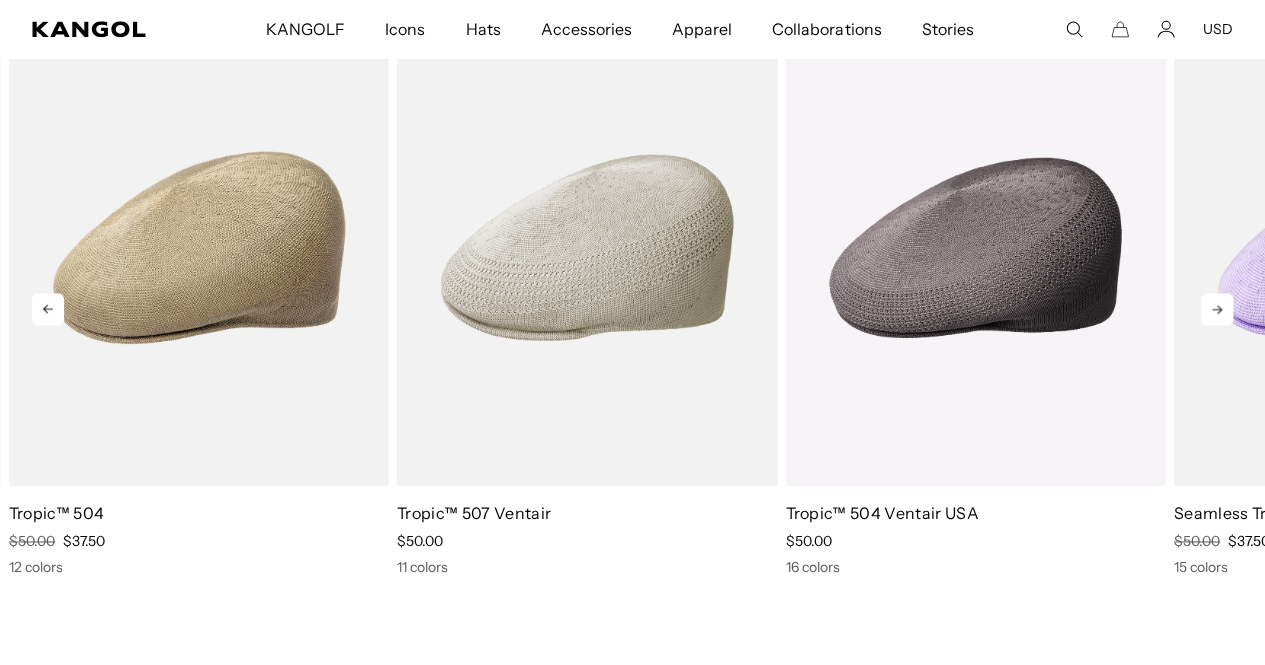 click 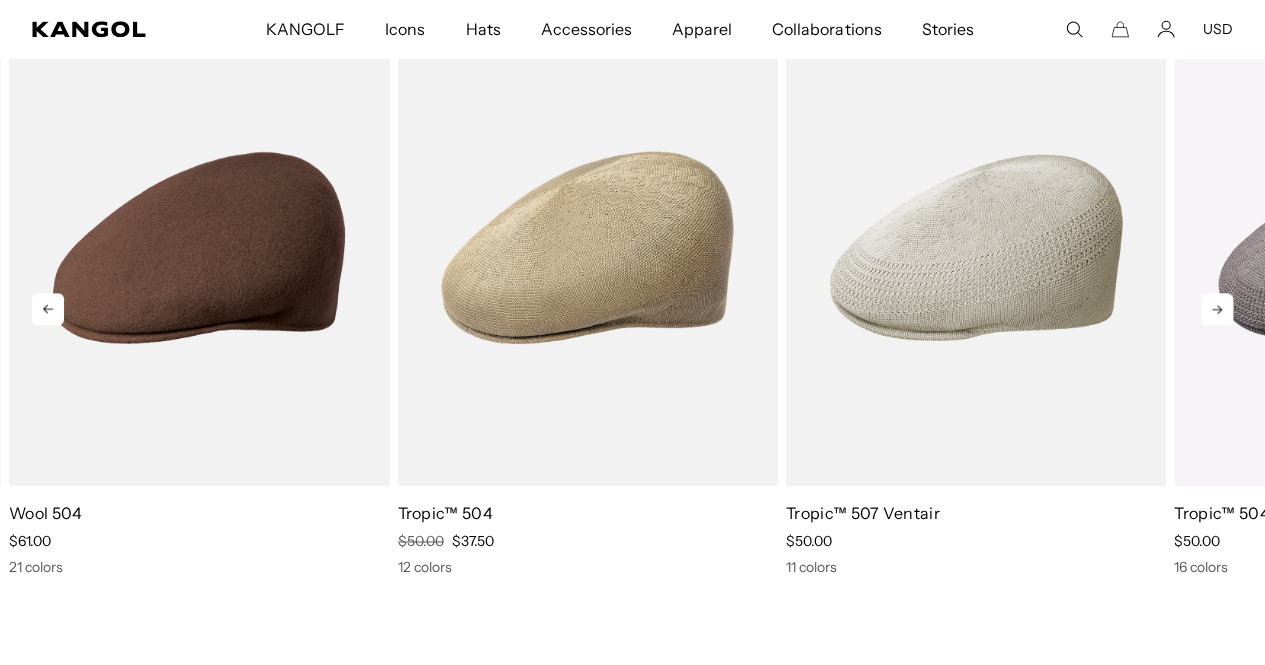 click 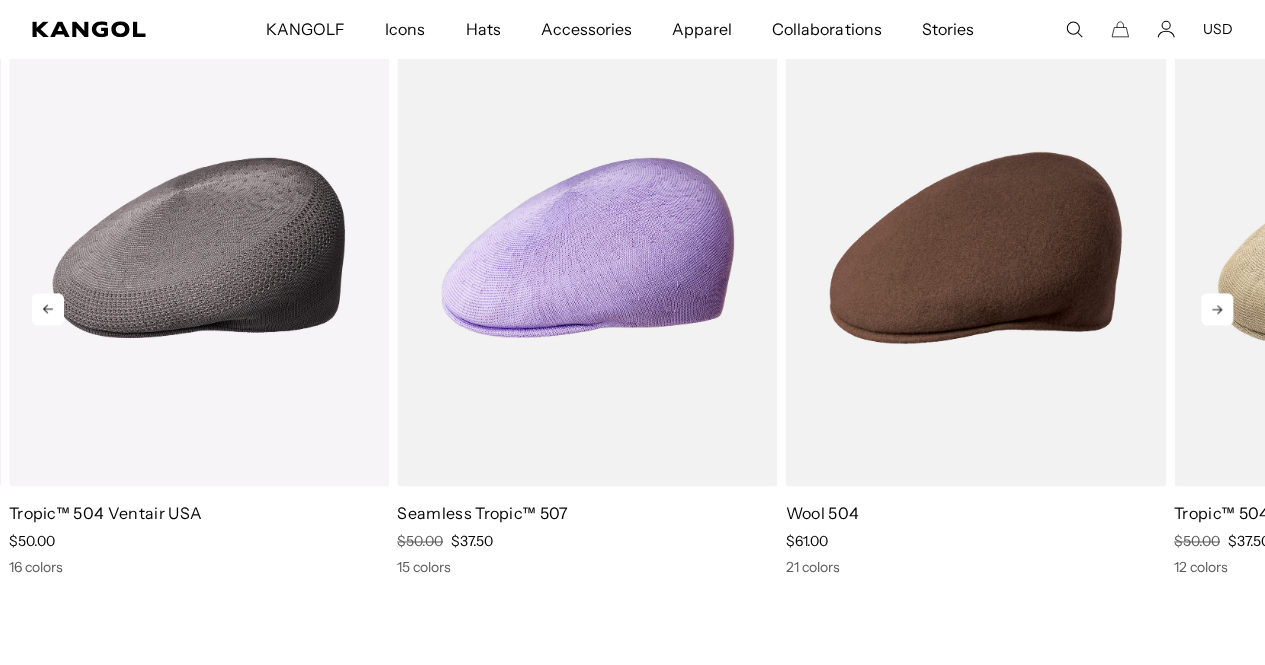 click 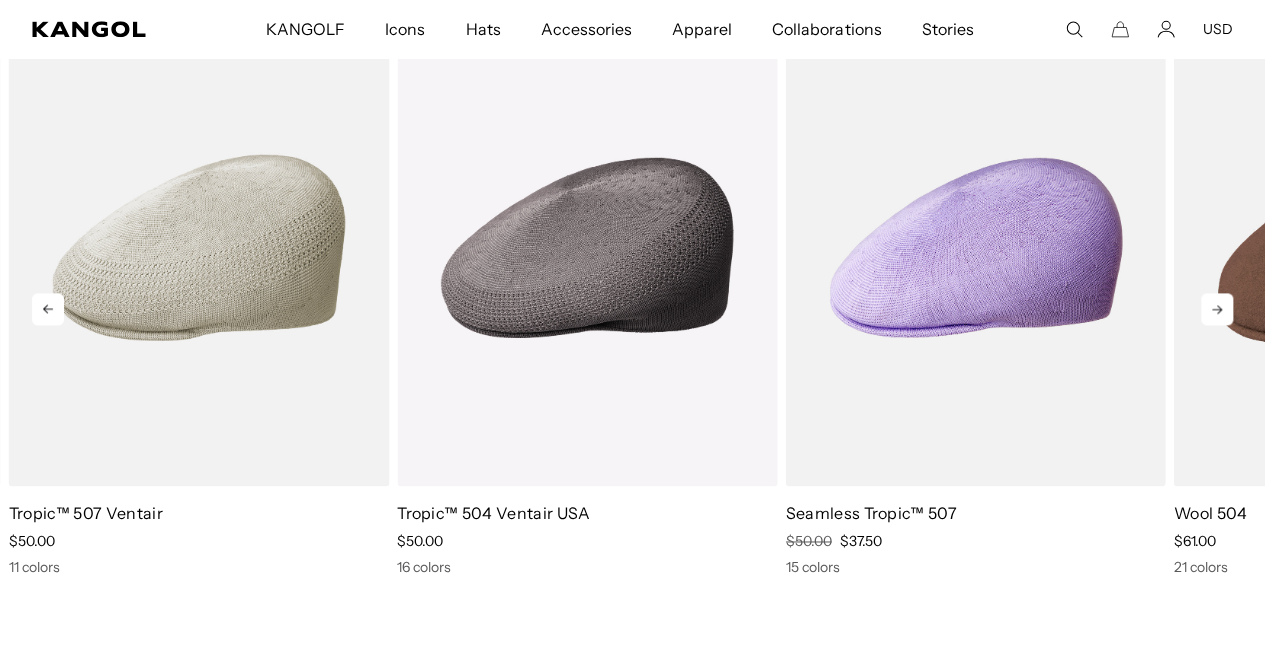click 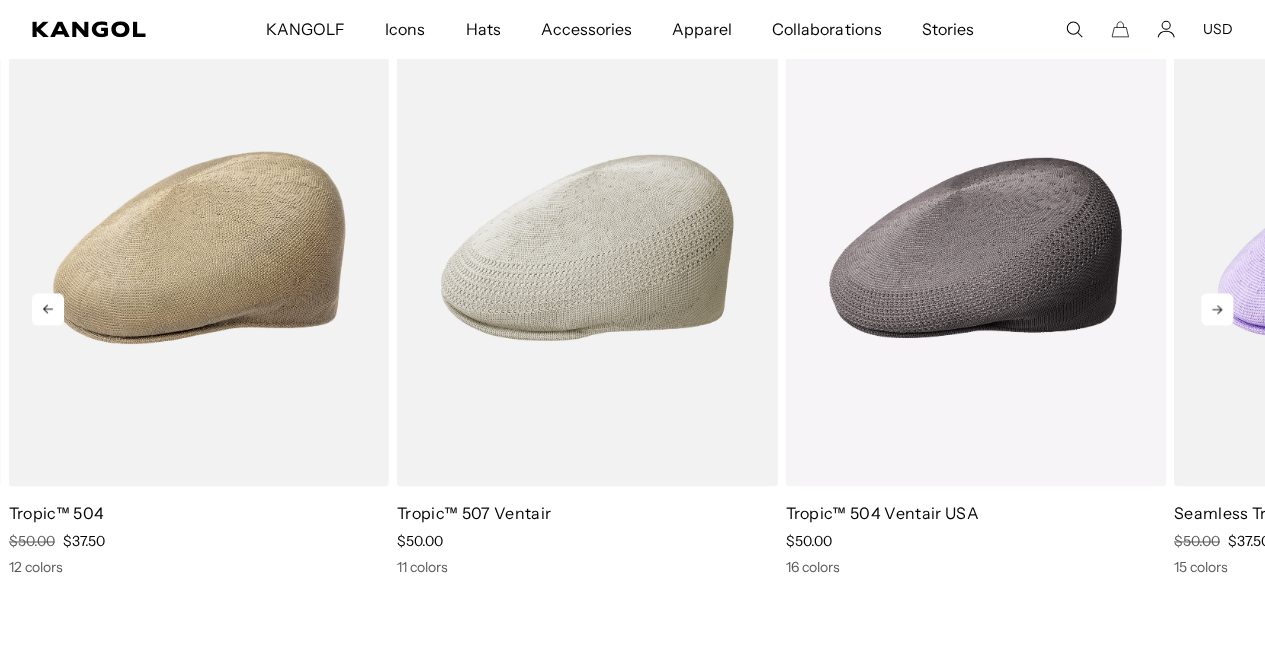 click 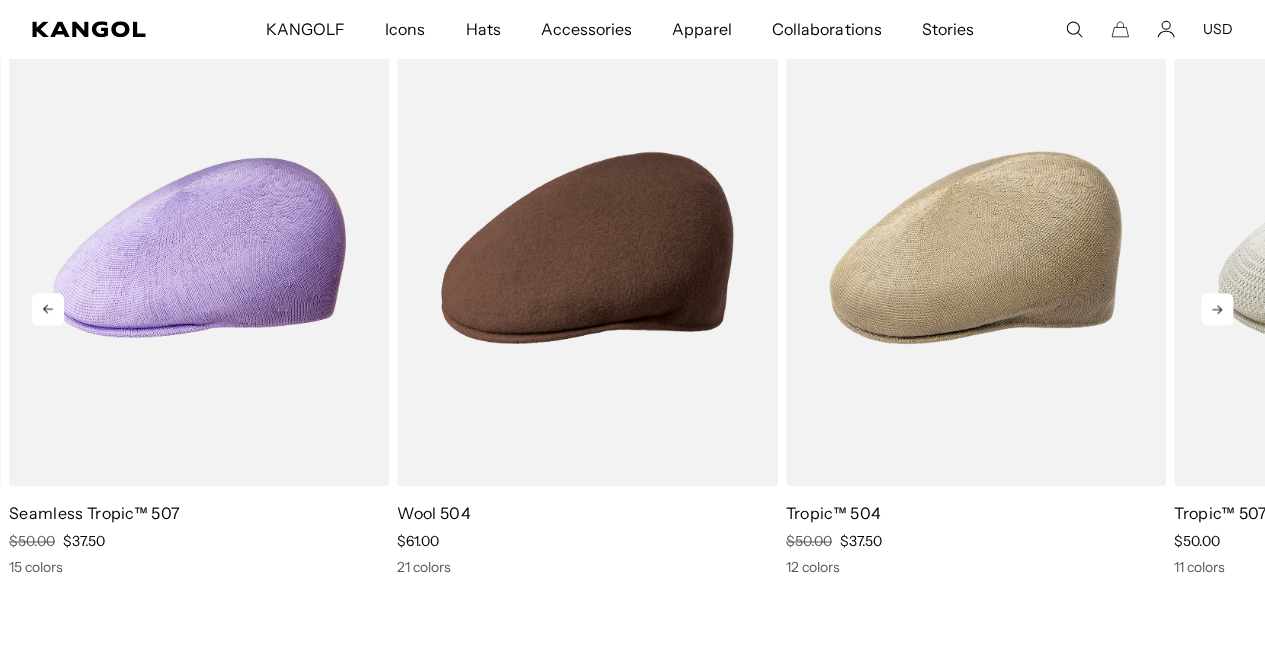 click 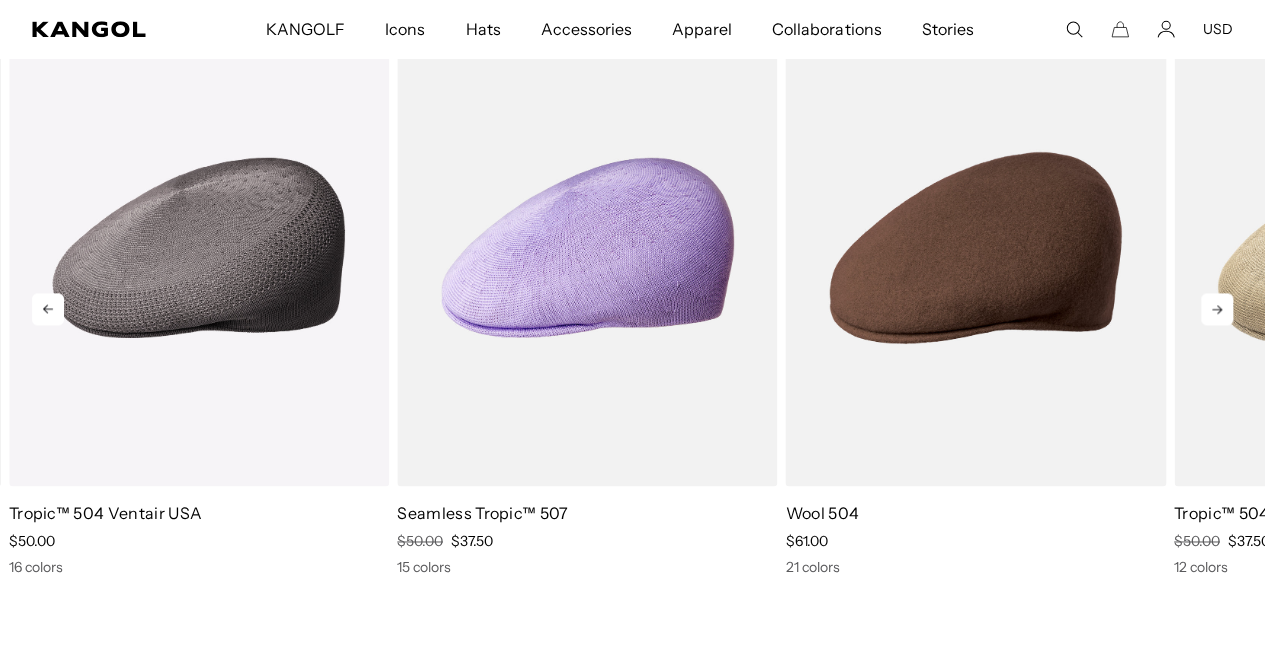click 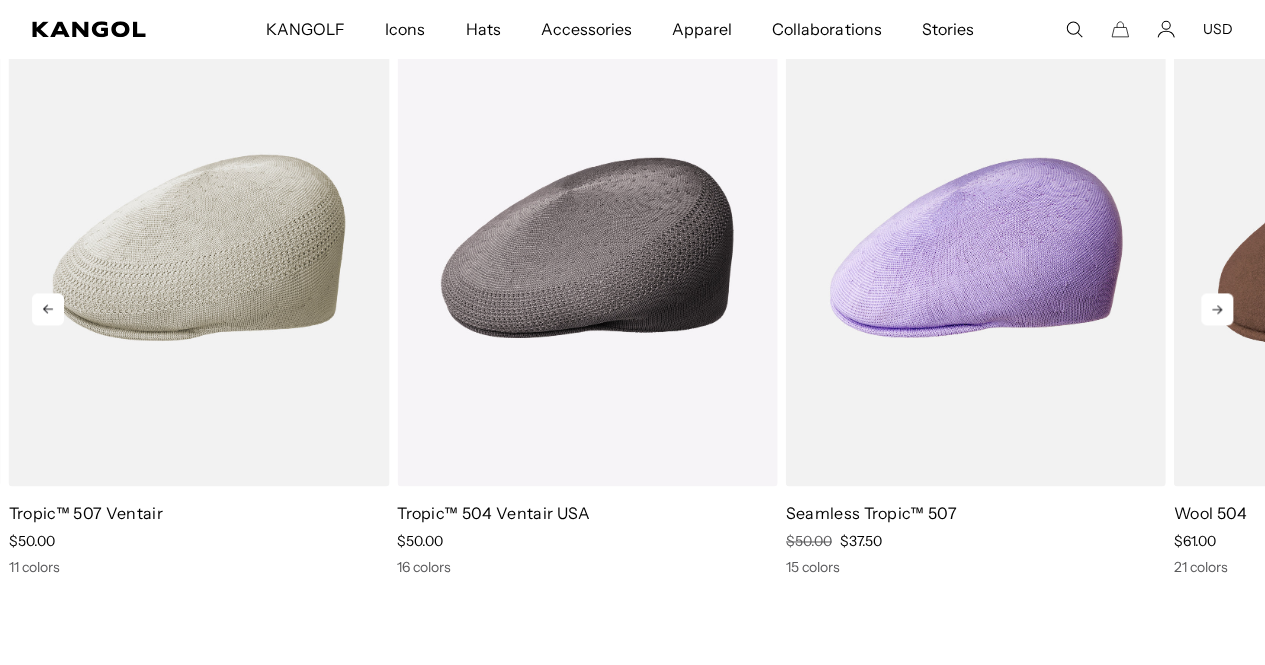 click 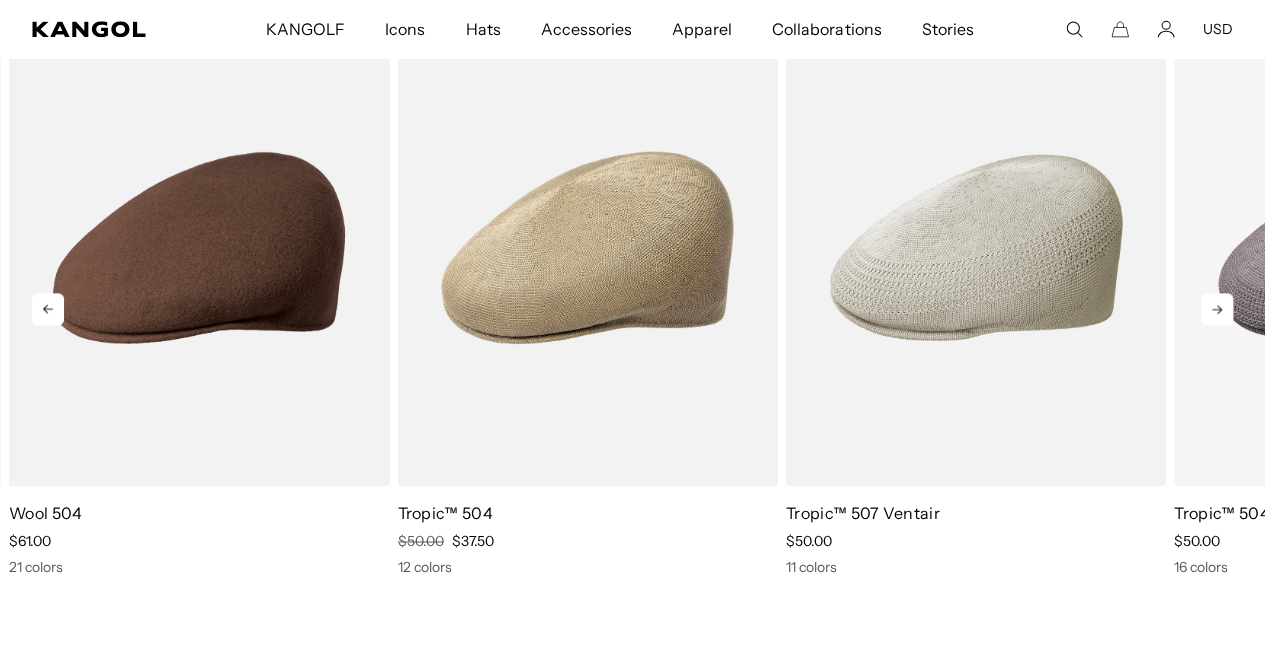 click 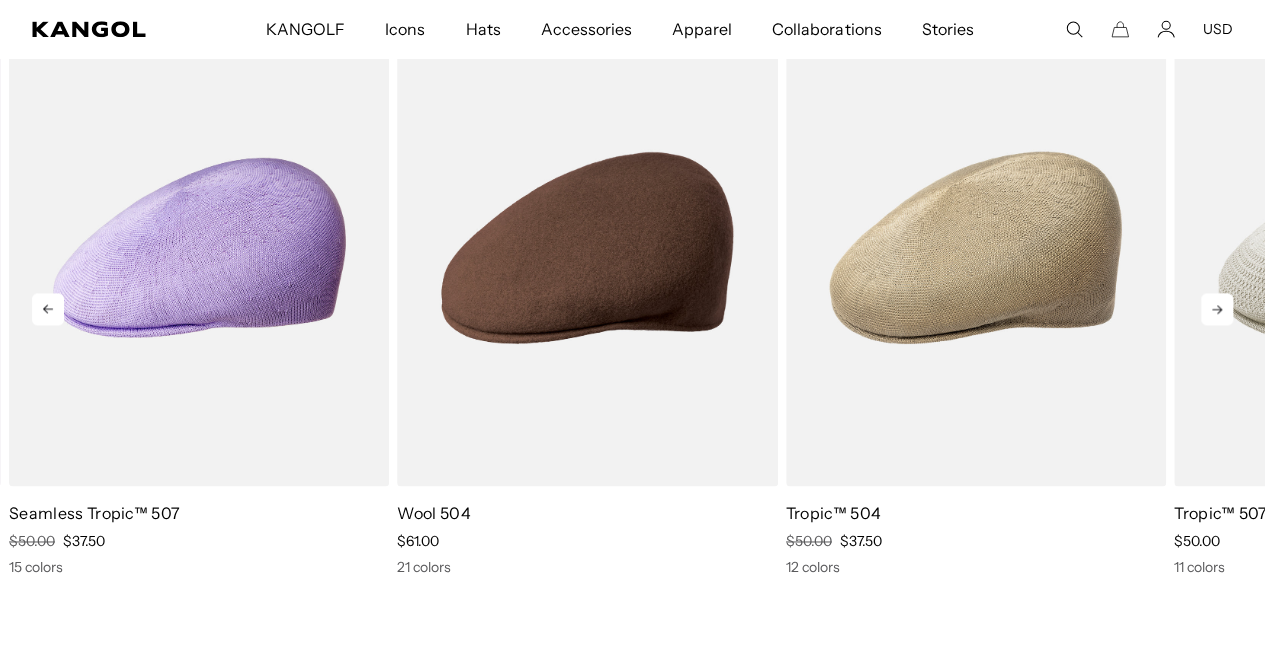 scroll, scrollTop: 0, scrollLeft: 412, axis: horizontal 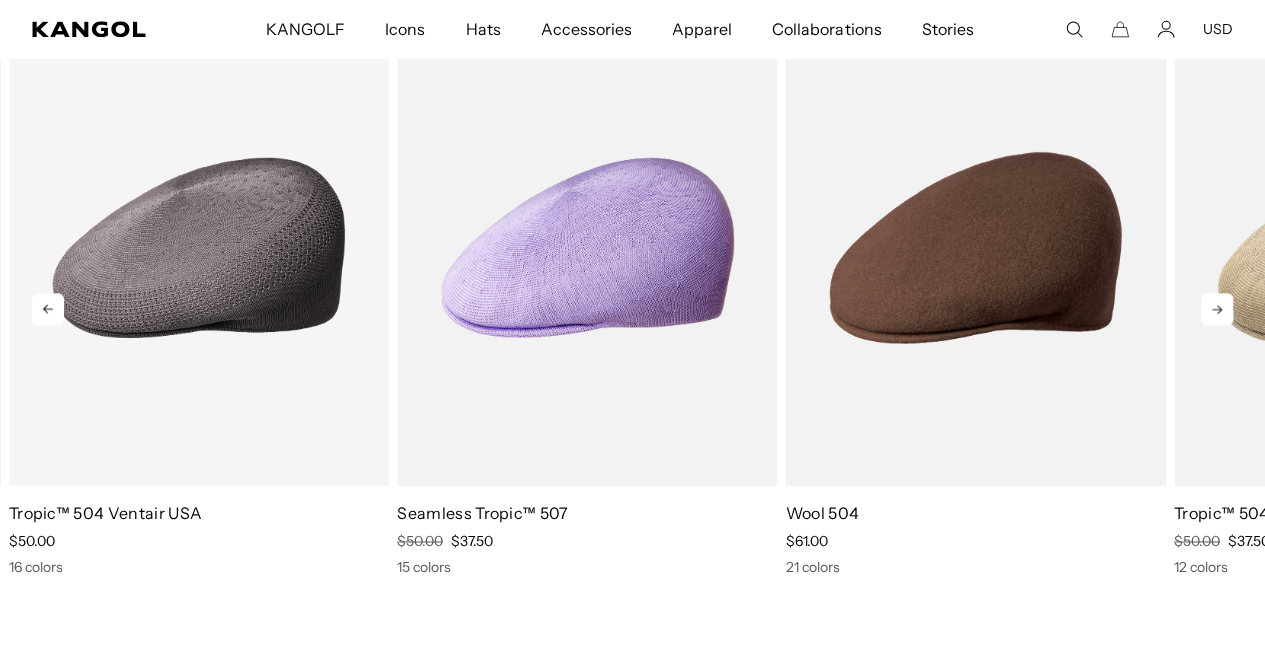click 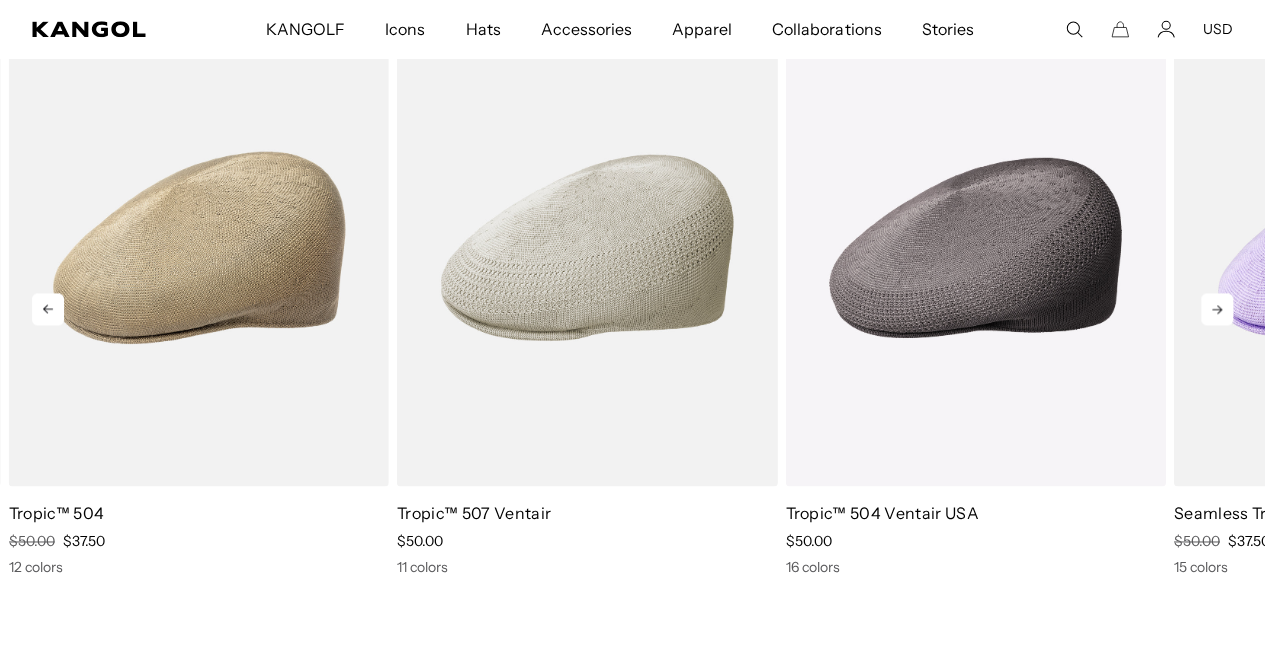 click 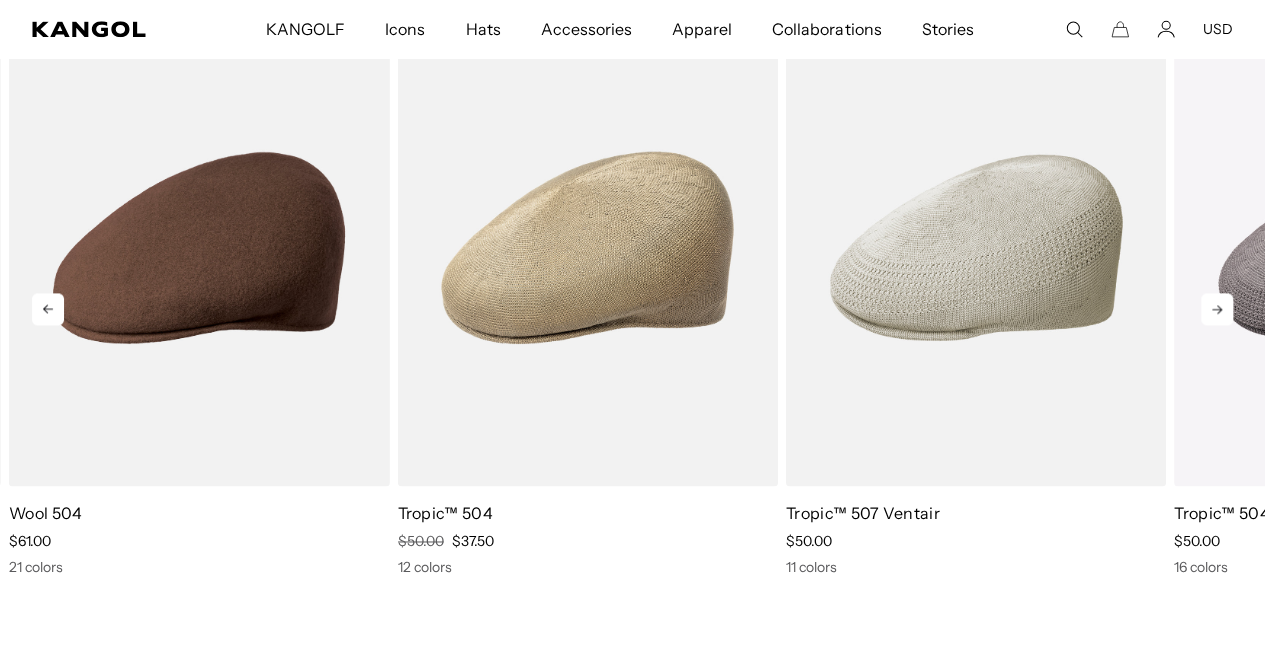 click 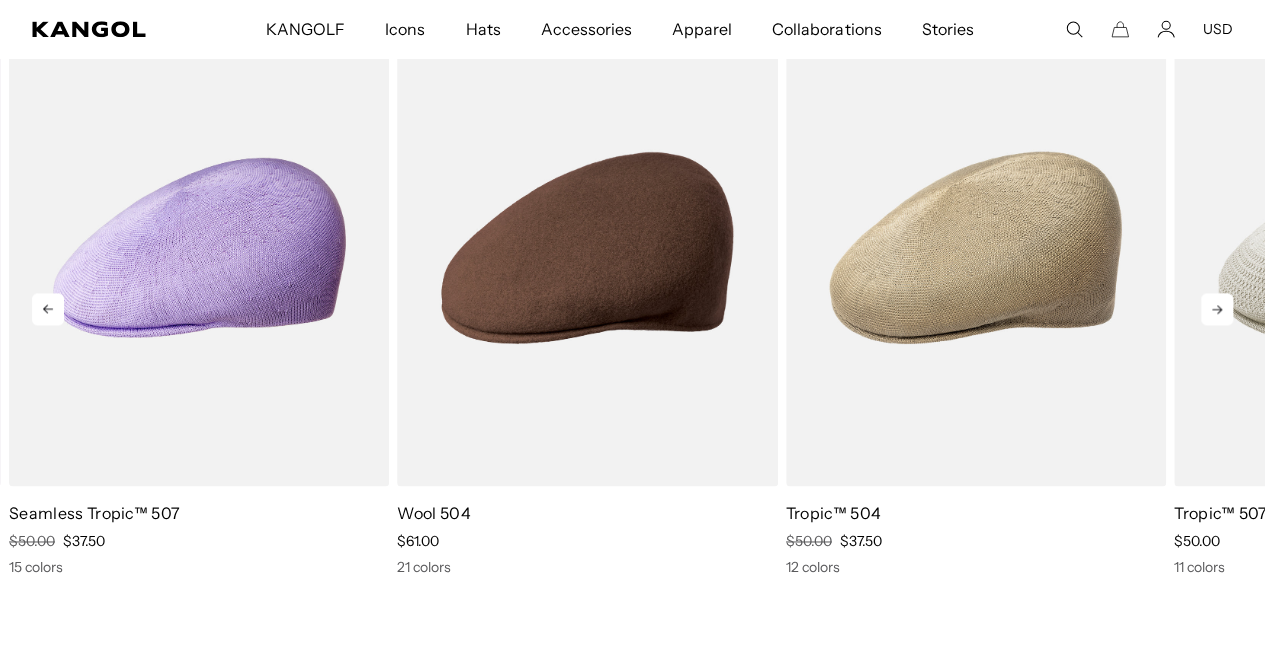 click 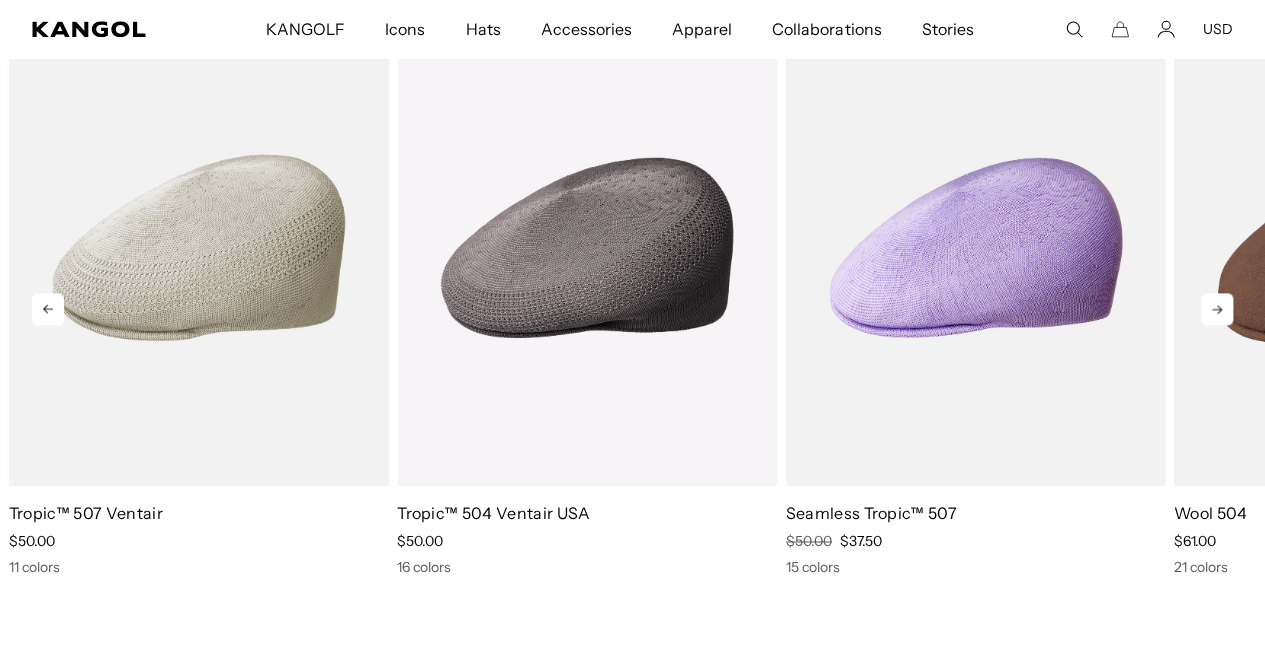 click 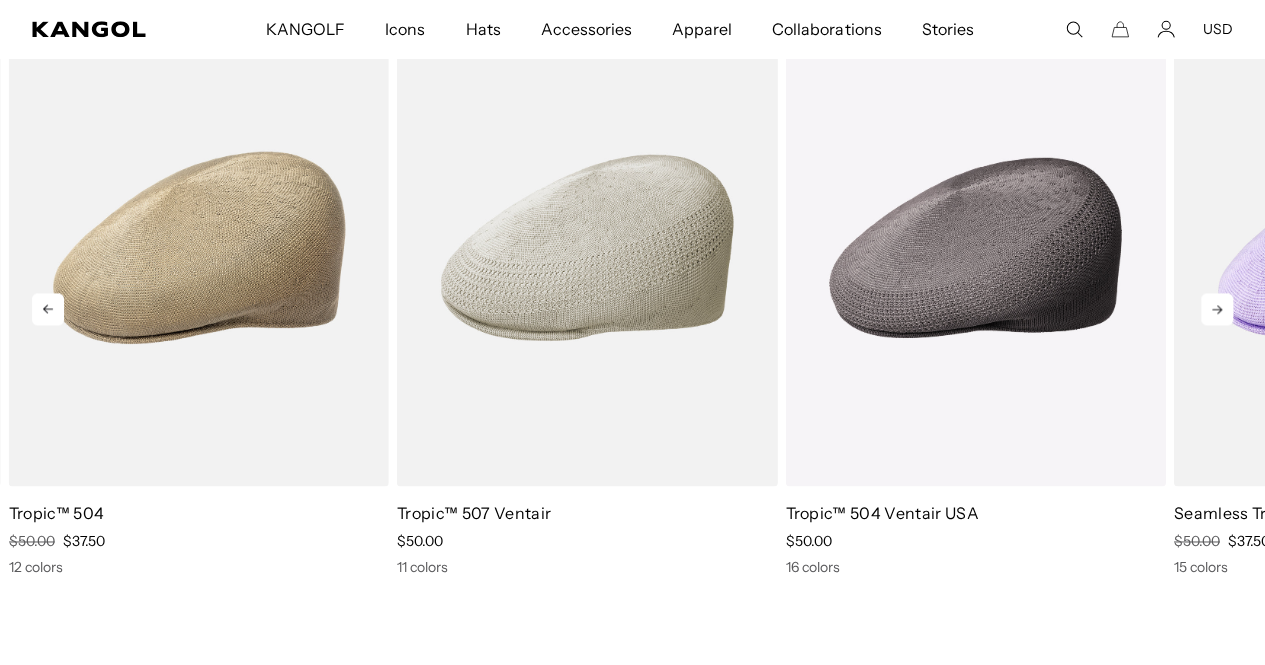 click 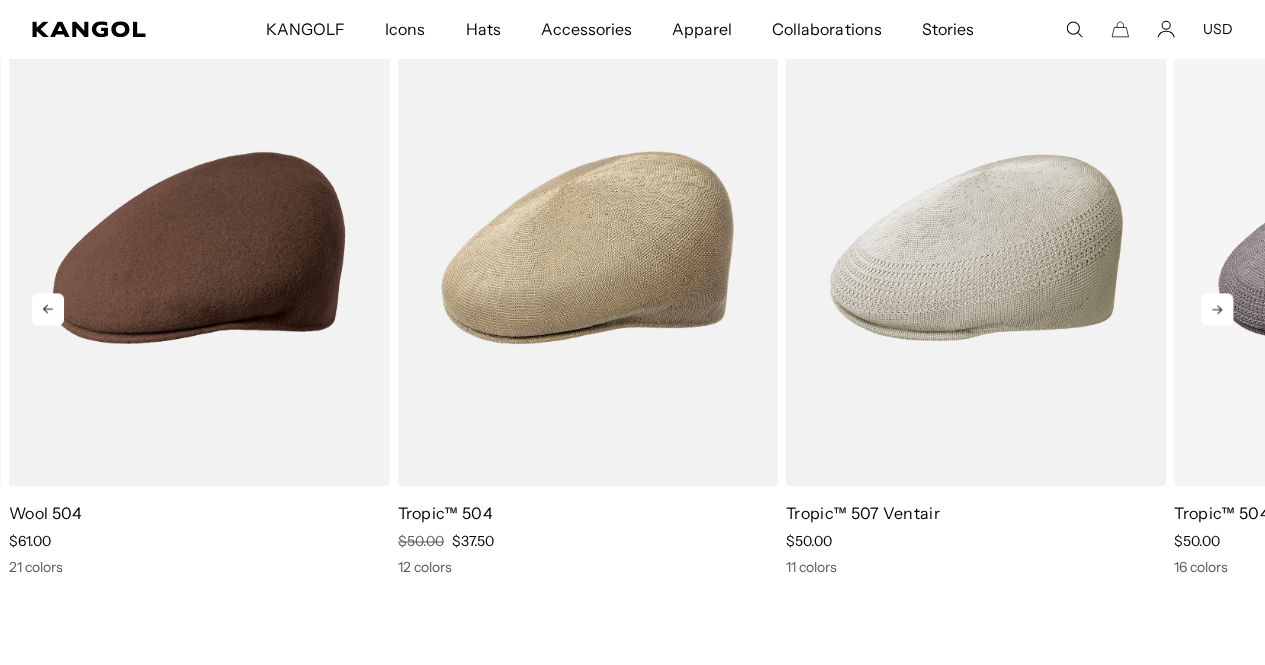 click 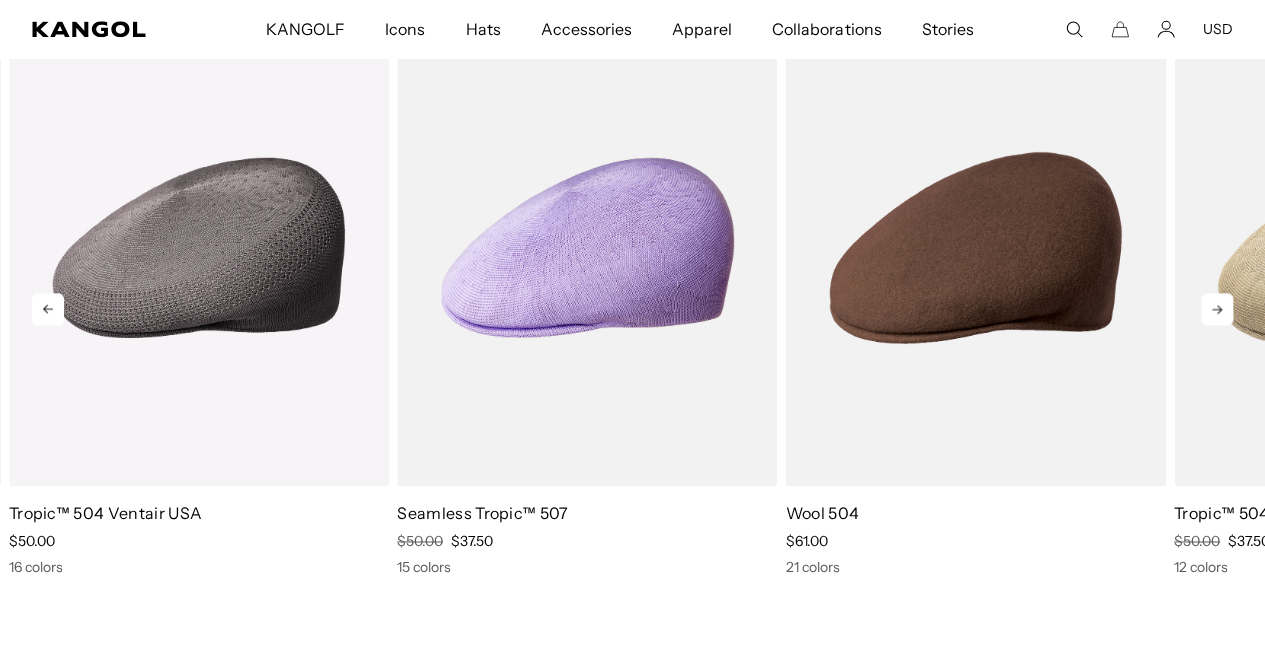 click 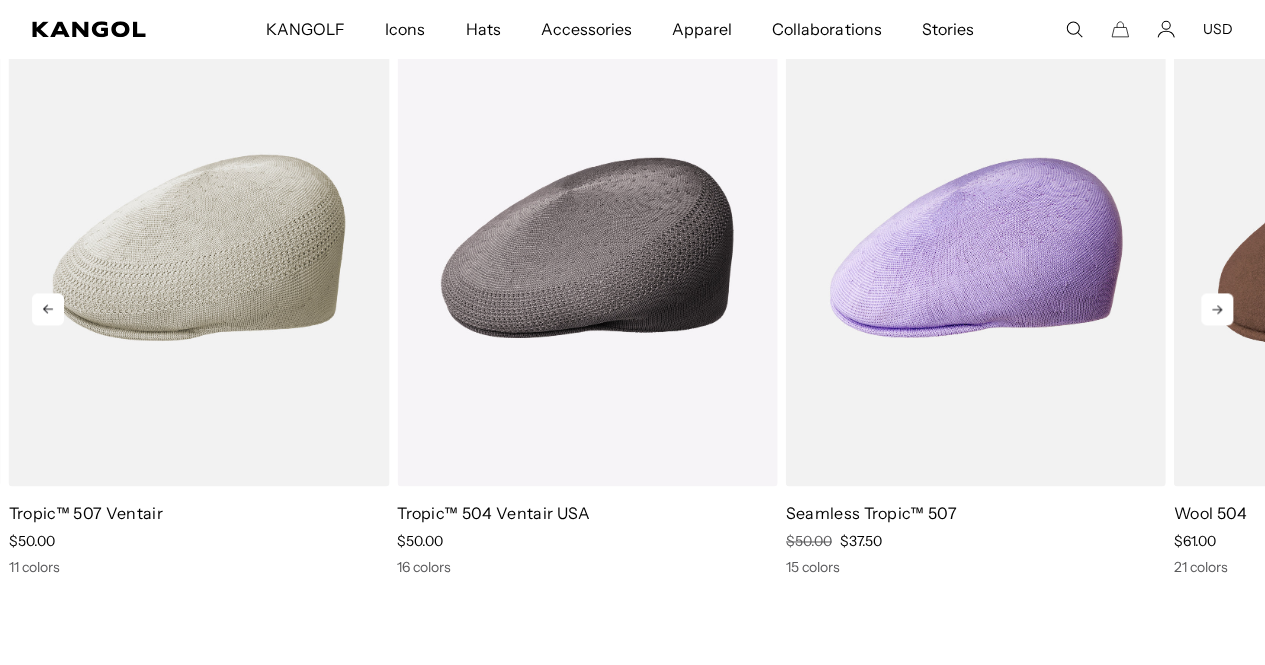 click 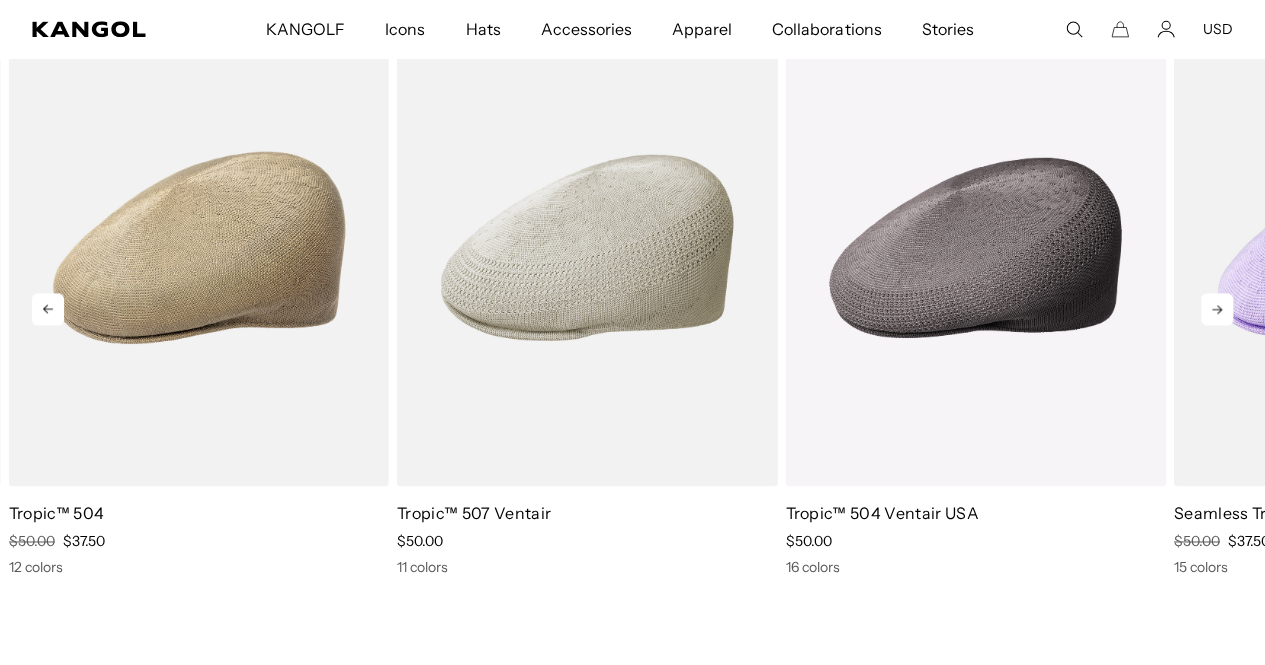 scroll, scrollTop: 0, scrollLeft: 0, axis: both 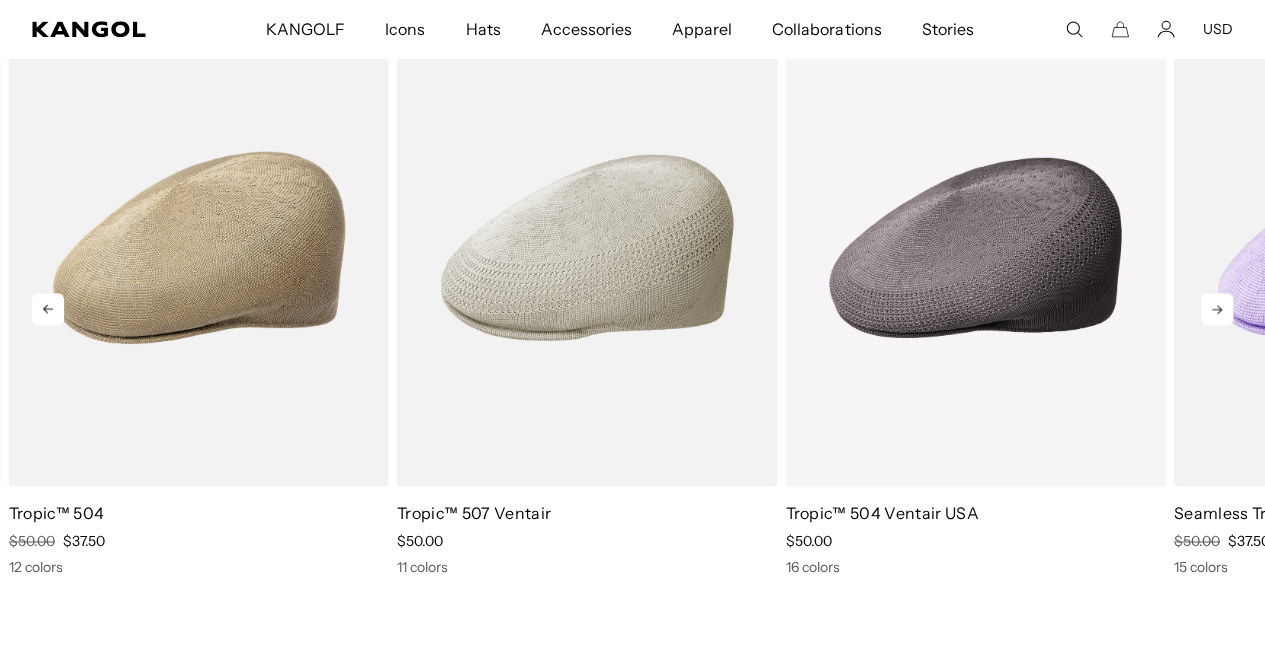 click 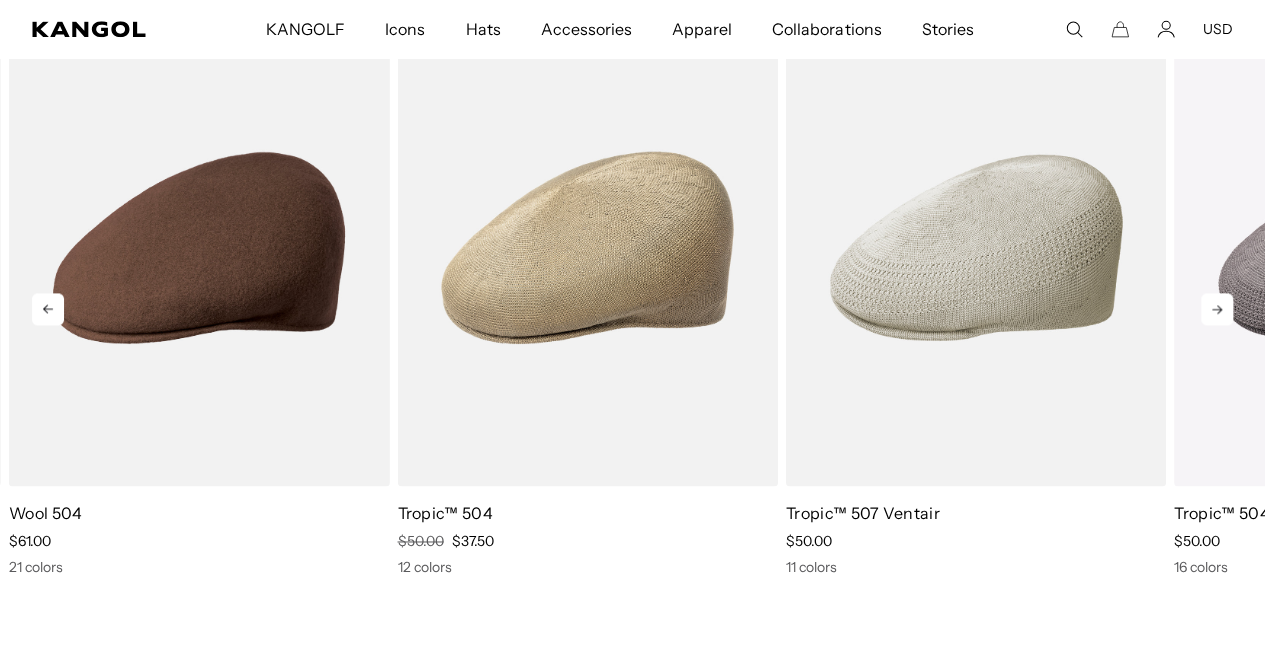 click 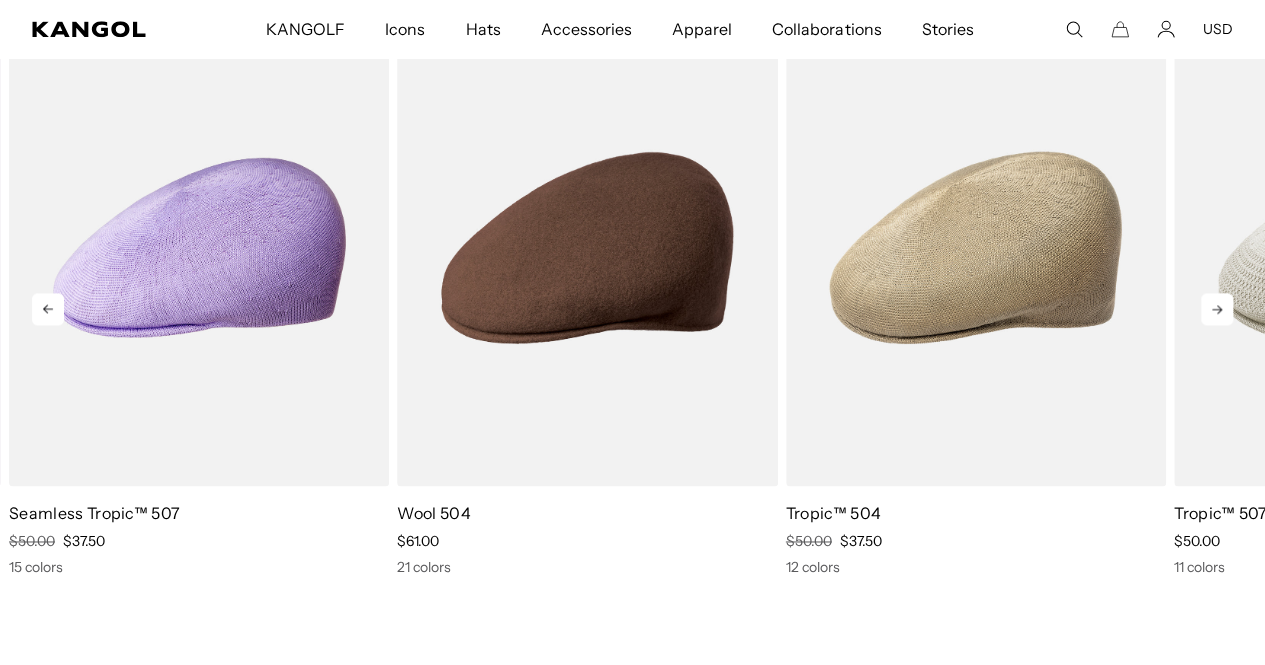 scroll, scrollTop: 0, scrollLeft: 412, axis: horizontal 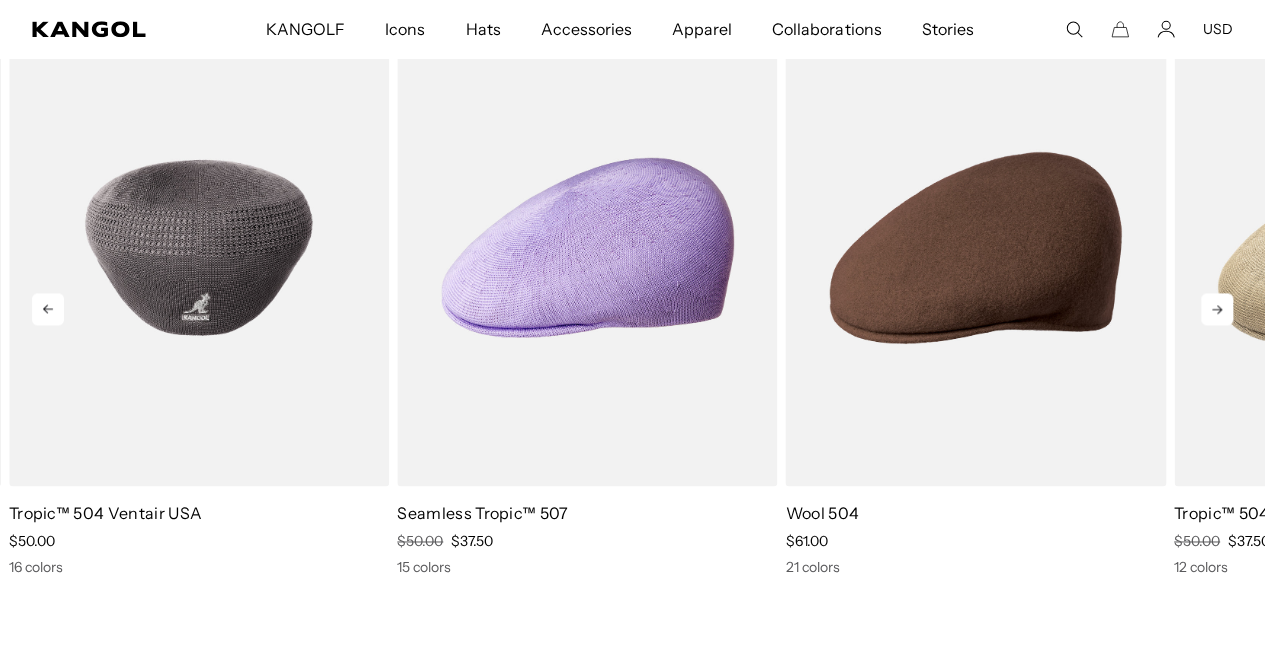 click at bounding box center (199, 247) 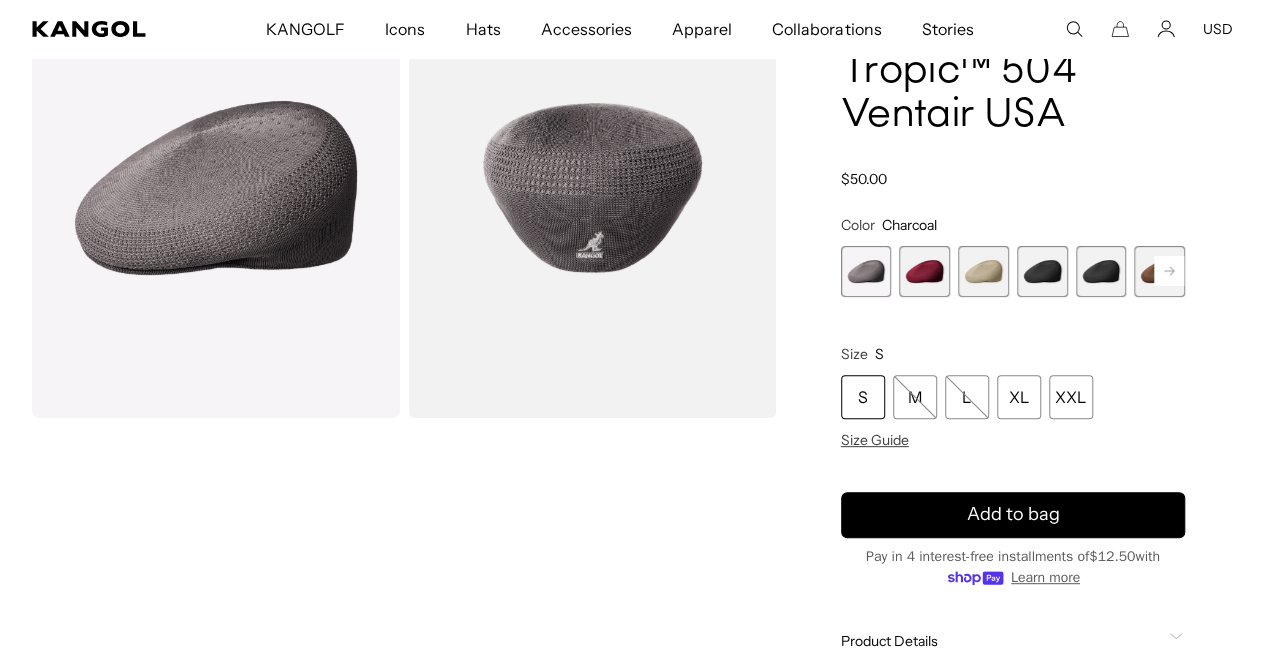 scroll, scrollTop: 173, scrollLeft: 0, axis: vertical 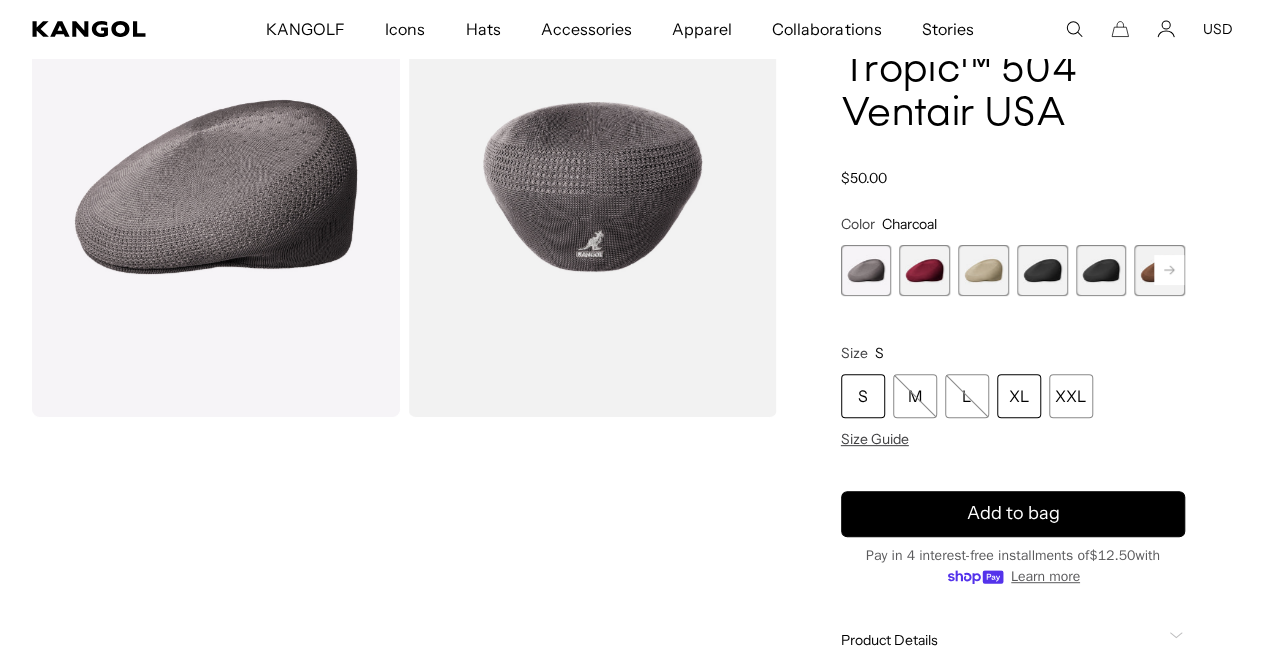 click on "XL" at bounding box center (1019, 396) 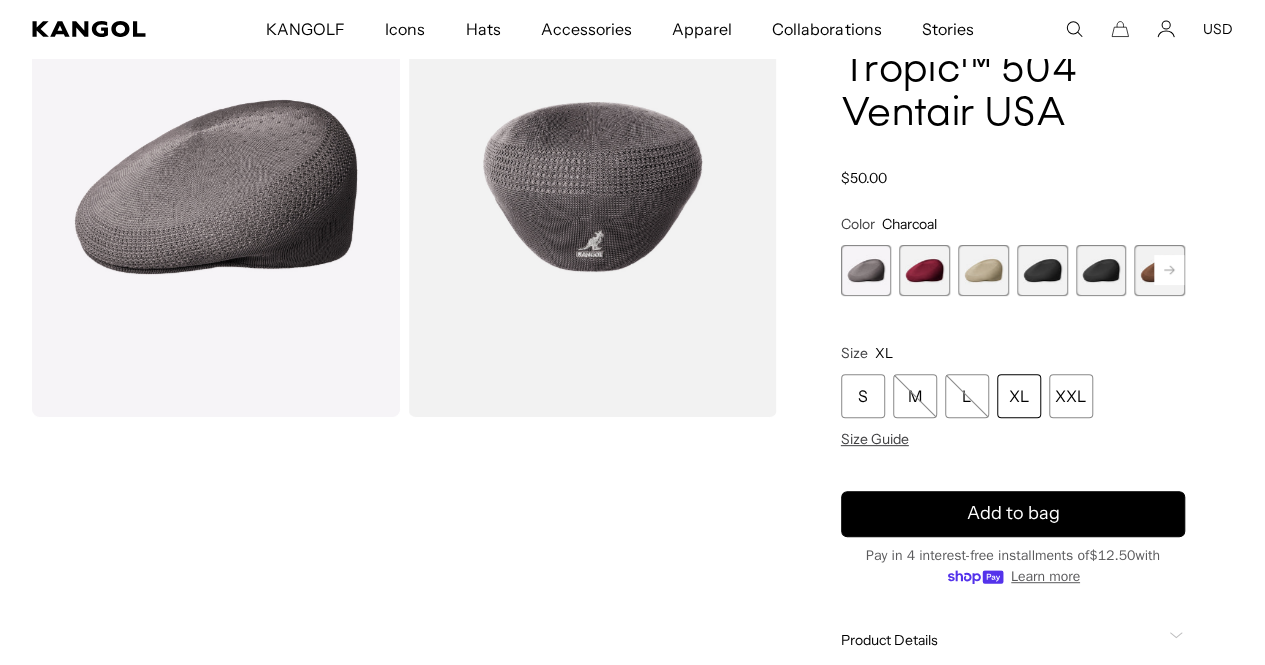 scroll, scrollTop: 0, scrollLeft: 0, axis: both 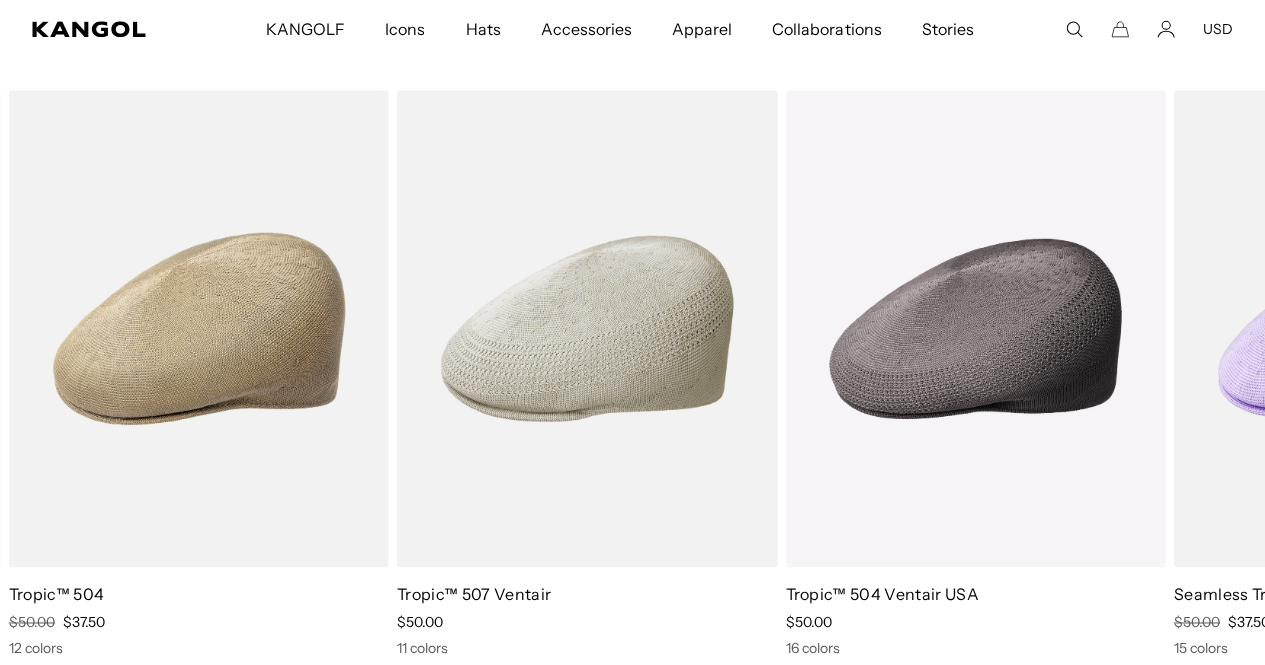 click at bounding box center (0, 0) 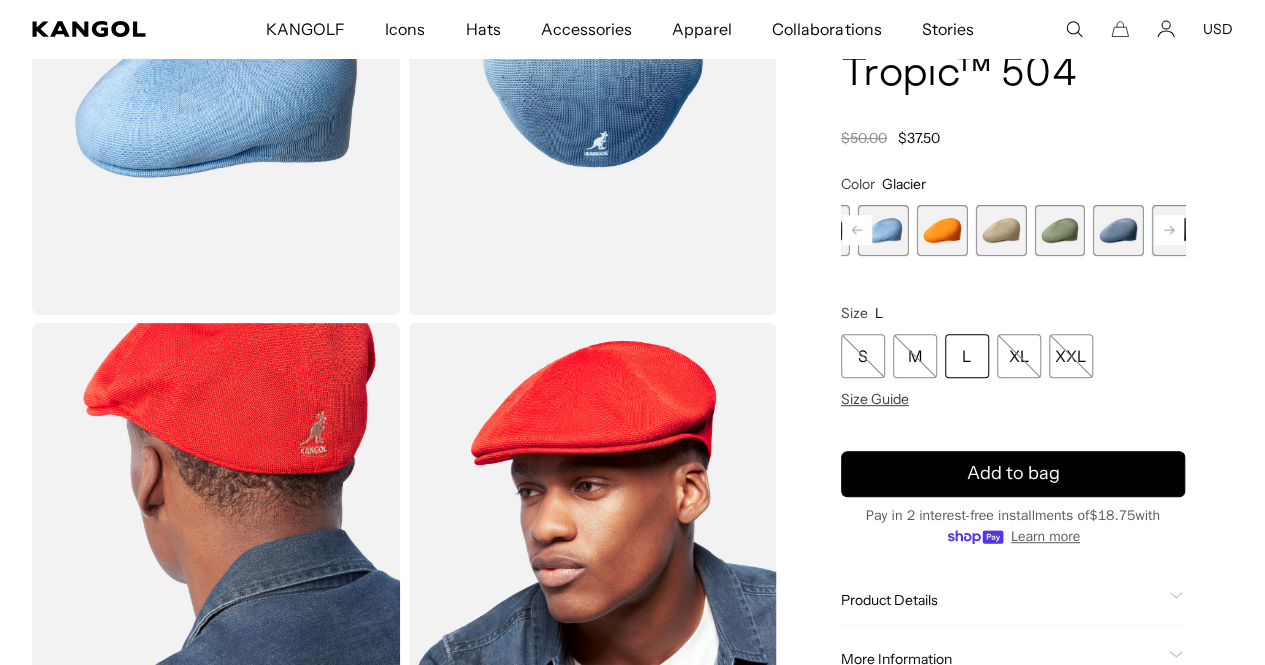 scroll, scrollTop: 276, scrollLeft: 0, axis: vertical 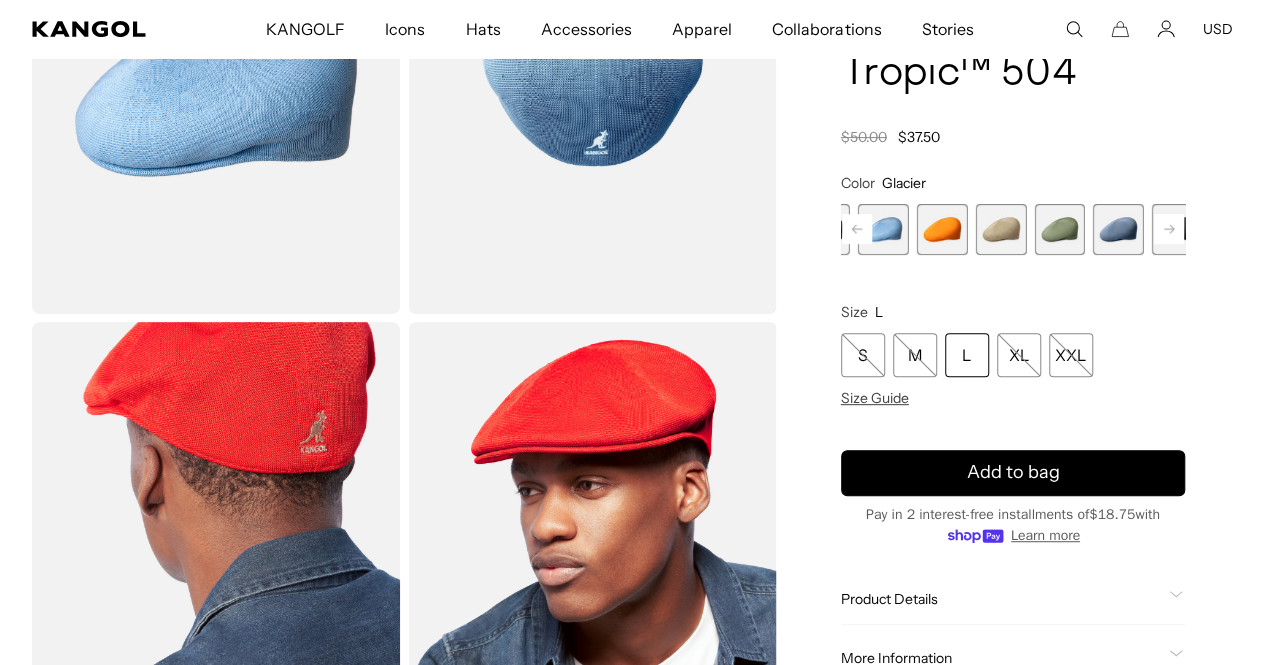 click on "Color
Glacier
Previous
Next
WARM GREY
Variant sold out or unavailable
Glacier
Variant sold out or unavailable
ELECTRIC KUMQUAT
Variant sold out or unavailable
Beige
Variant sold out or unavailable
Oil Green
Variant sold out or unavailable
DENIM BLUE" at bounding box center [1013, 214] 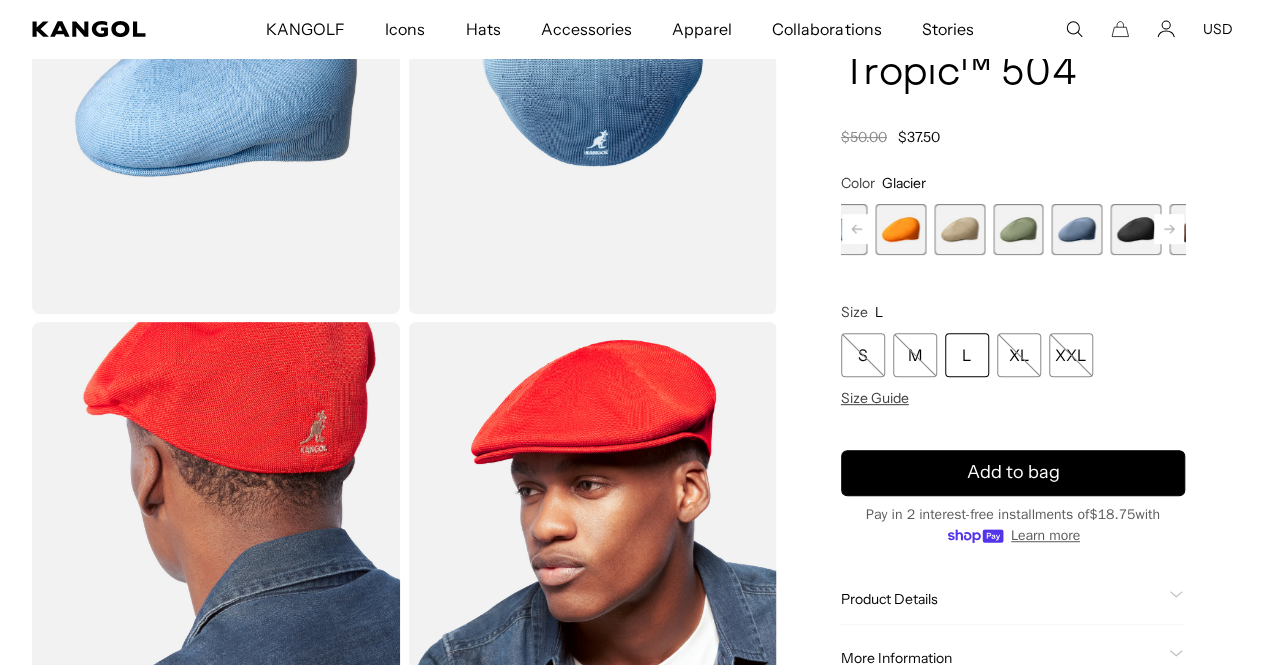 click 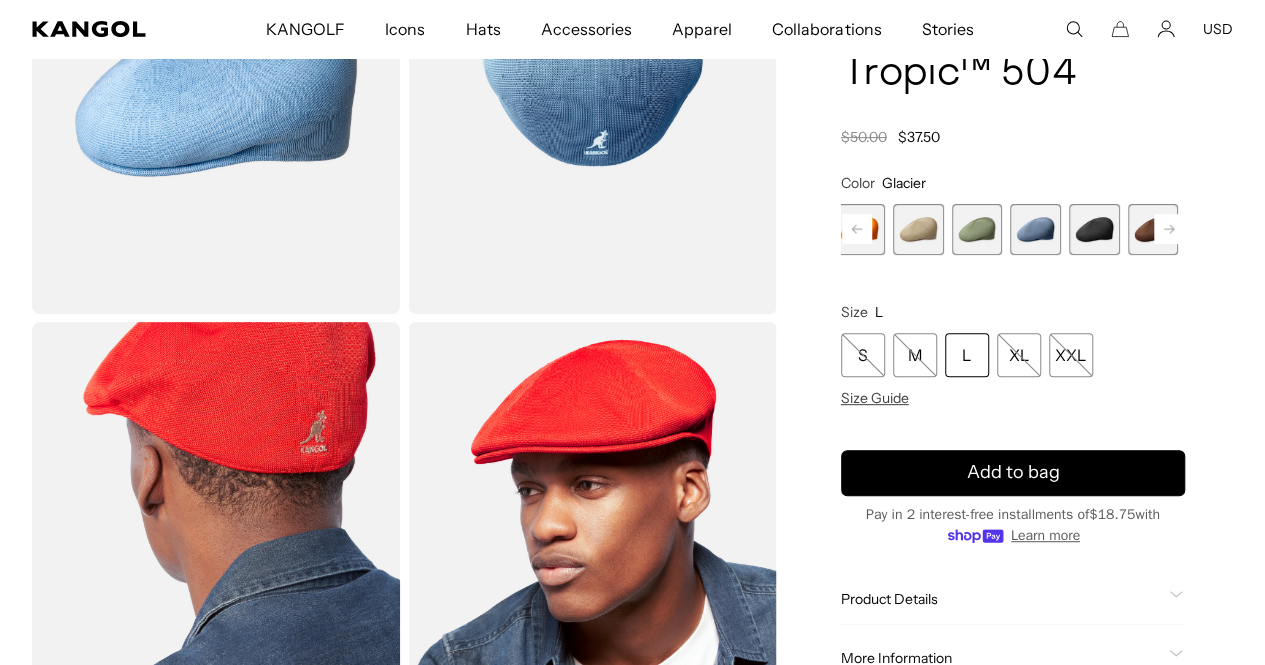 scroll, scrollTop: 0, scrollLeft: 0, axis: both 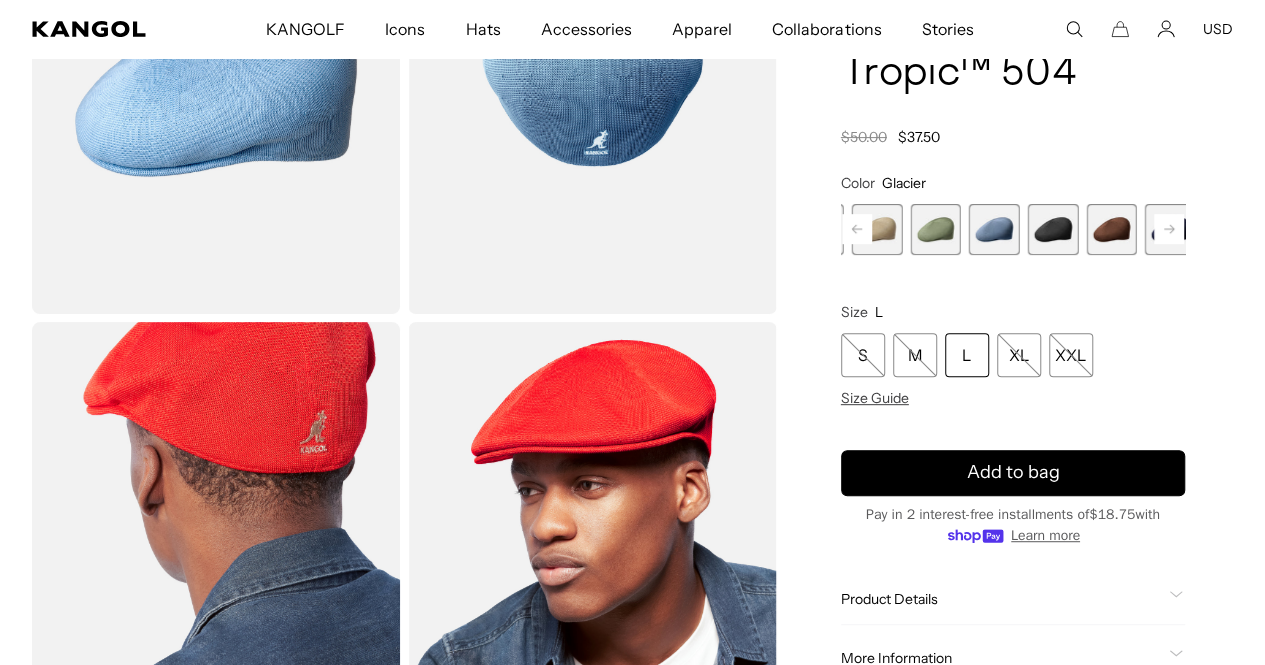 click 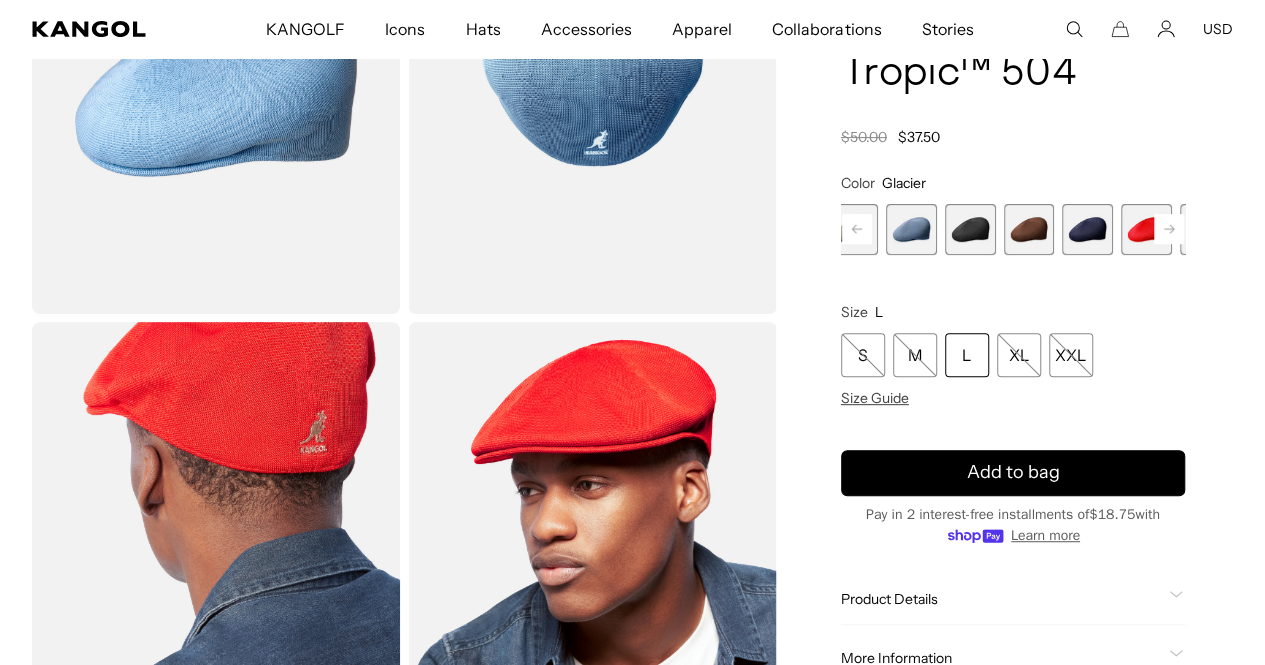click 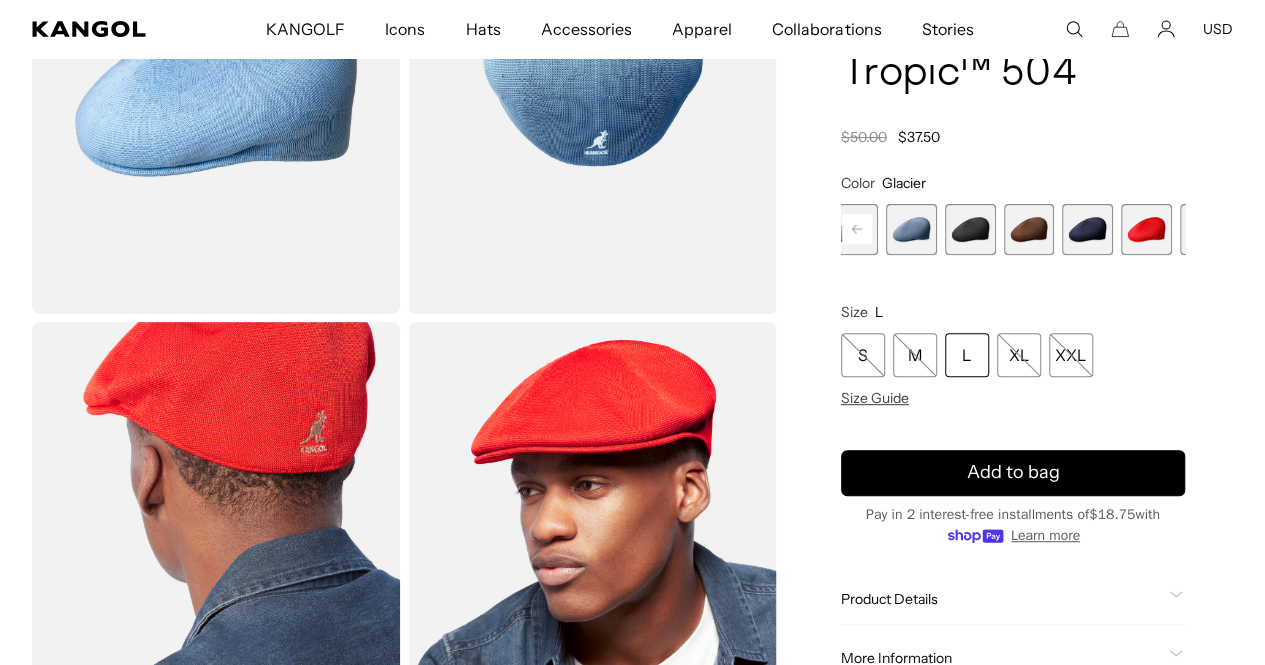 click at bounding box center [1263, 229] 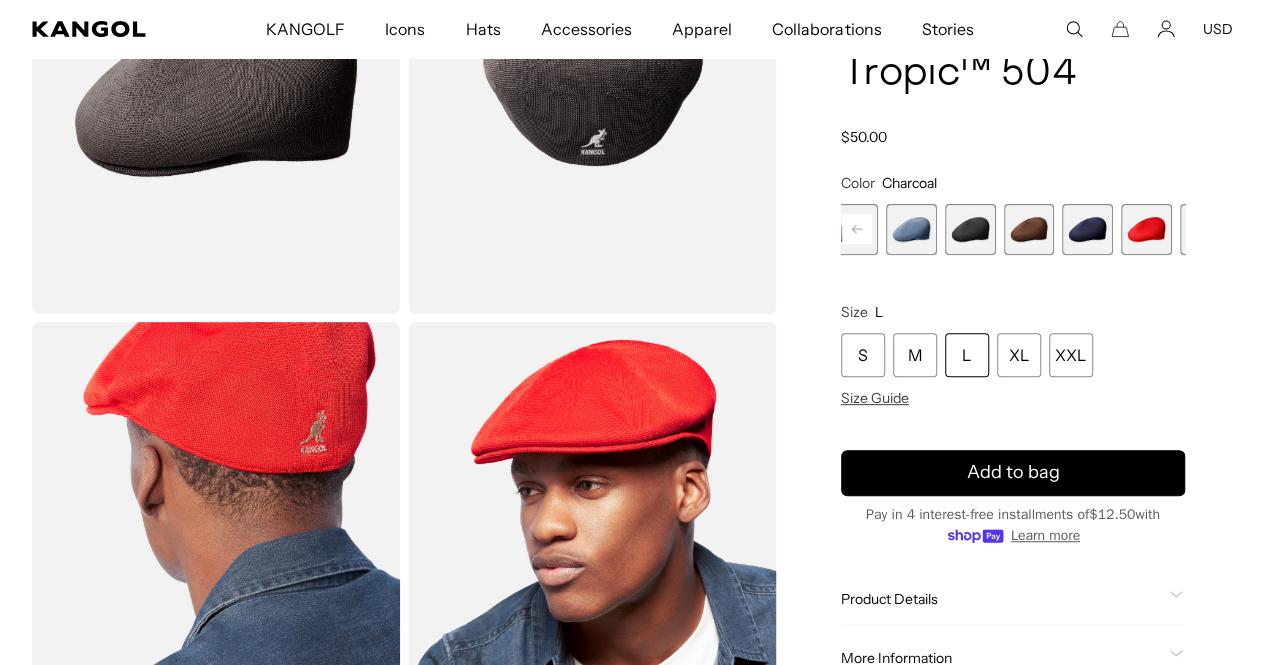 scroll, scrollTop: 0, scrollLeft: 412, axis: horizontal 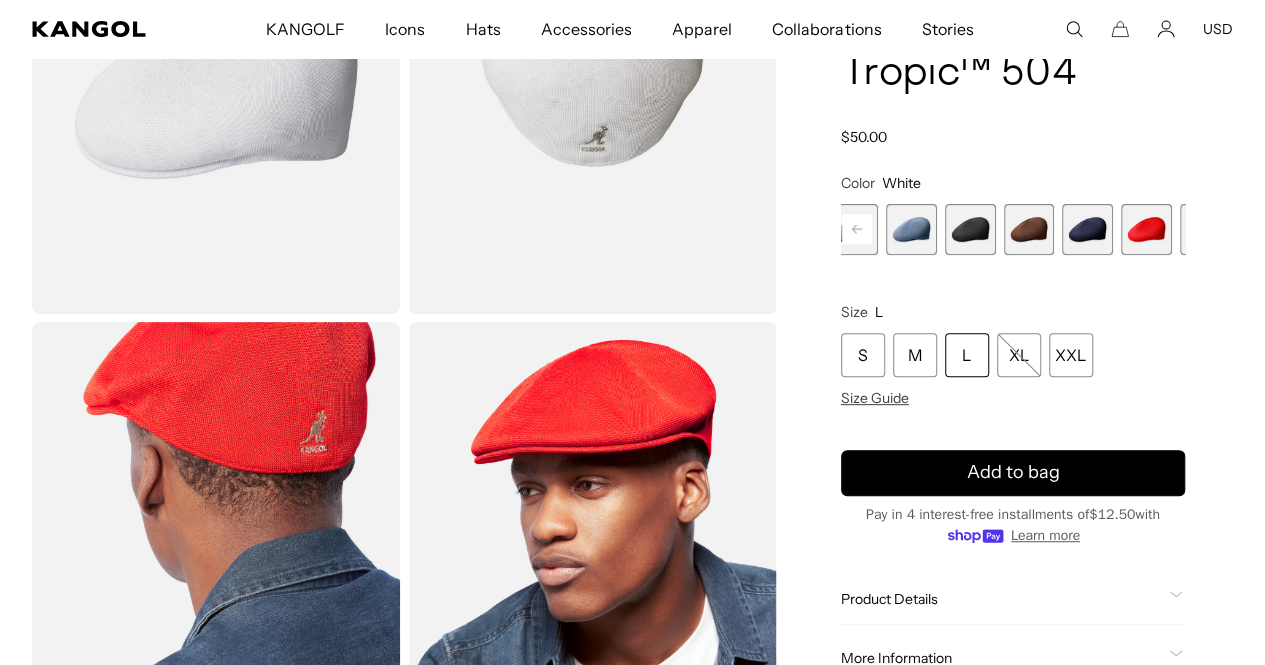 click at bounding box center [1146, 229] 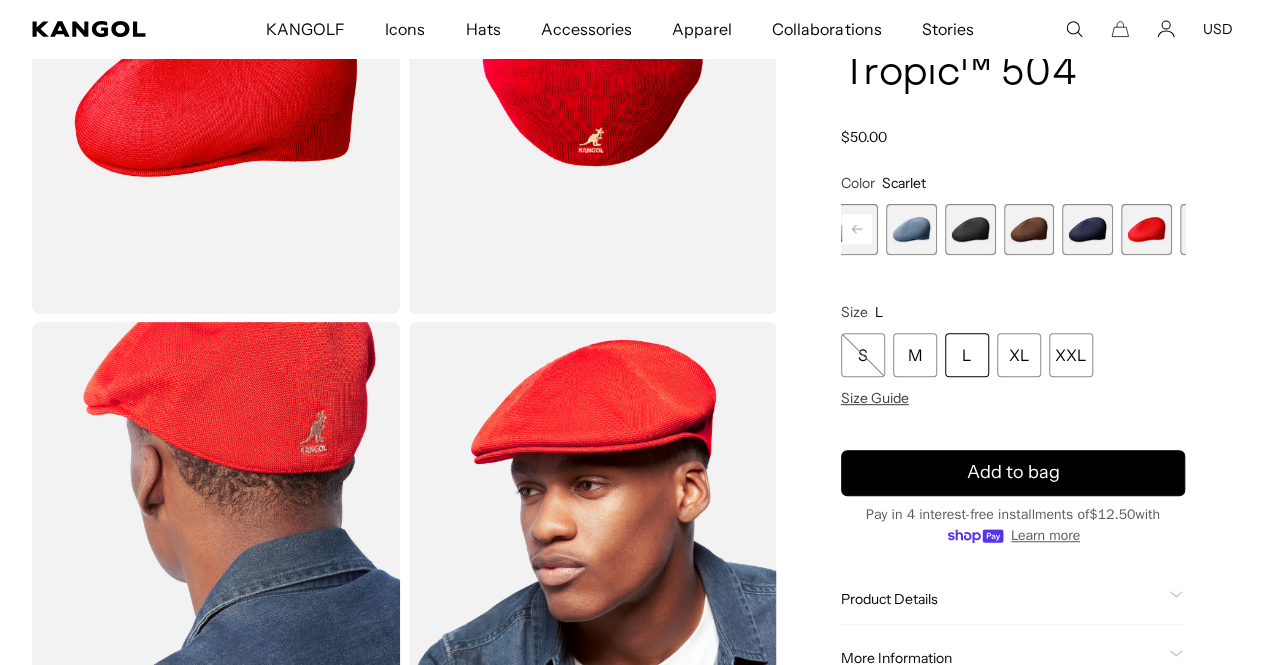 scroll, scrollTop: 0, scrollLeft: 412, axis: horizontal 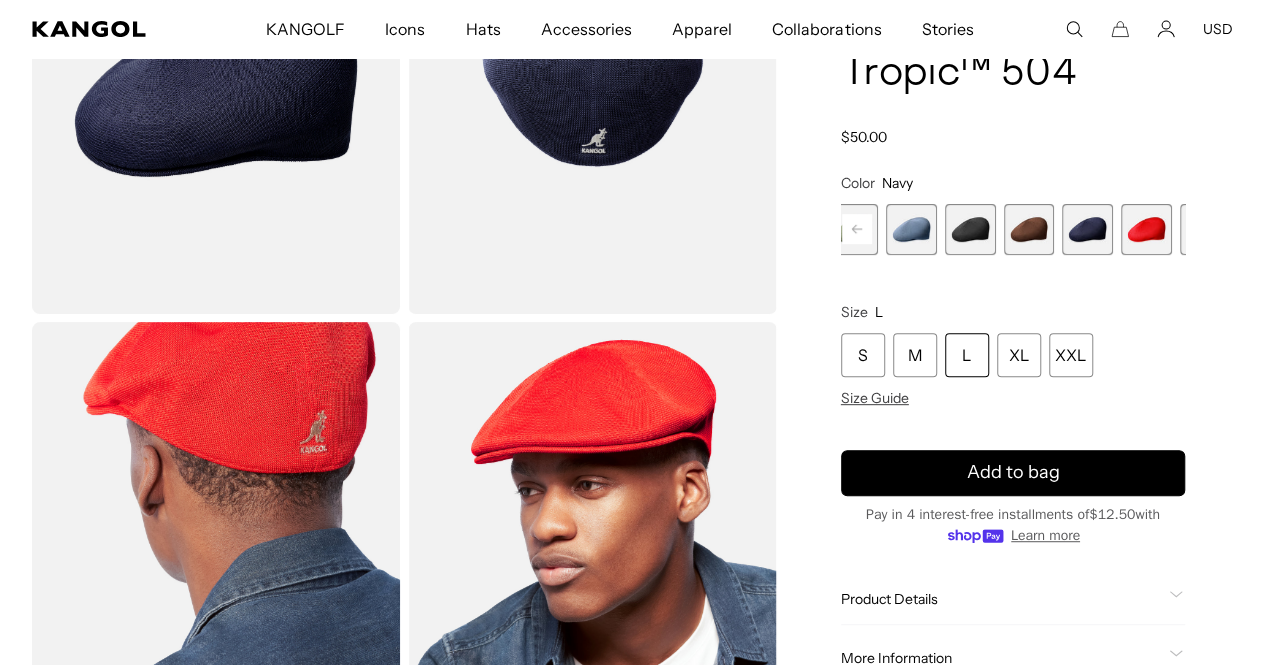 click at bounding box center [1029, 229] 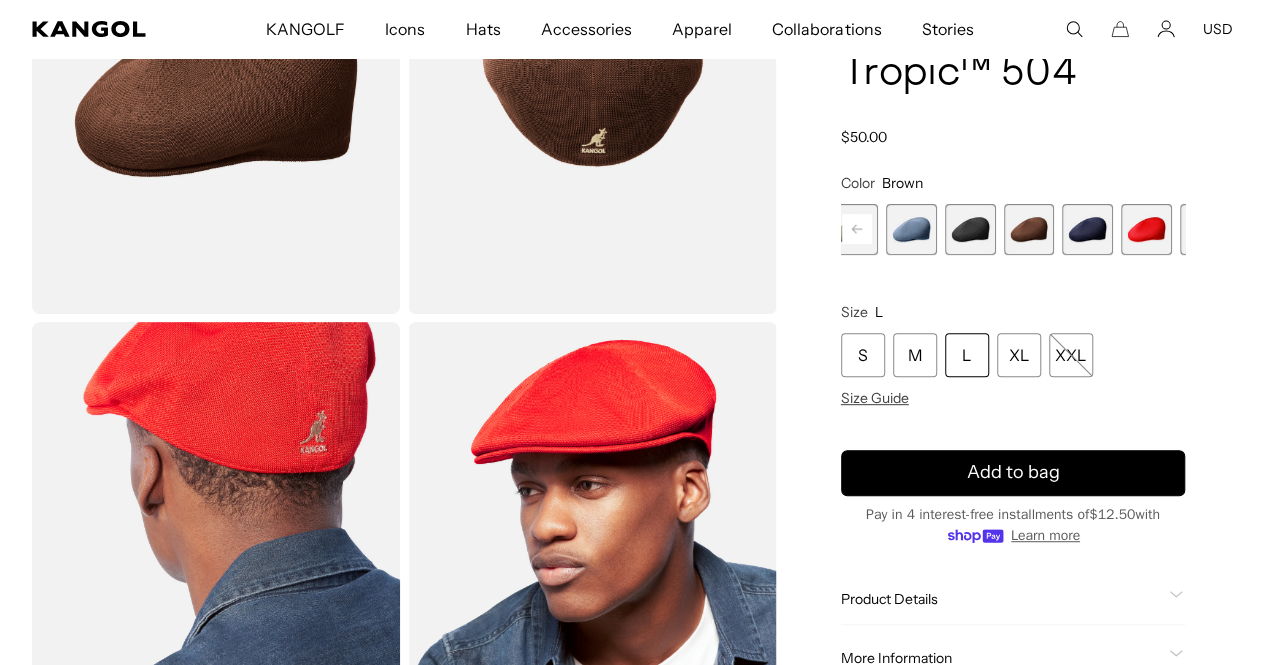 scroll, scrollTop: 0, scrollLeft: 0, axis: both 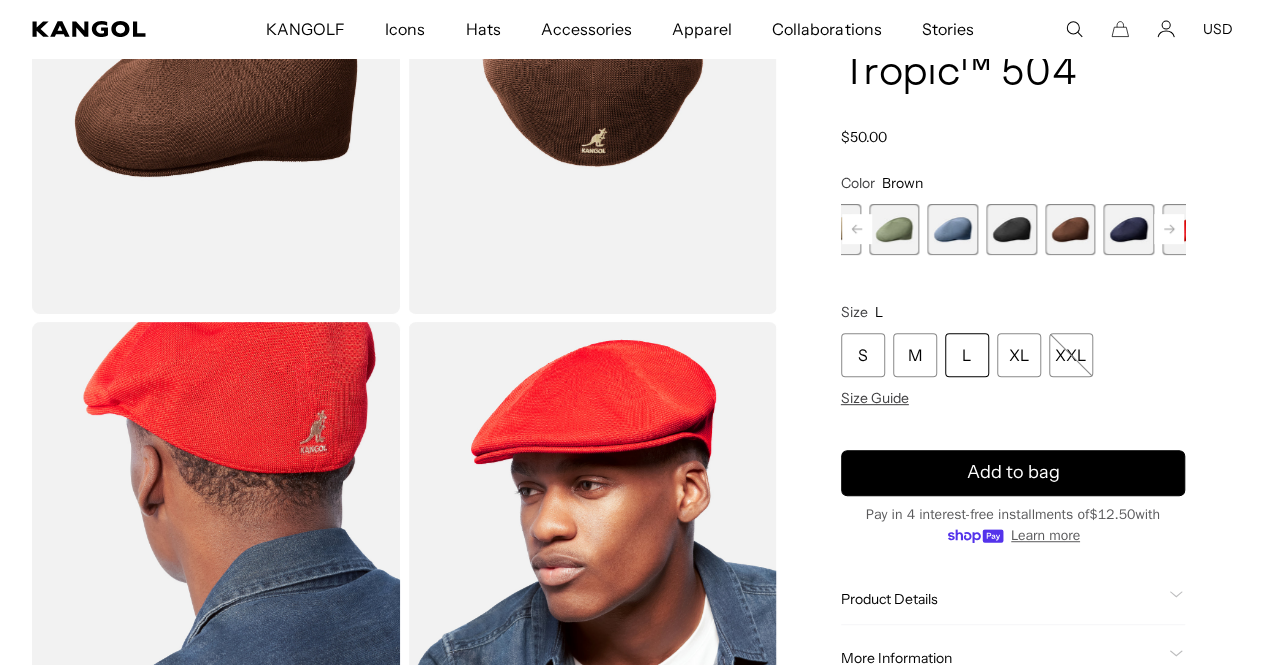 click 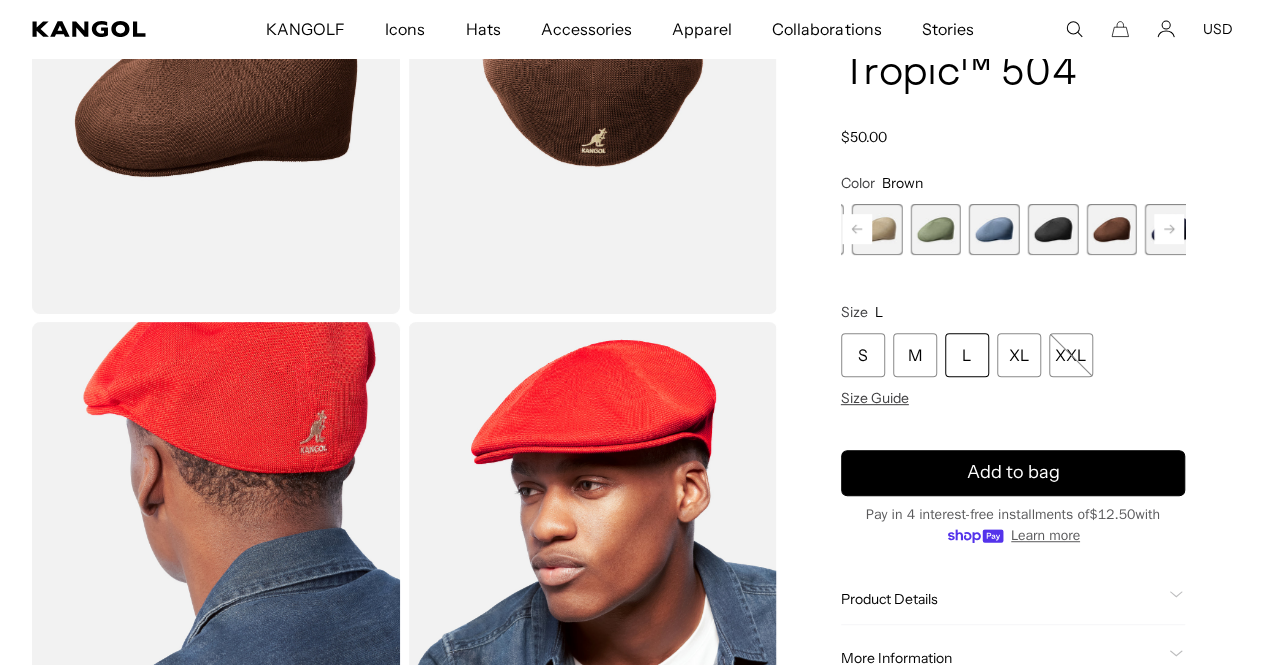 click 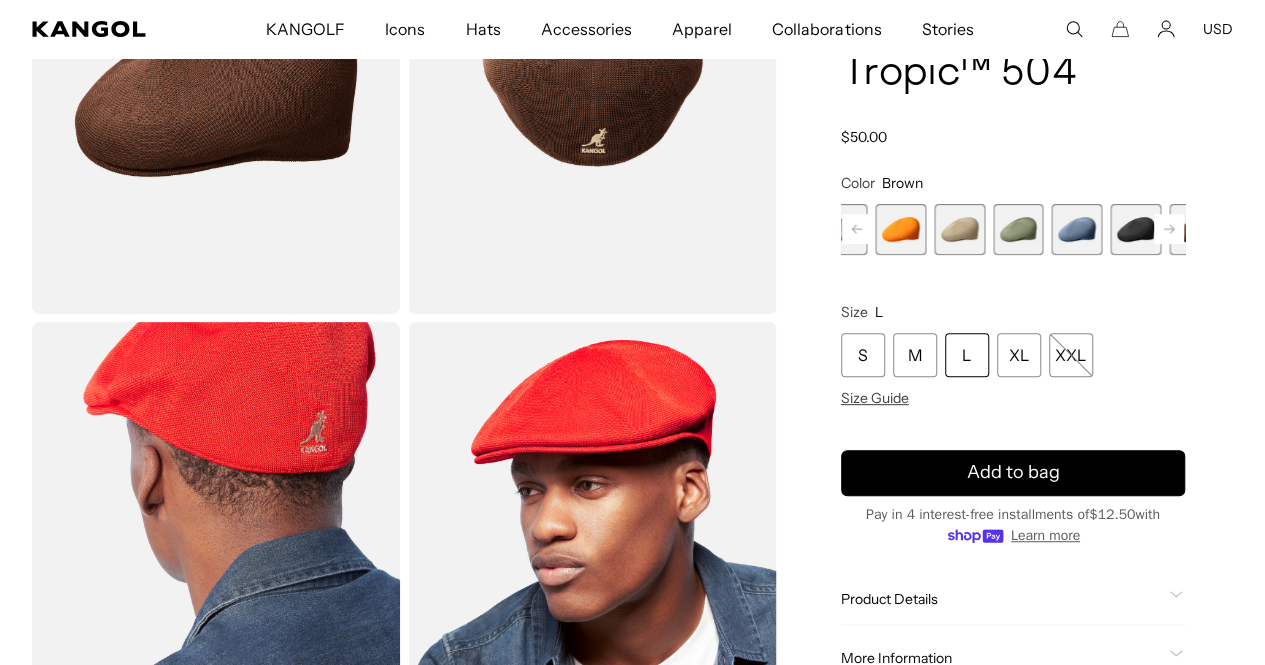 click 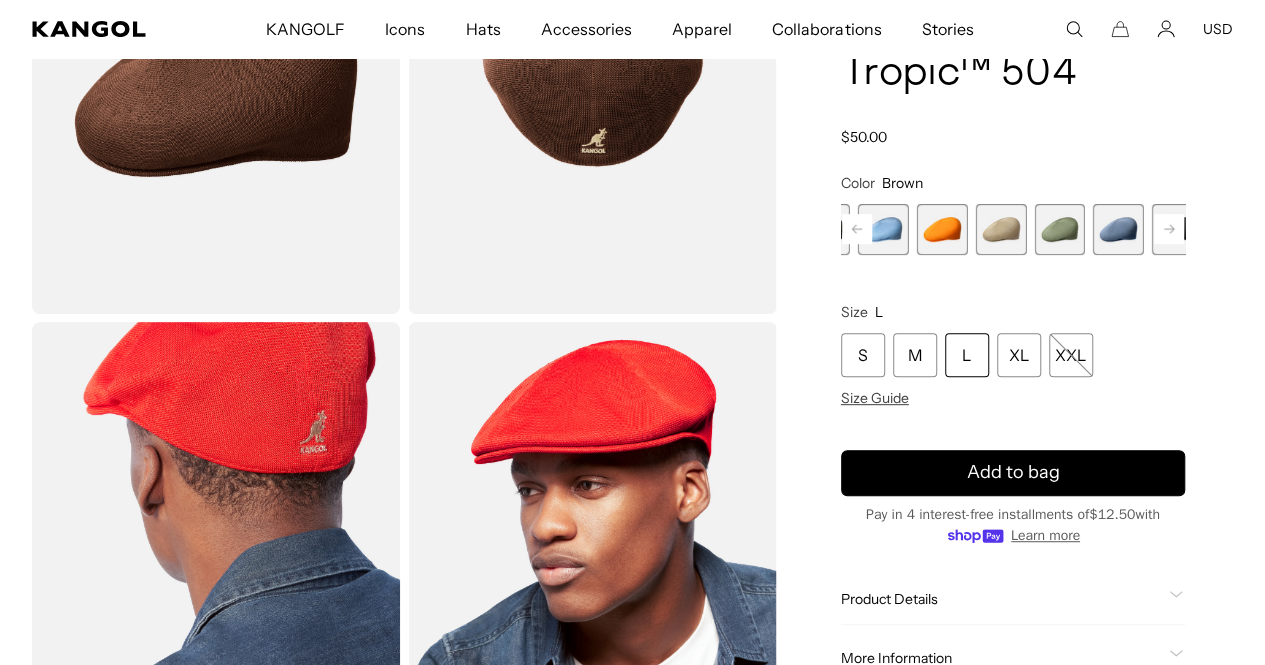click 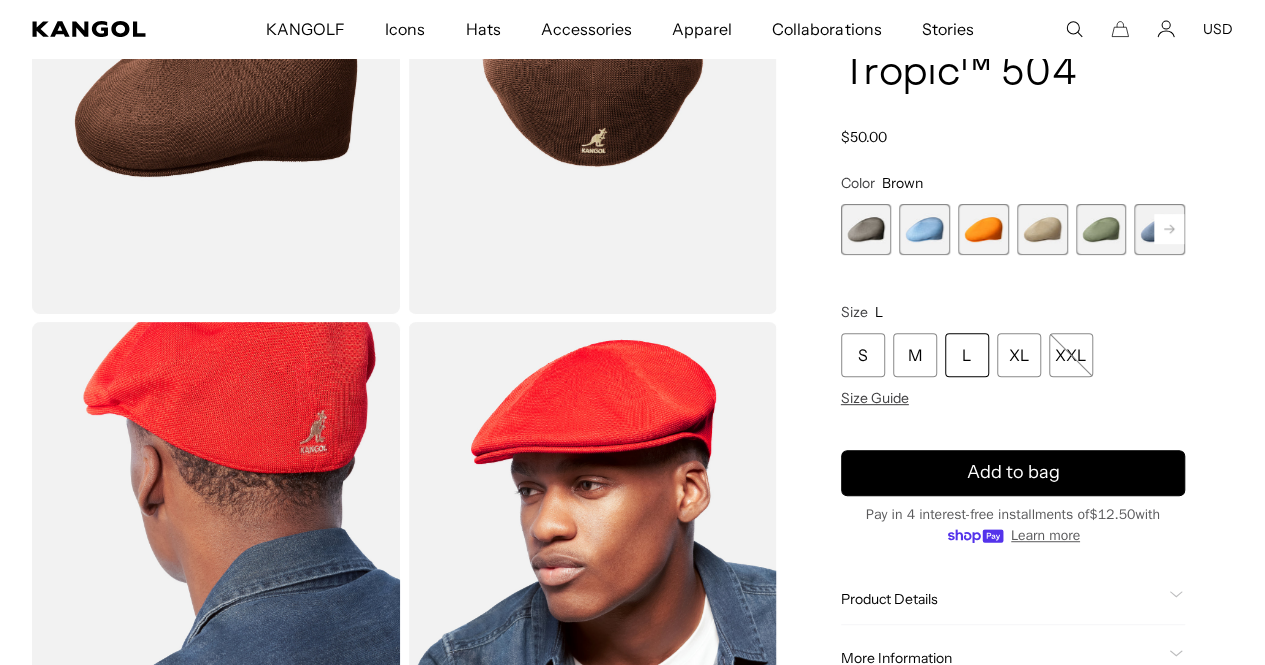 scroll, scrollTop: 0, scrollLeft: 412, axis: horizontal 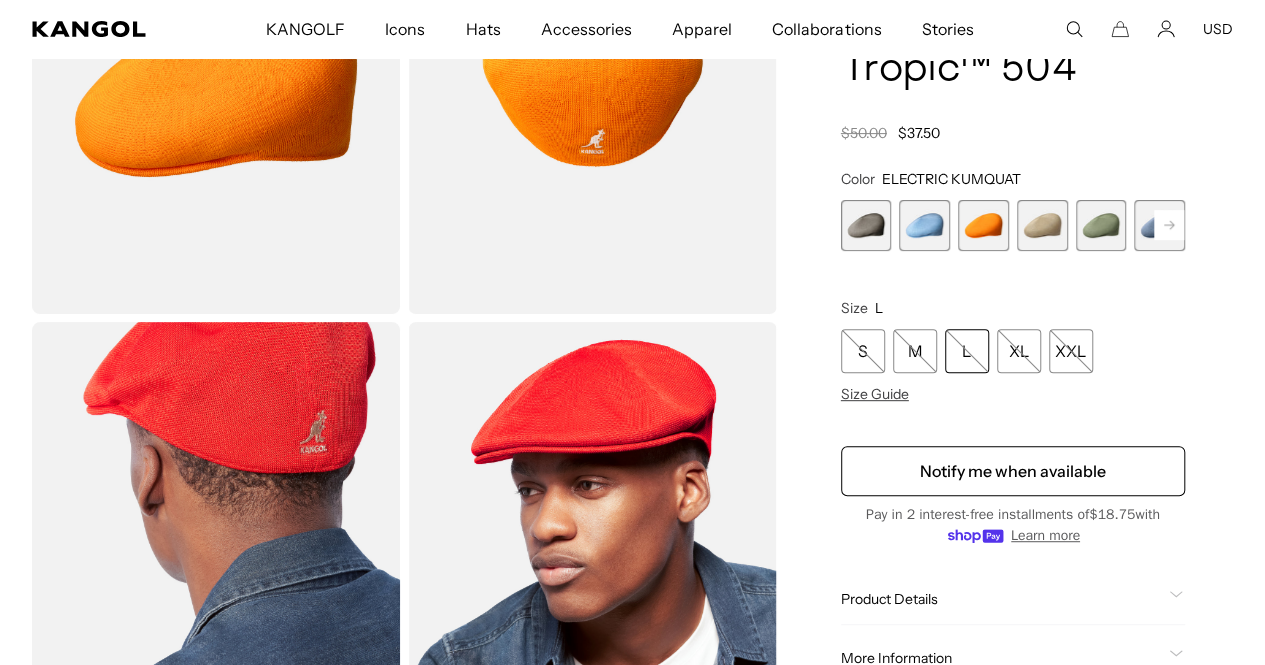 click at bounding box center (924, 225) 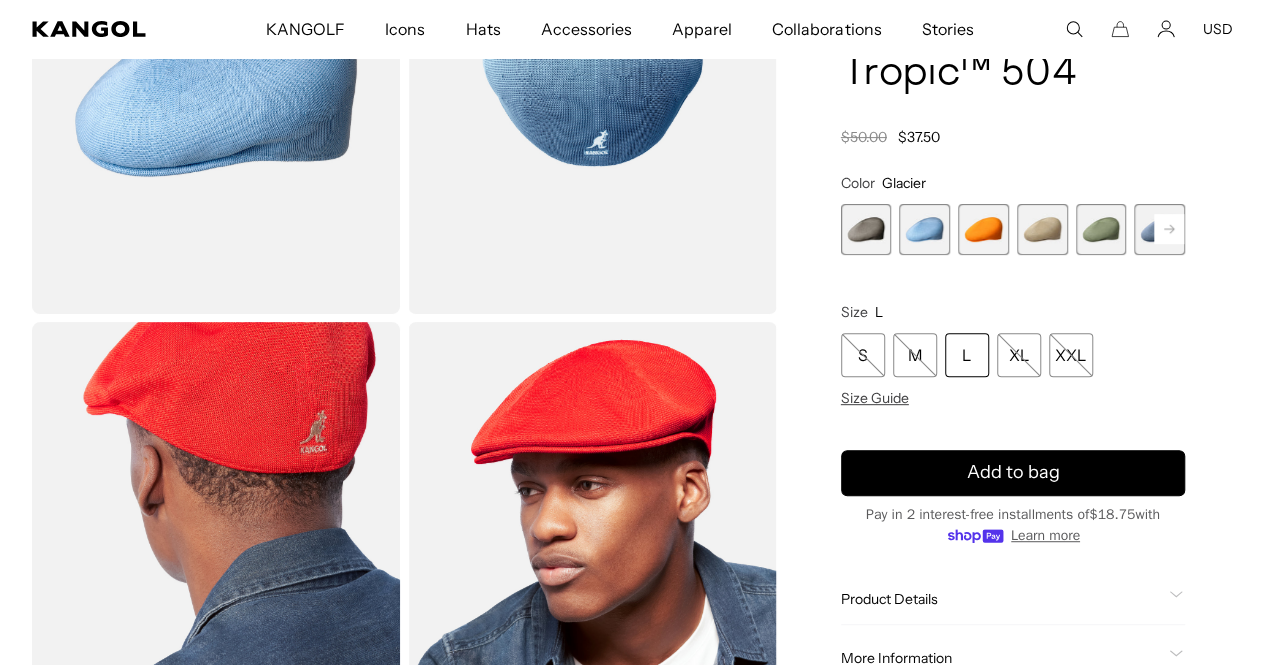scroll, scrollTop: 0, scrollLeft: 412, axis: horizontal 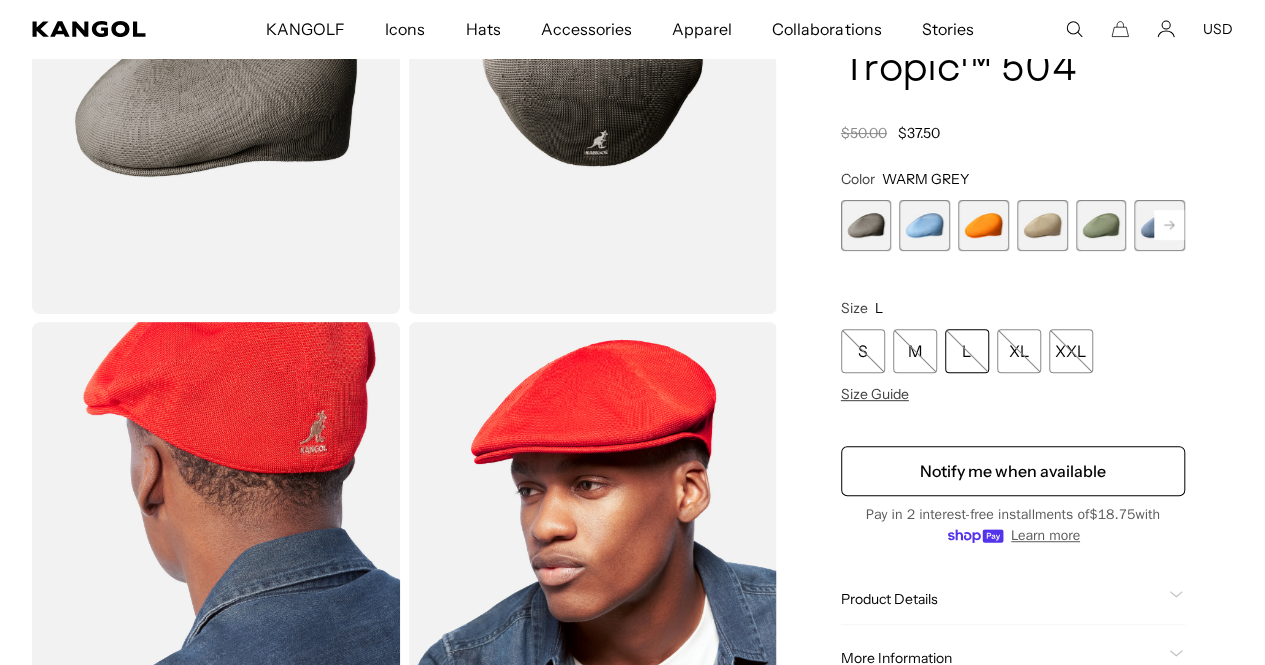 click at bounding box center [924, 225] 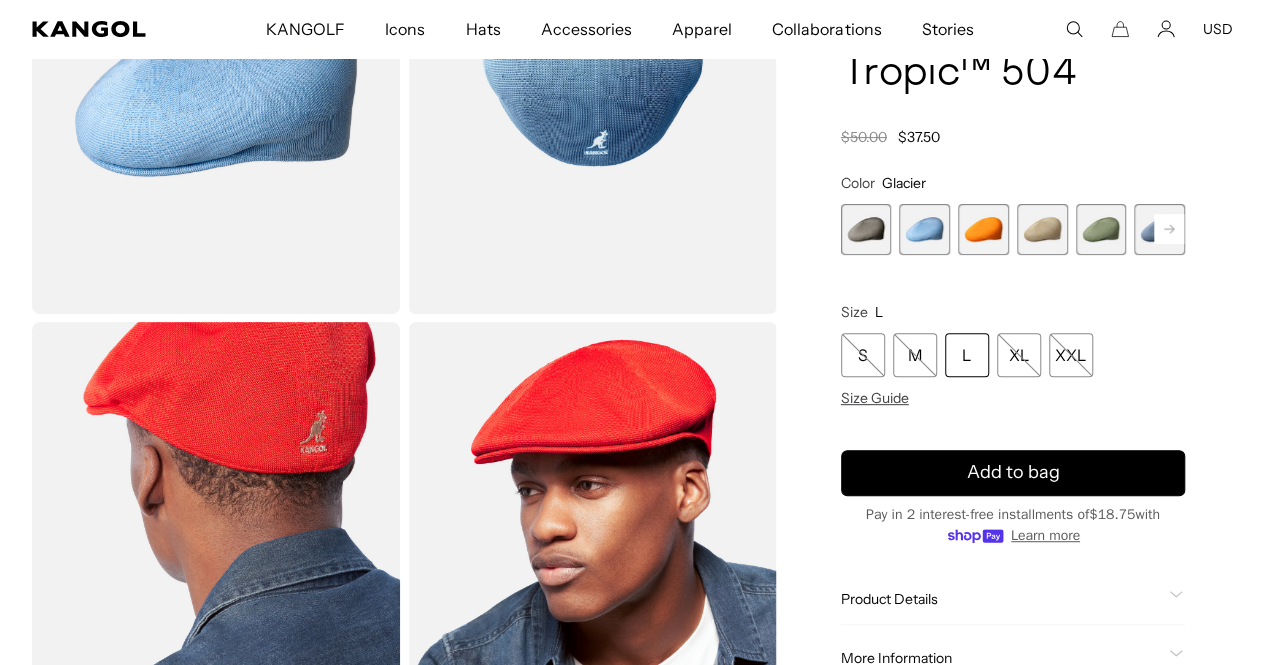 scroll, scrollTop: 0, scrollLeft: 0, axis: both 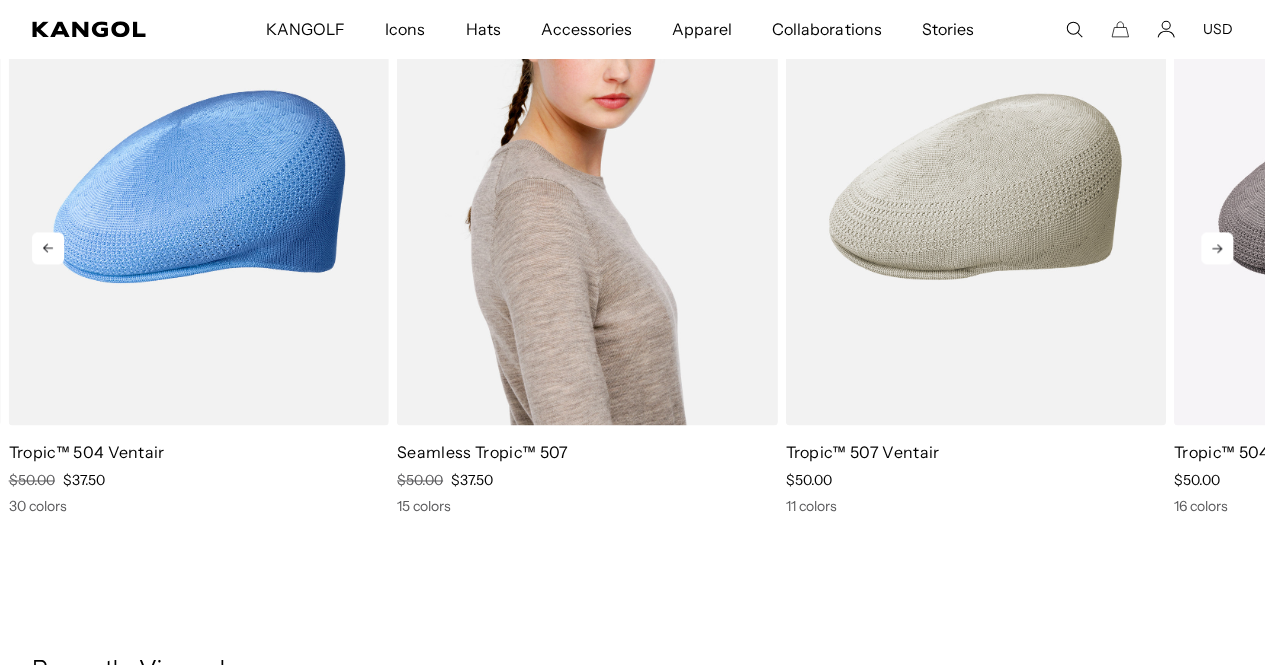 click at bounding box center [587, 186] 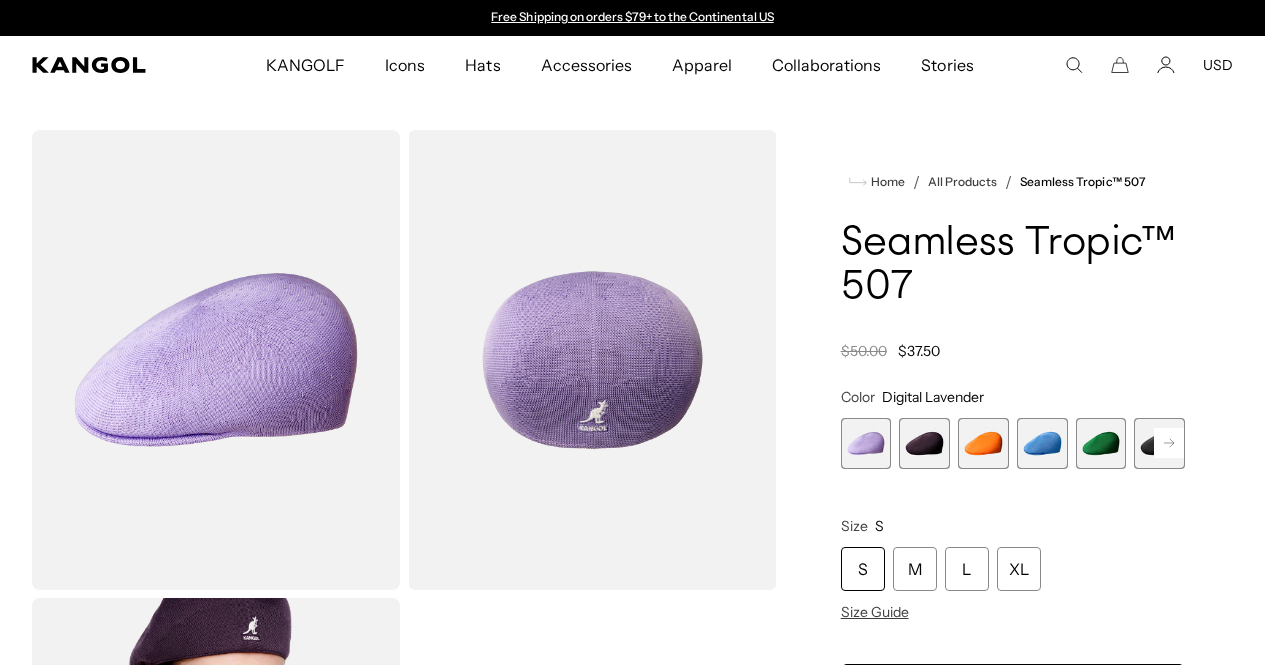 scroll, scrollTop: 0, scrollLeft: 0, axis: both 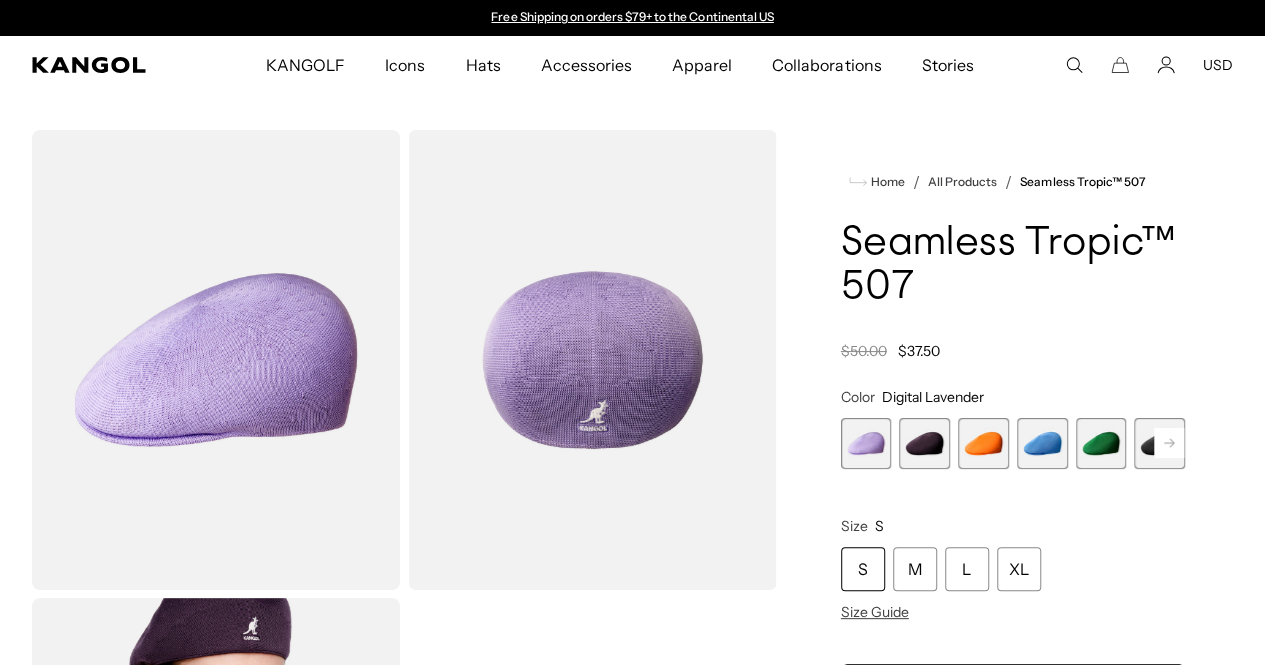 click 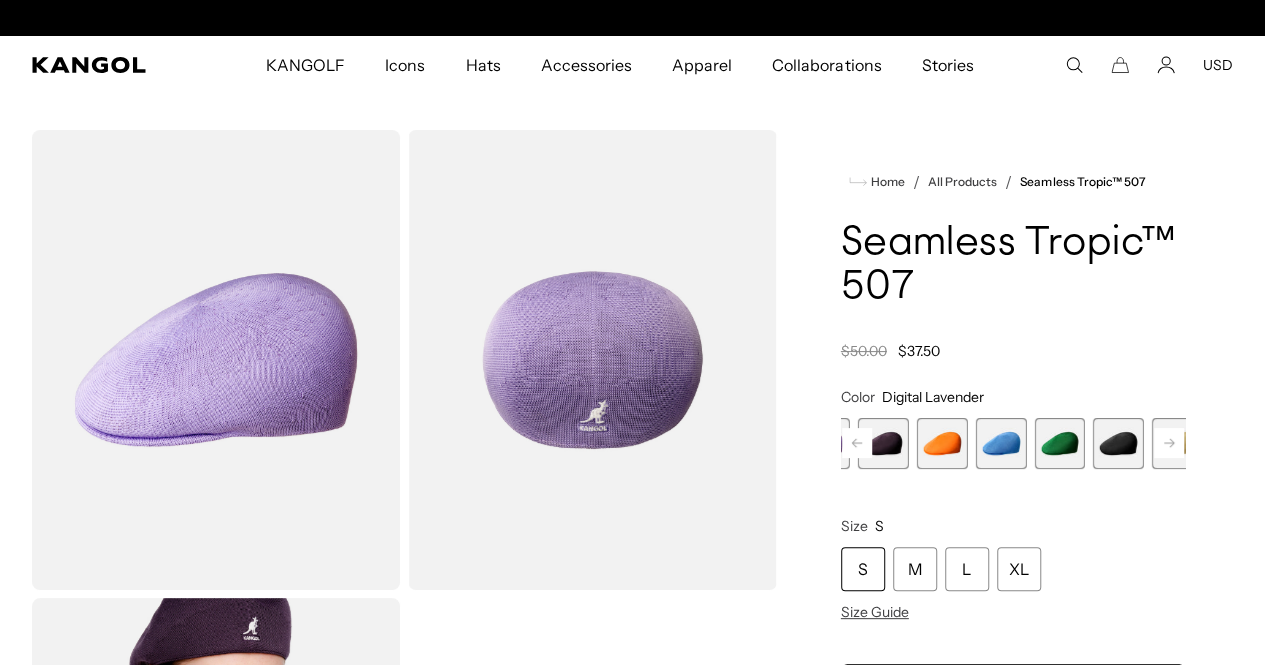 scroll, scrollTop: 0, scrollLeft: 412, axis: horizontal 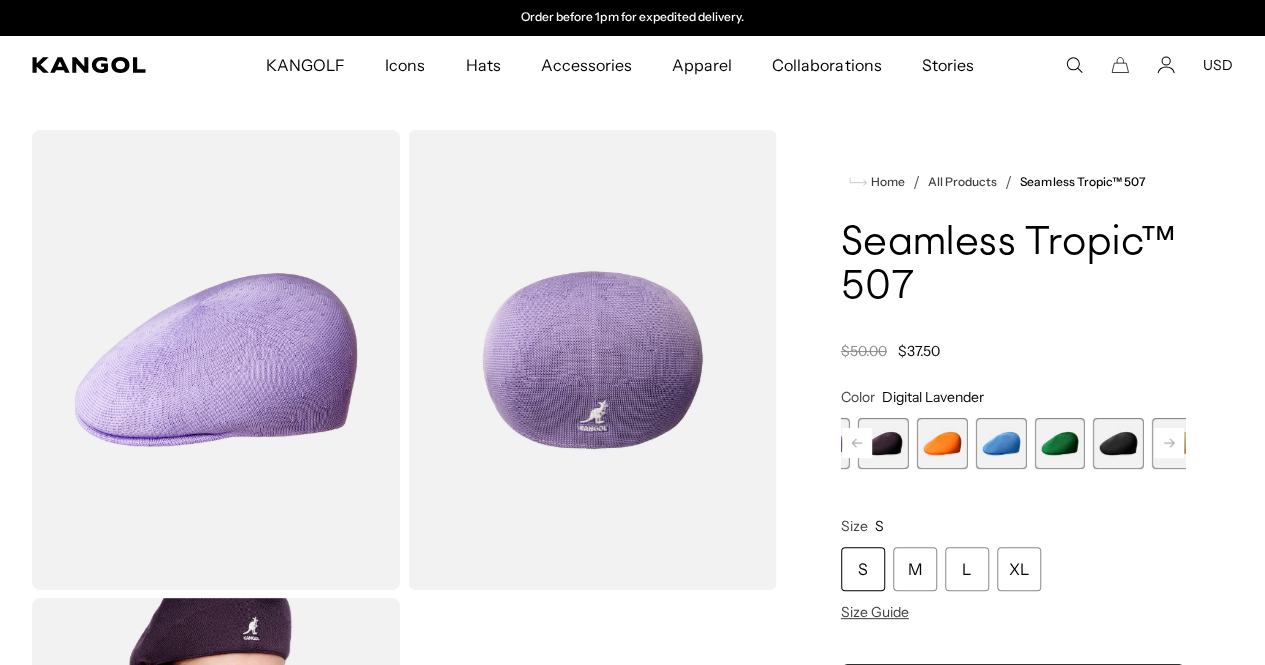 click 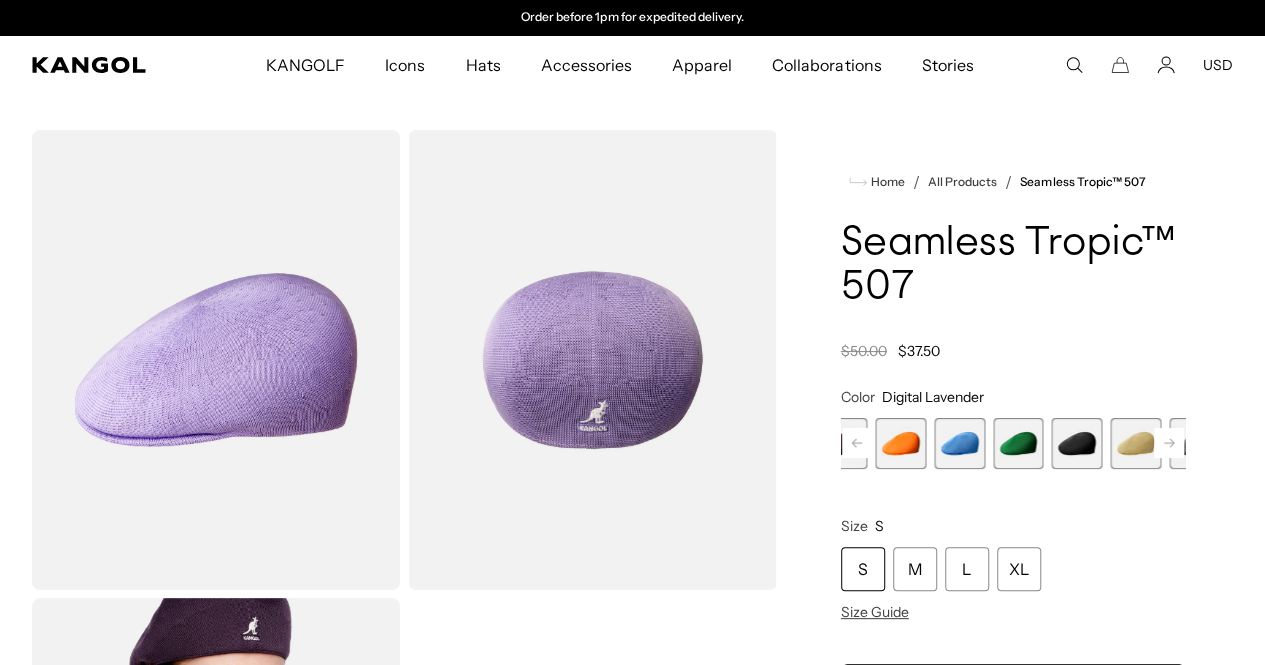 click 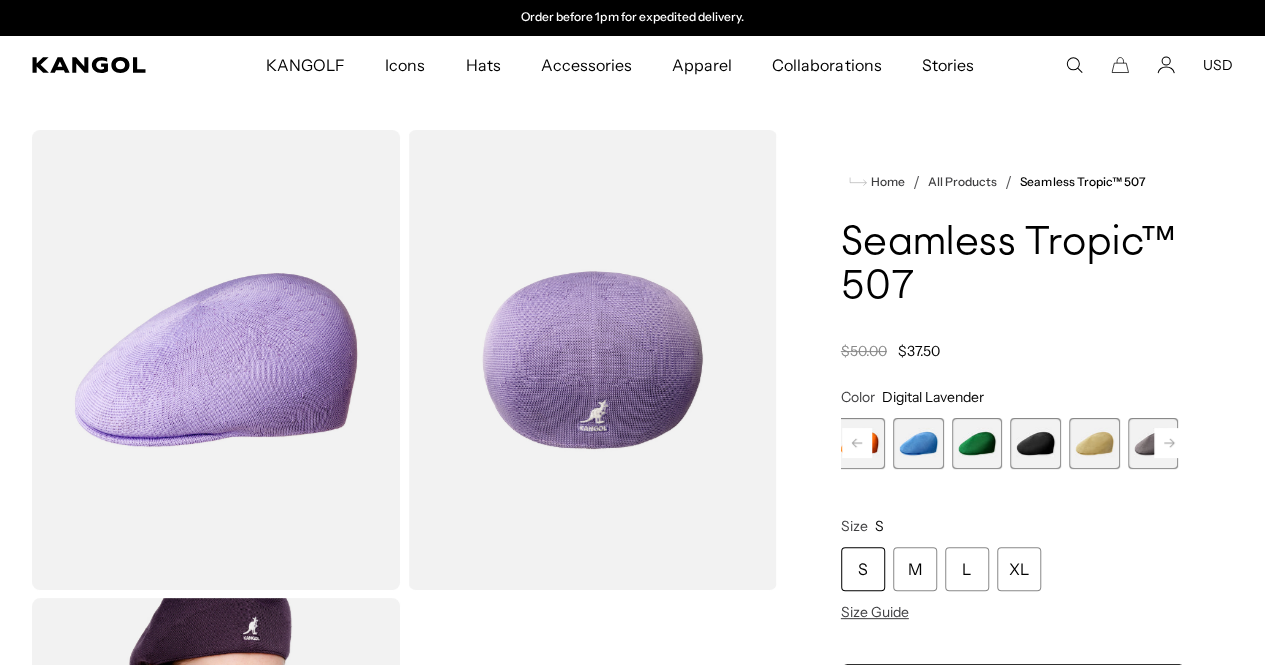 click 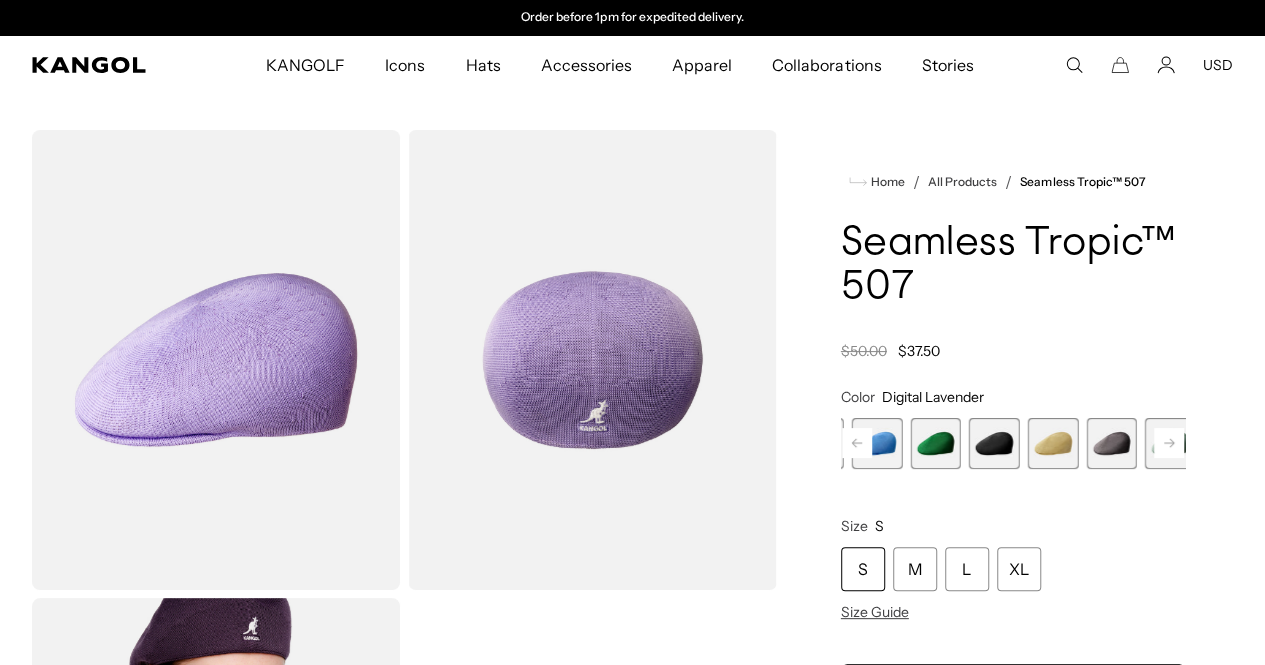 click 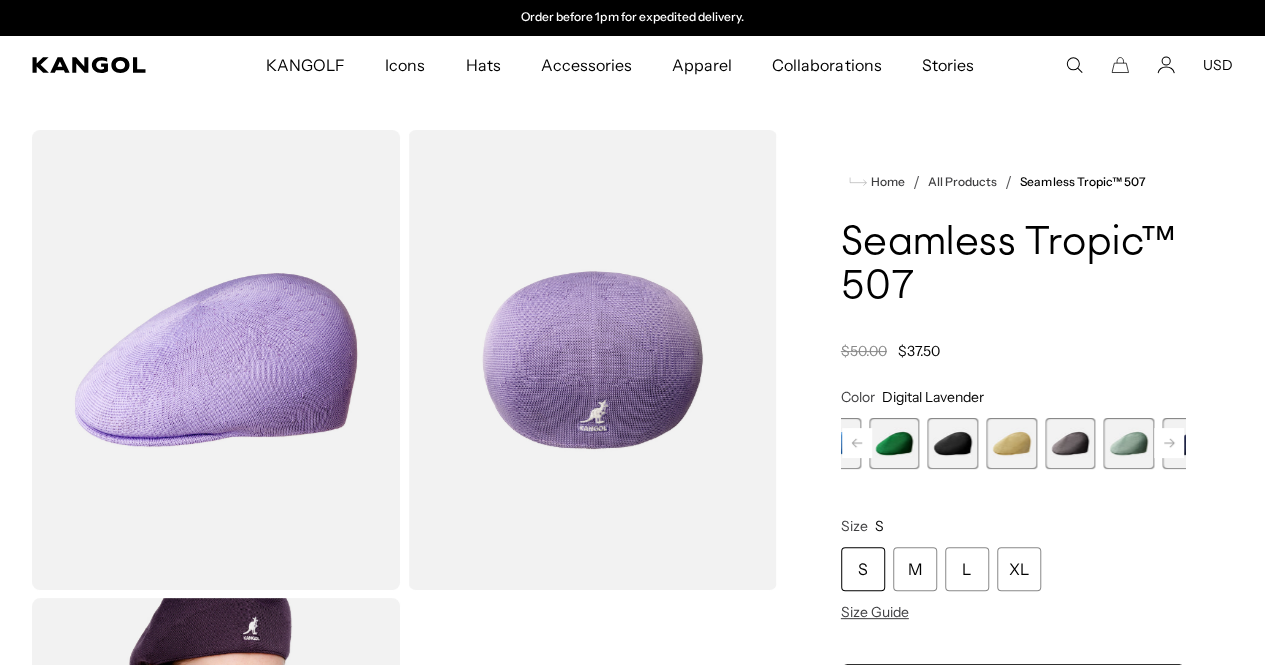 click 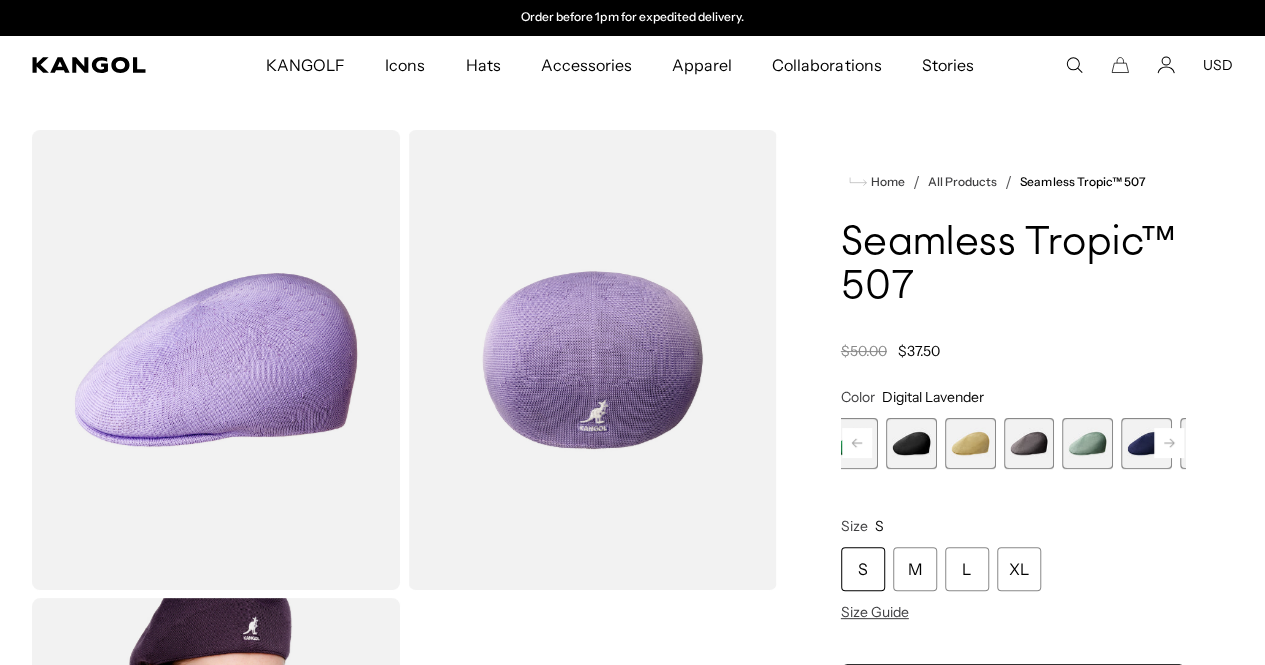 click 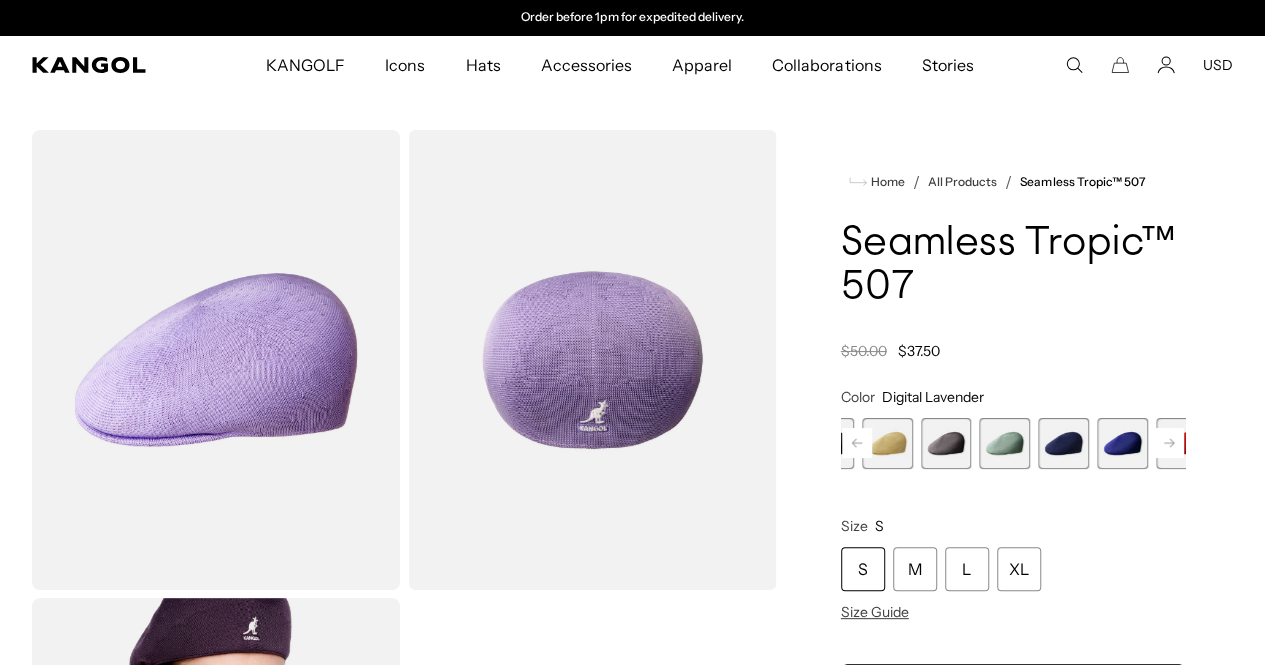 click 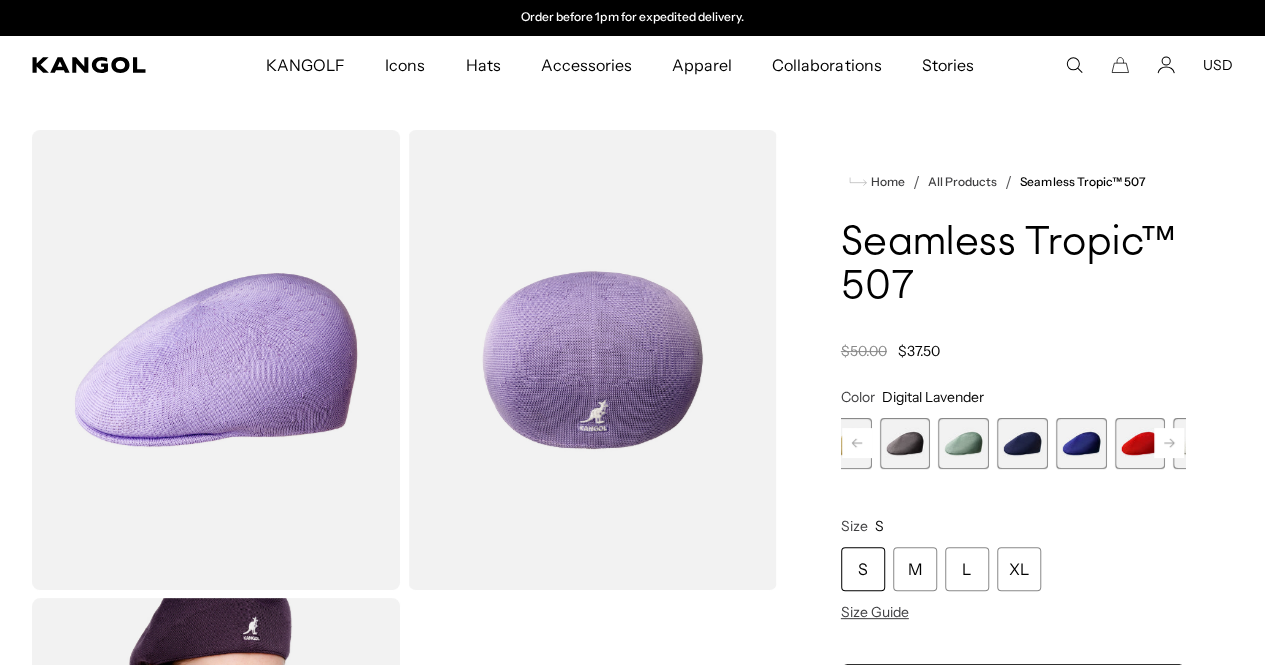 click 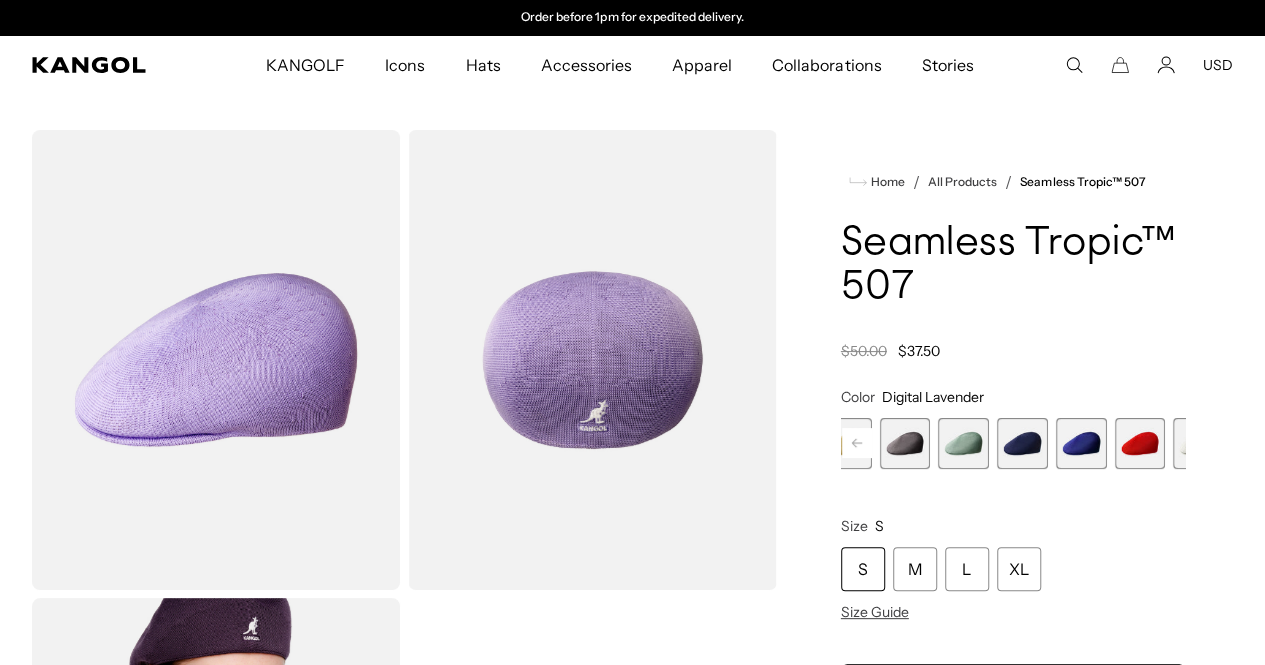click at bounding box center (1315, 443) 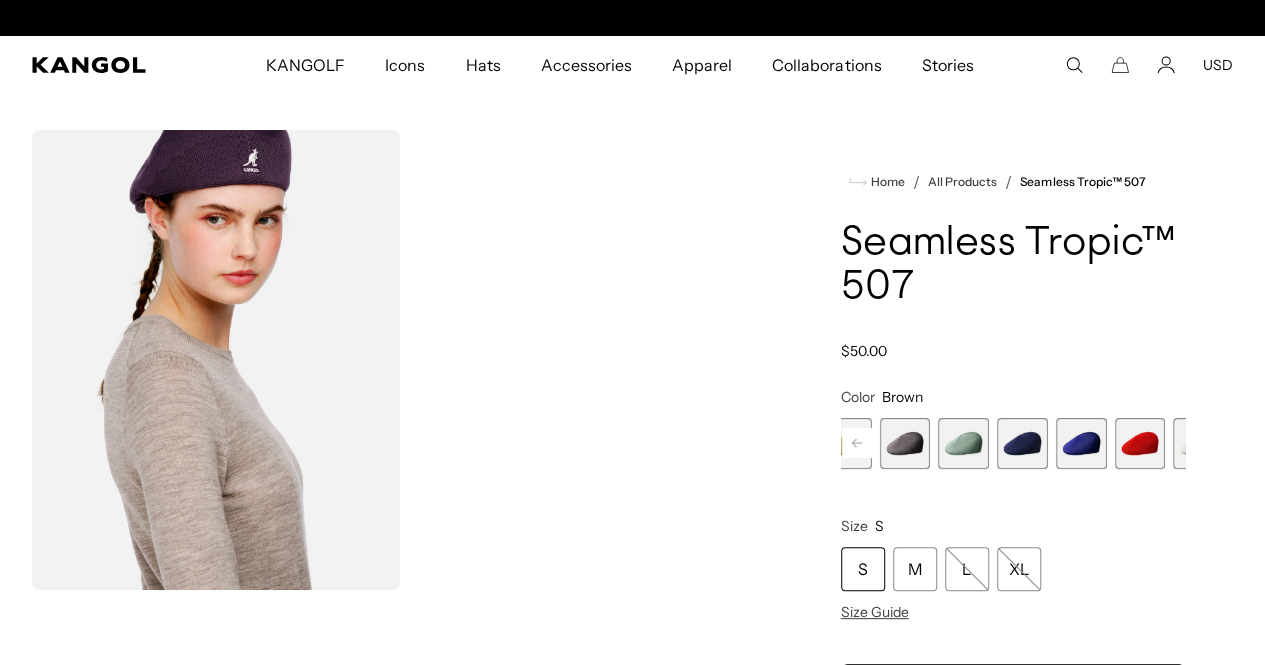 scroll, scrollTop: 0, scrollLeft: 0, axis: both 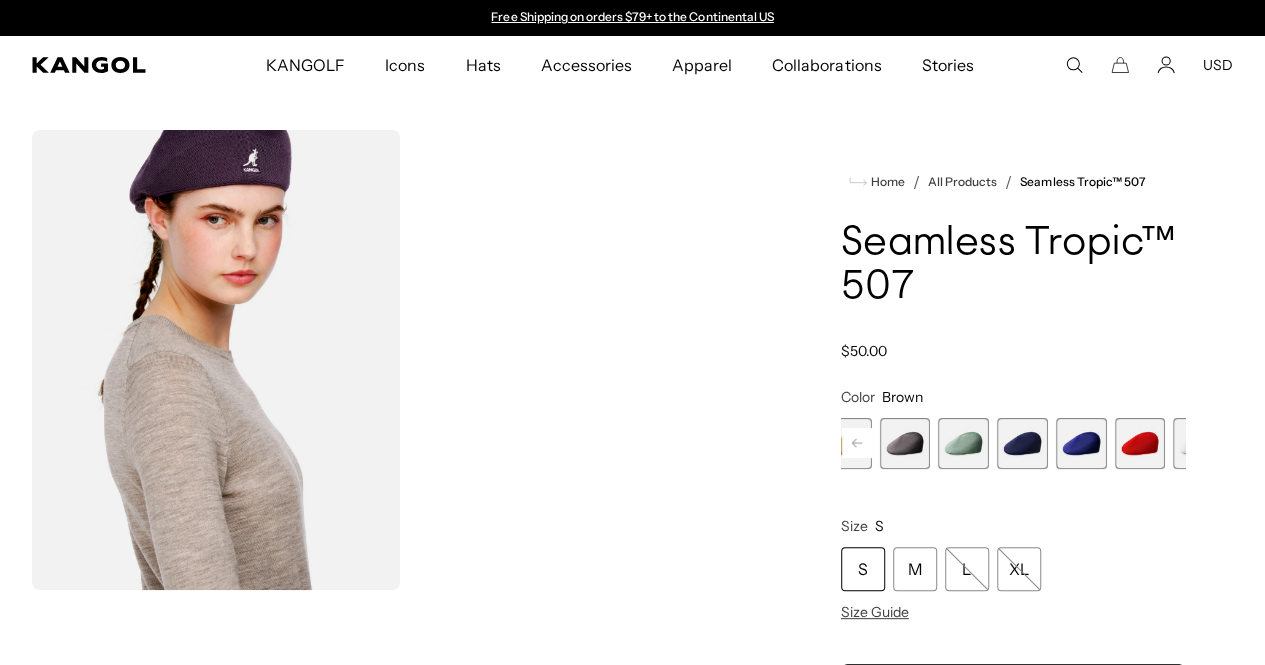 click at bounding box center (1081, 443) 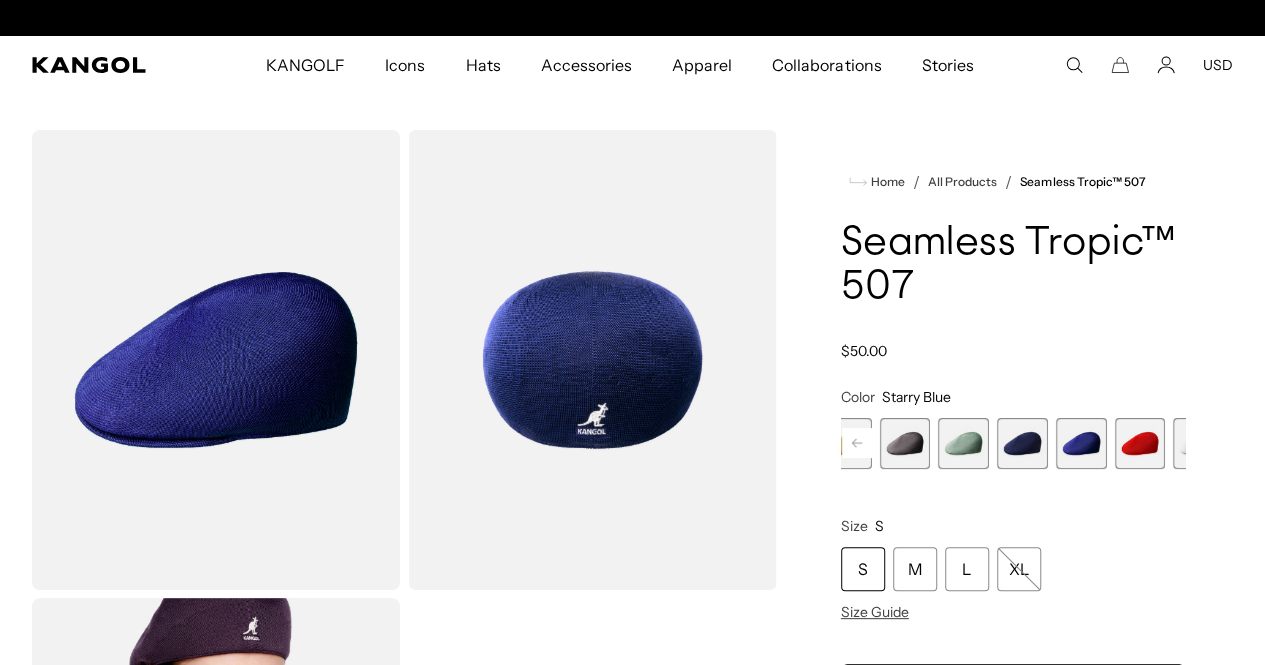 scroll, scrollTop: 0, scrollLeft: 412, axis: horizontal 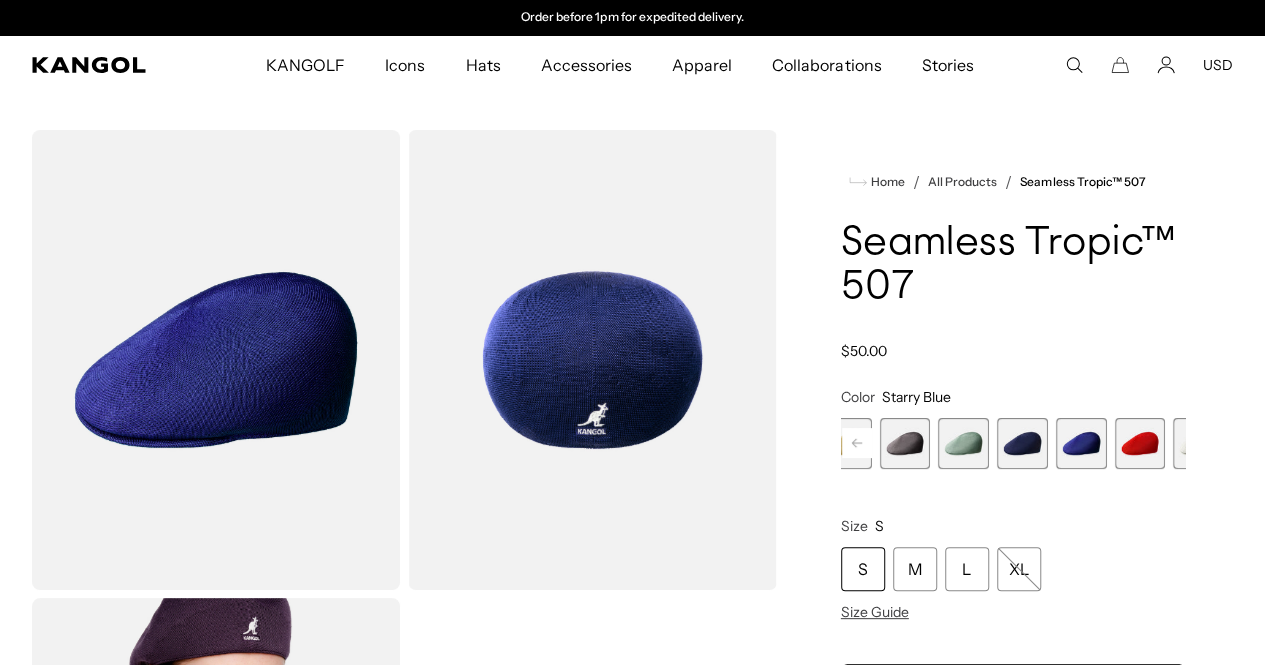 click 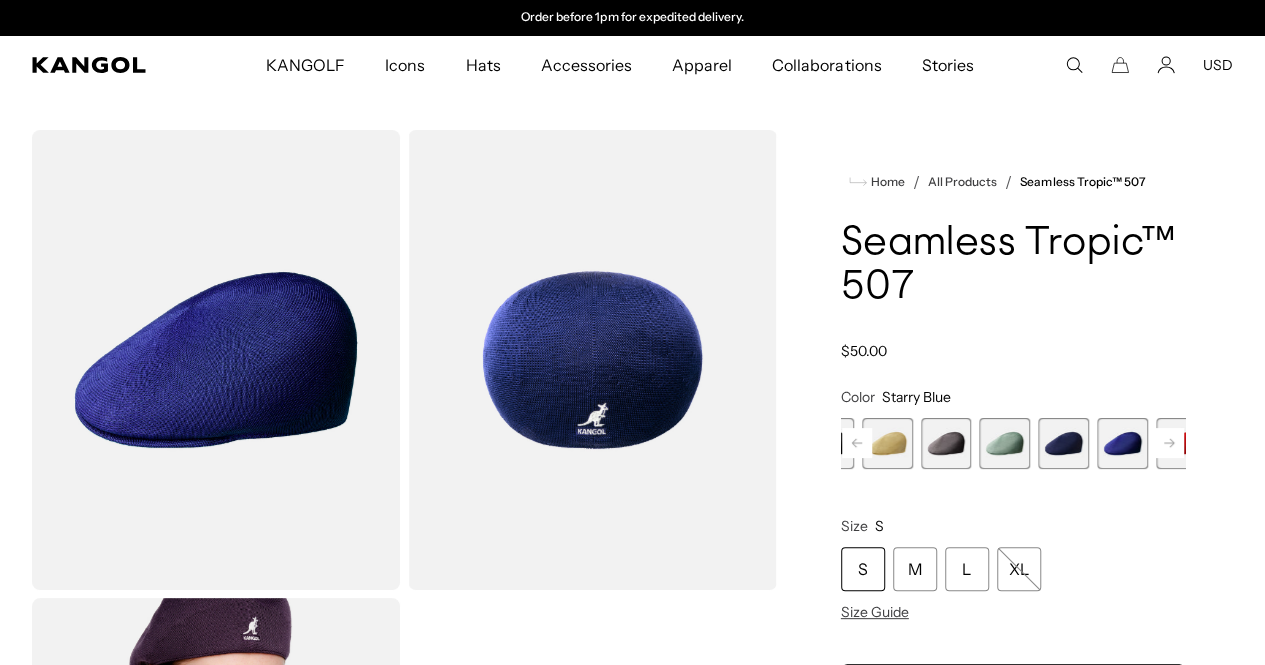 click 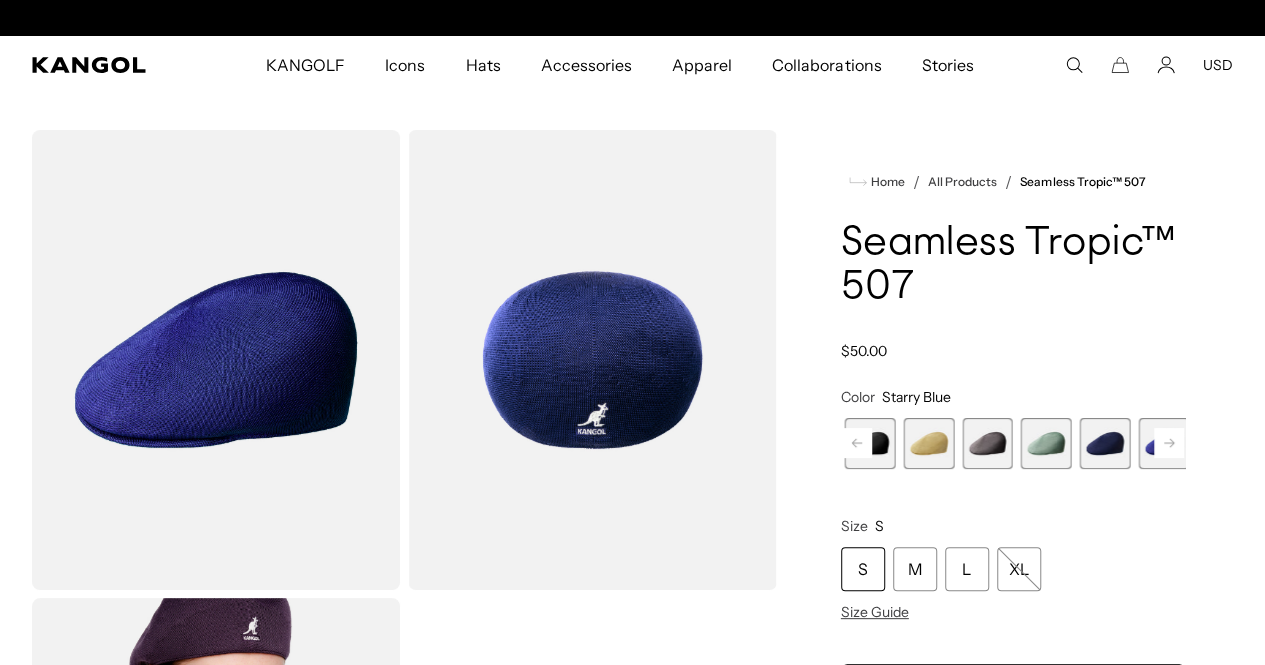 scroll, scrollTop: 0, scrollLeft: 0, axis: both 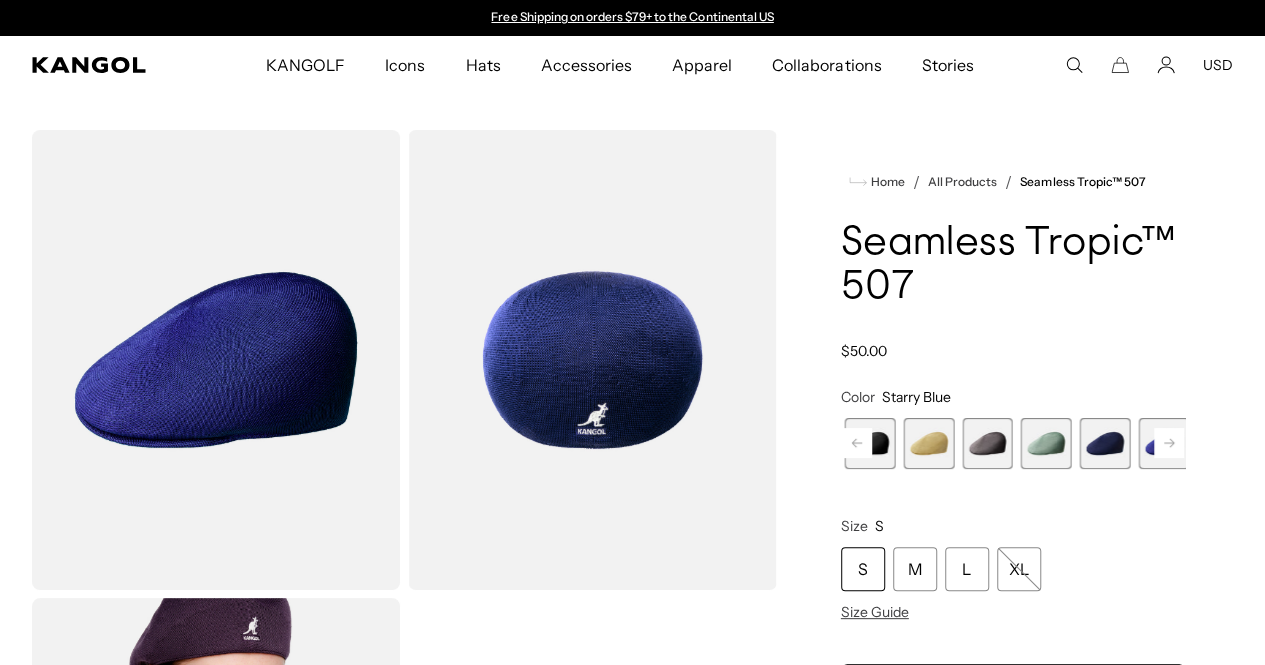 click 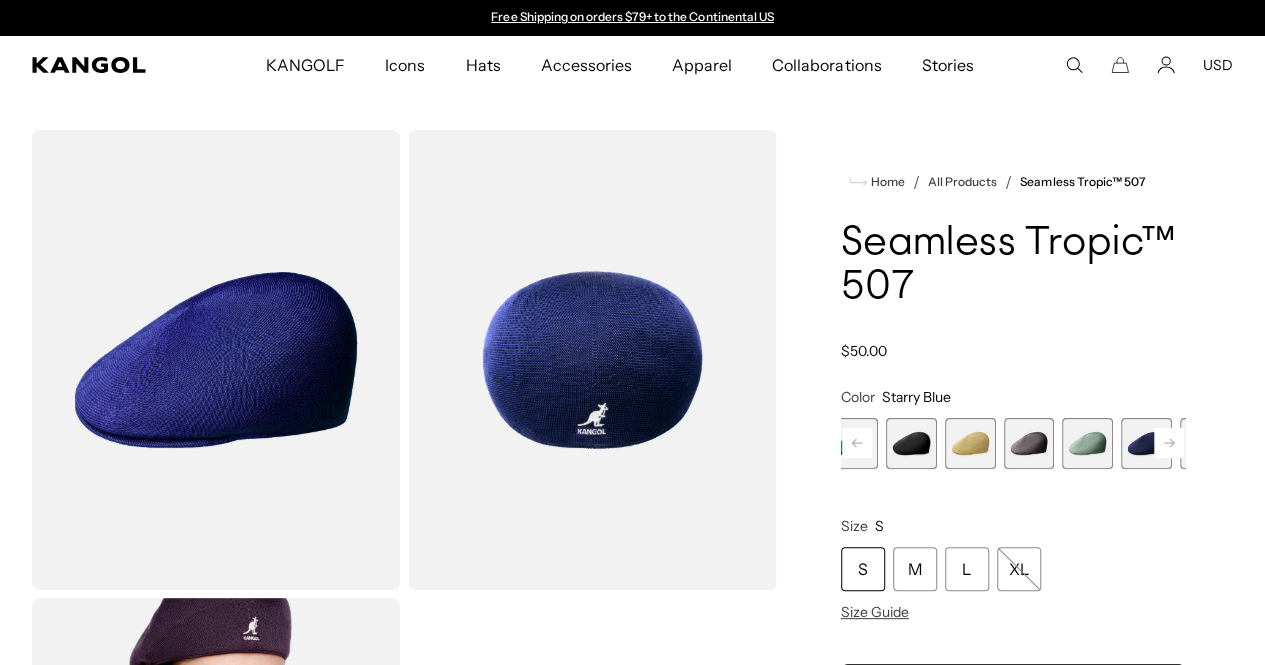 click at bounding box center (1087, 443) 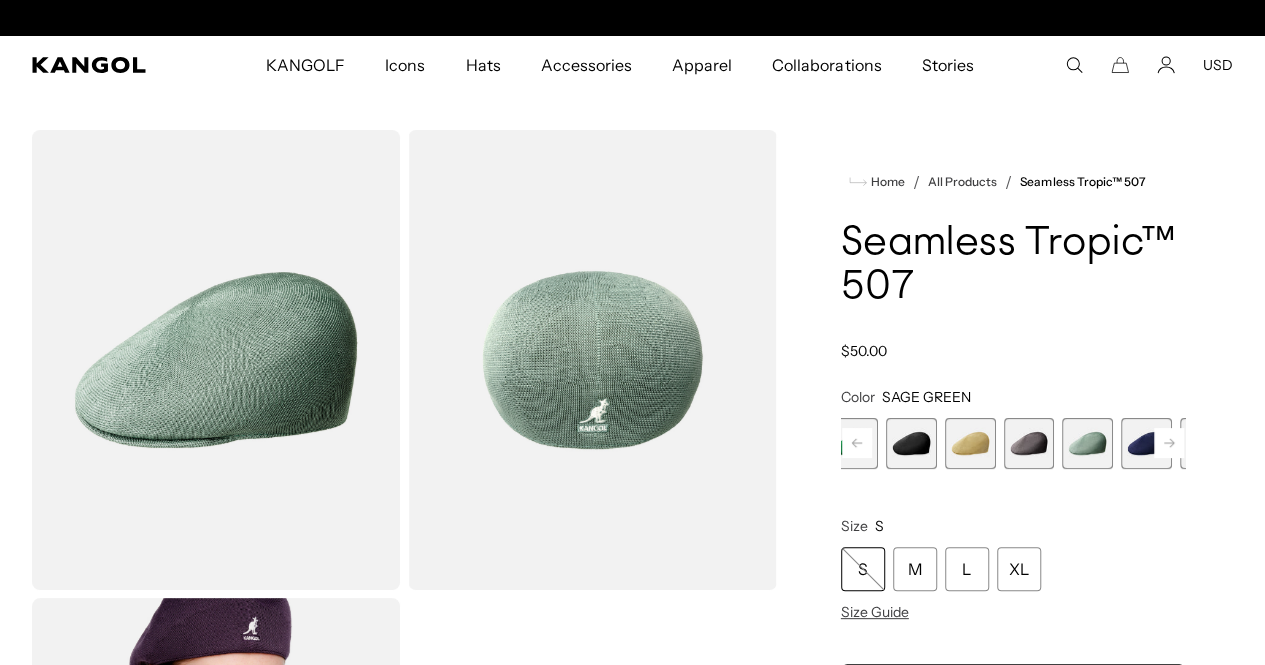 scroll, scrollTop: 0, scrollLeft: 412, axis: horizontal 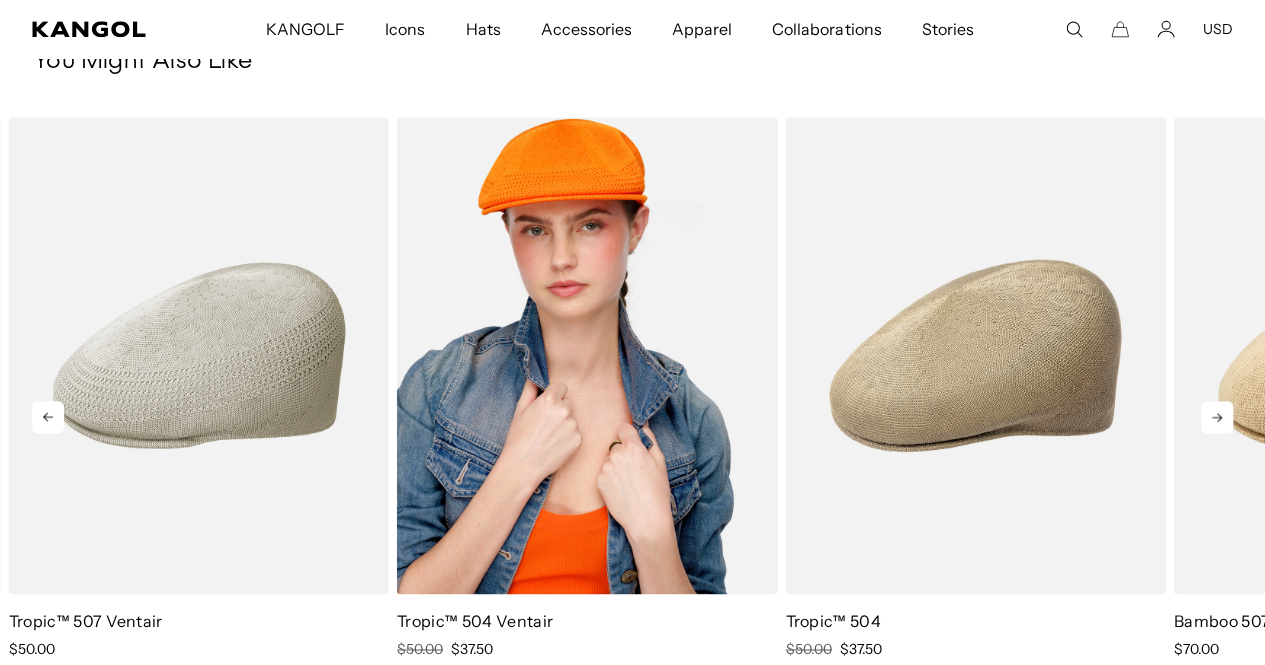 click at bounding box center [587, 355] 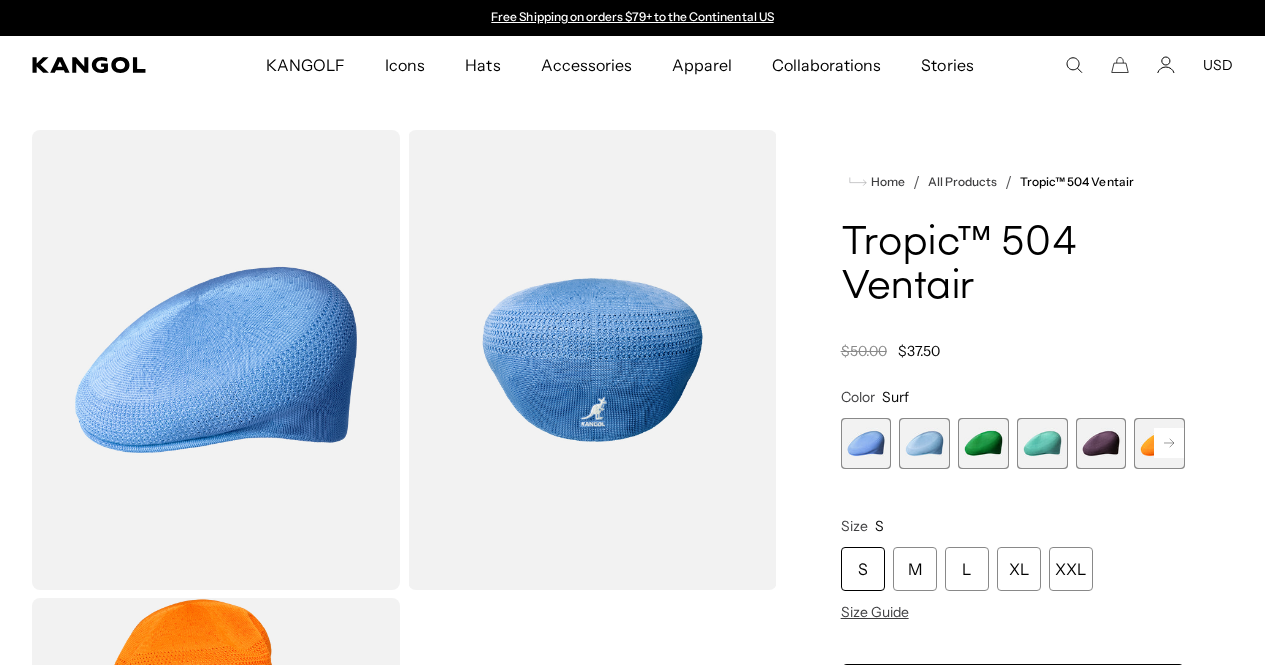 scroll, scrollTop: 0, scrollLeft: 0, axis: both 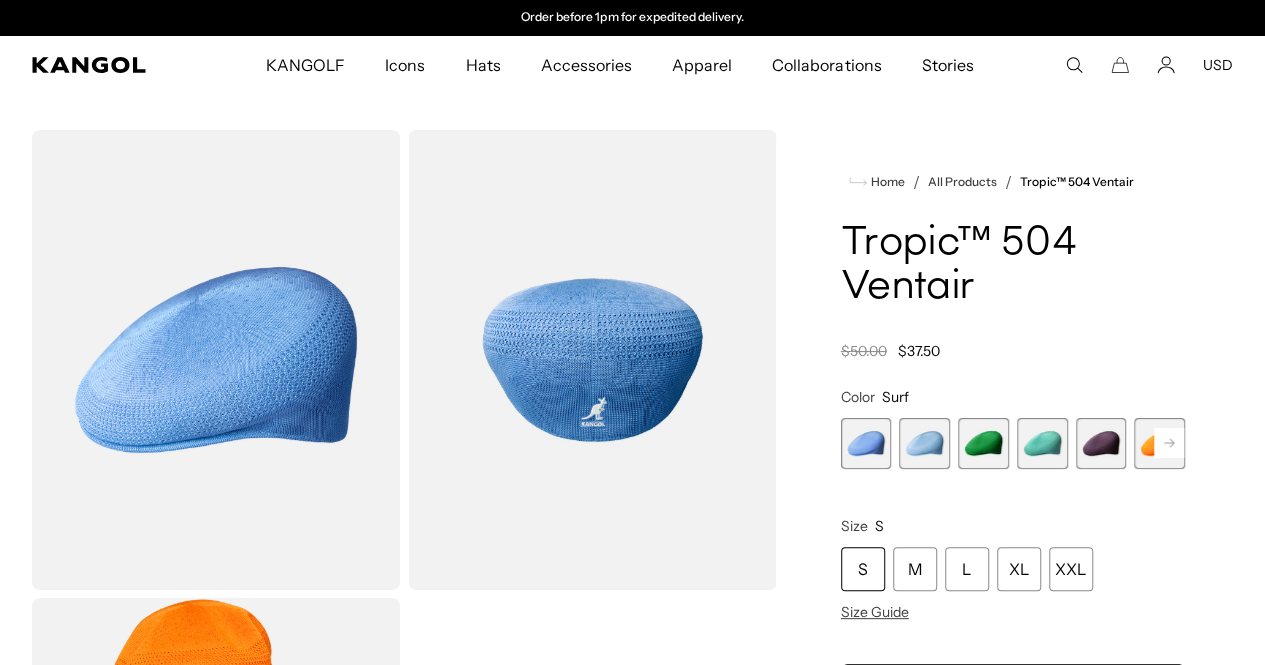 click at bounding box center (924, 443) 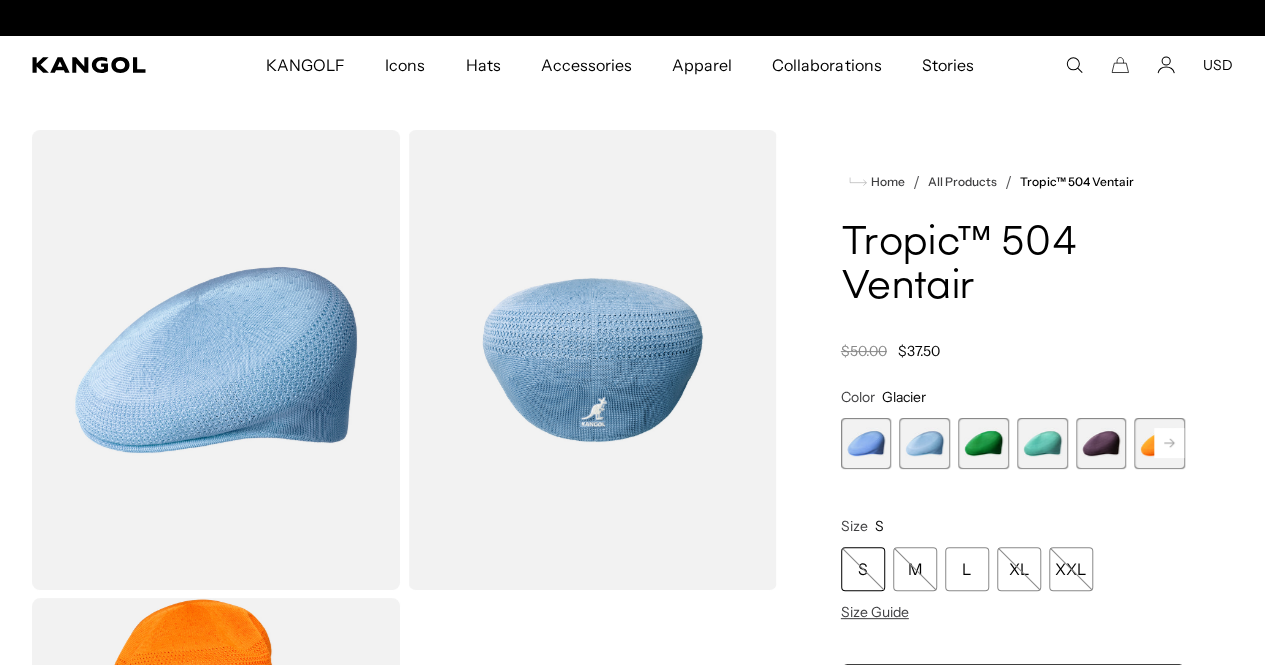 scroll, scrollTop: 0, scrollLeft: 0, axis: both 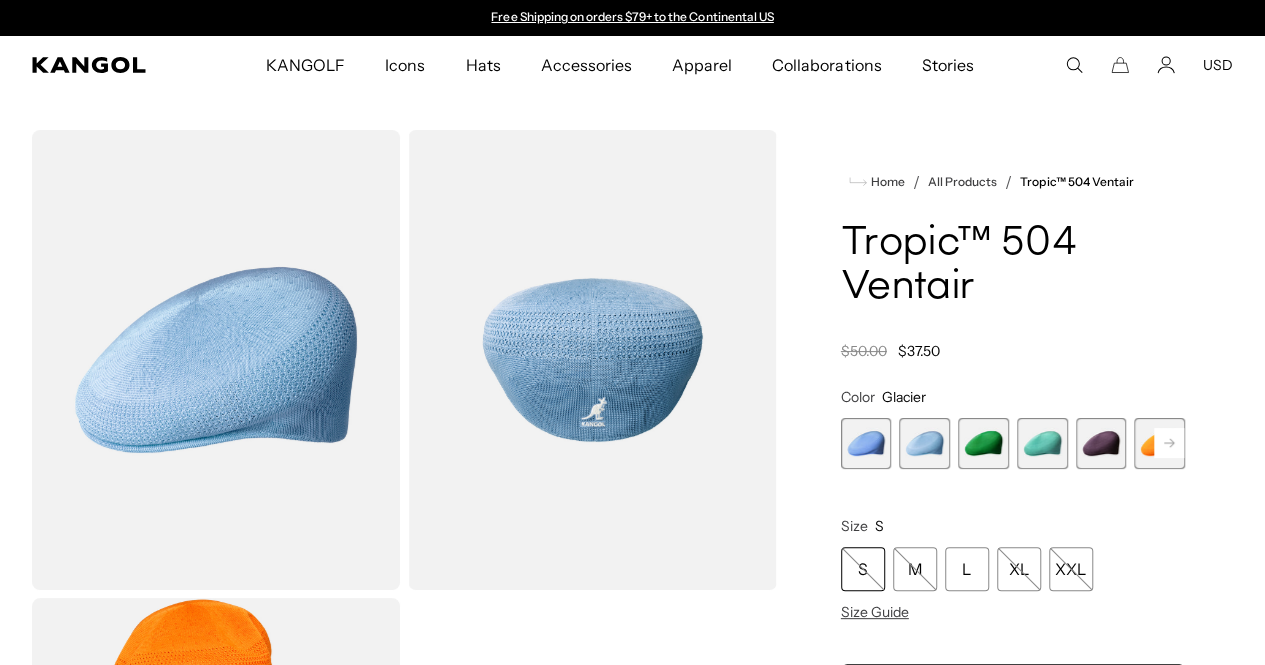 click 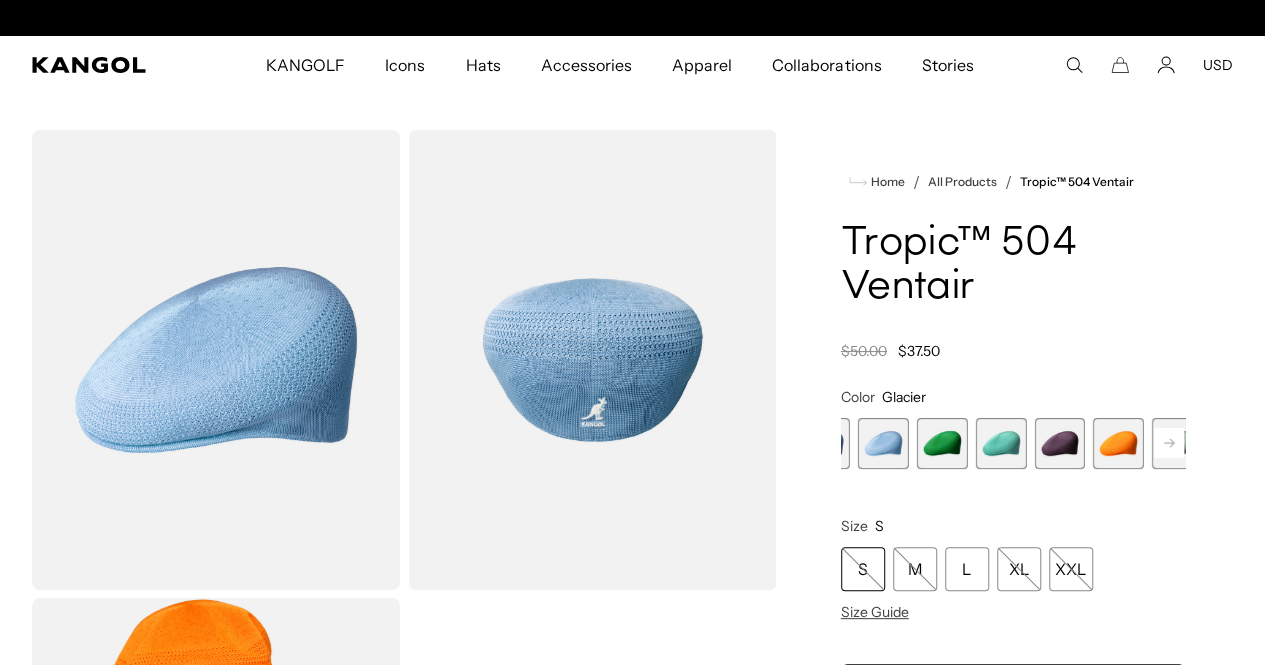 scroll, scrollTop: 0, scrollLeft: 412, axis: horizontal 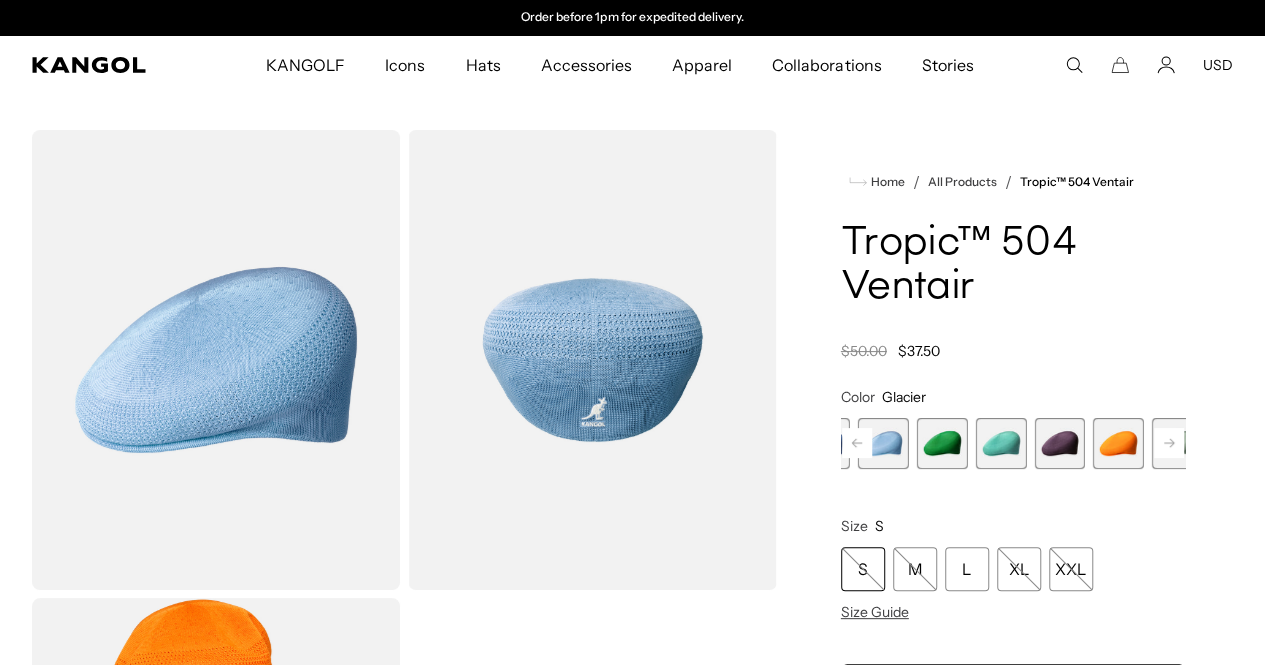 click 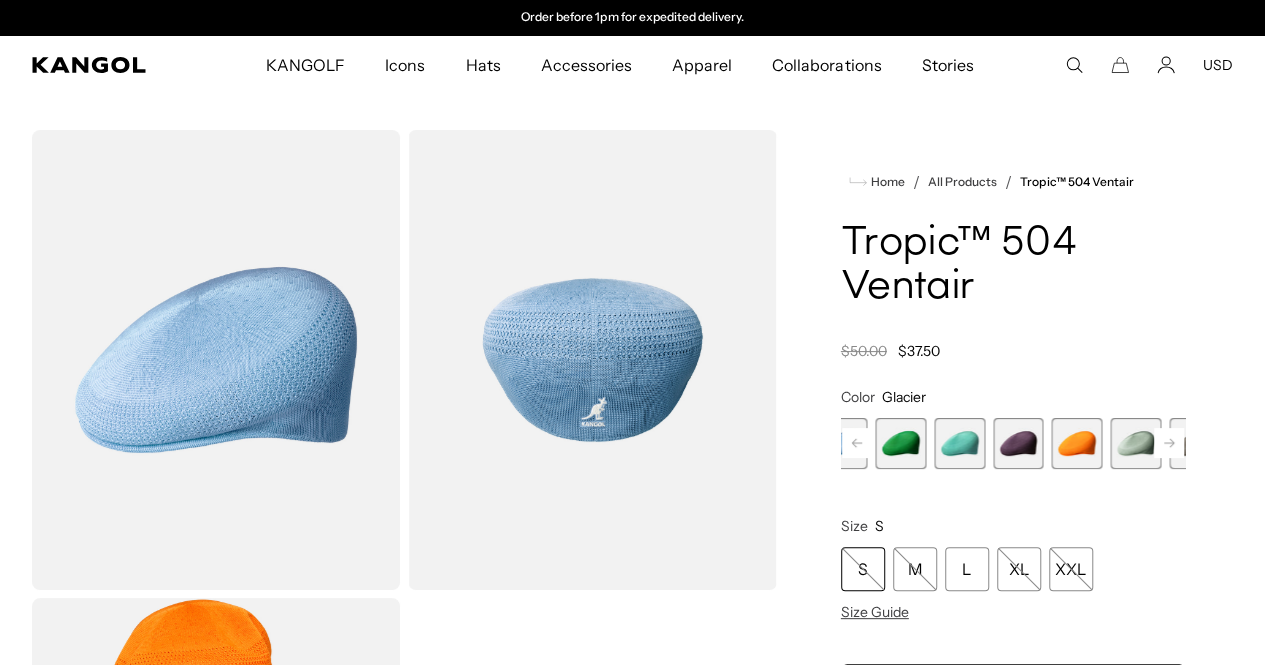 click 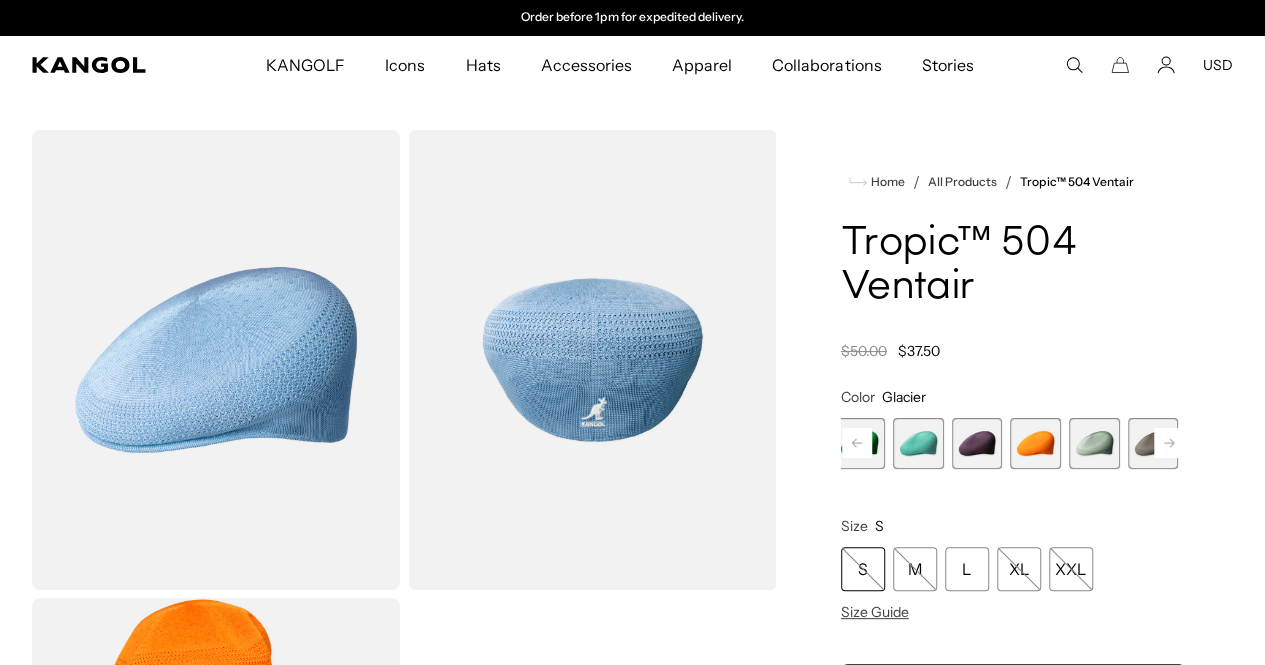 click 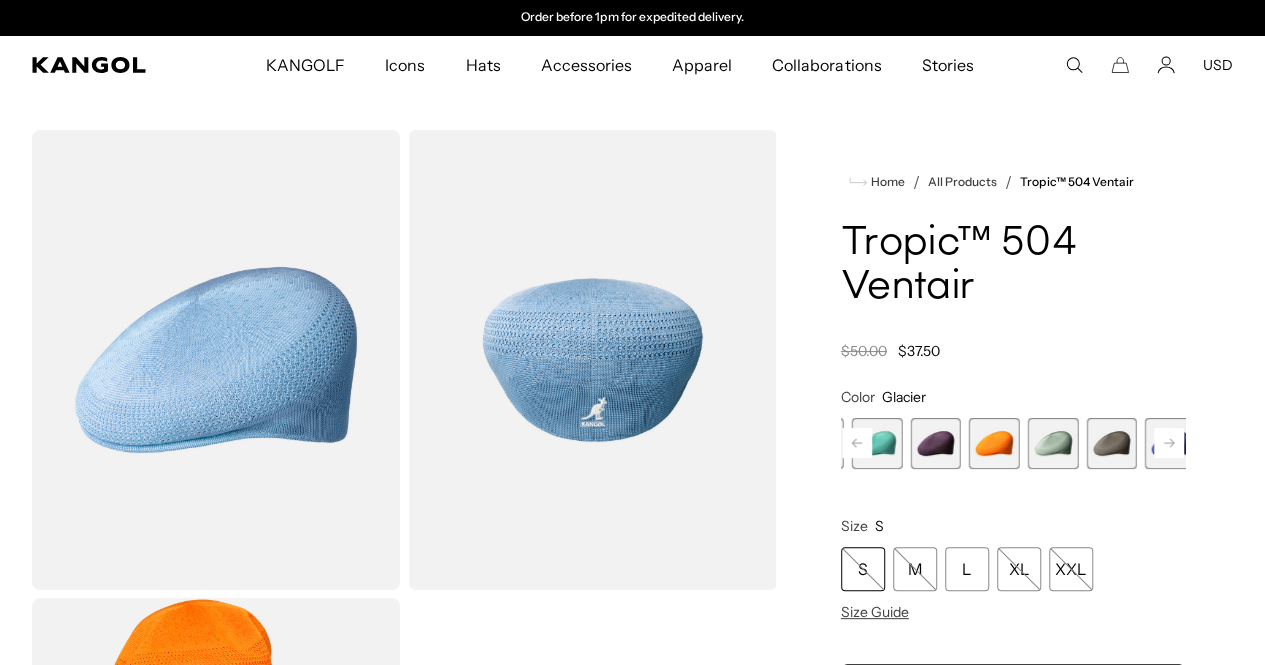 click 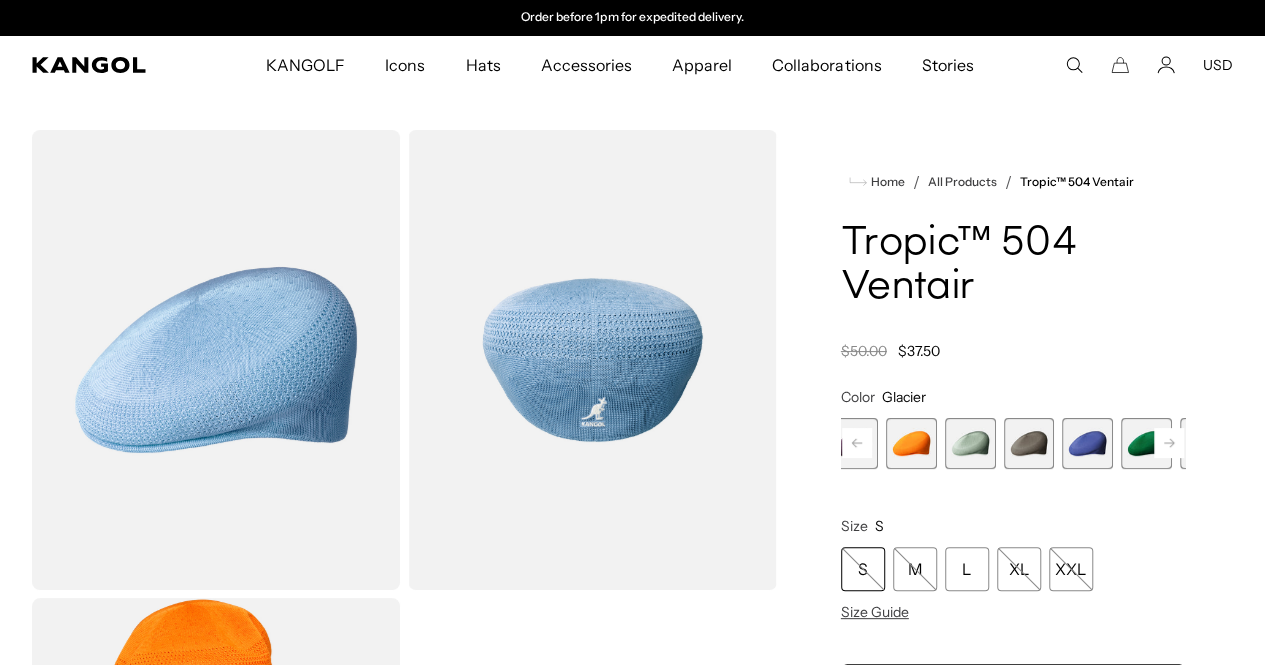 click 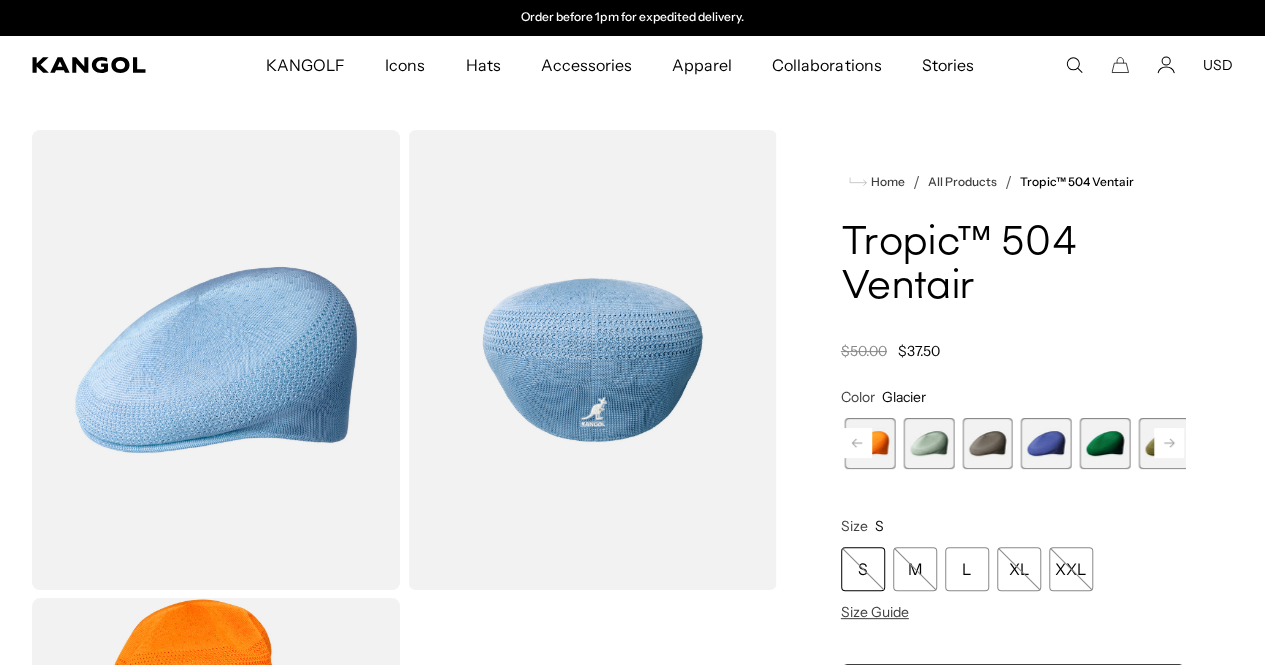 click 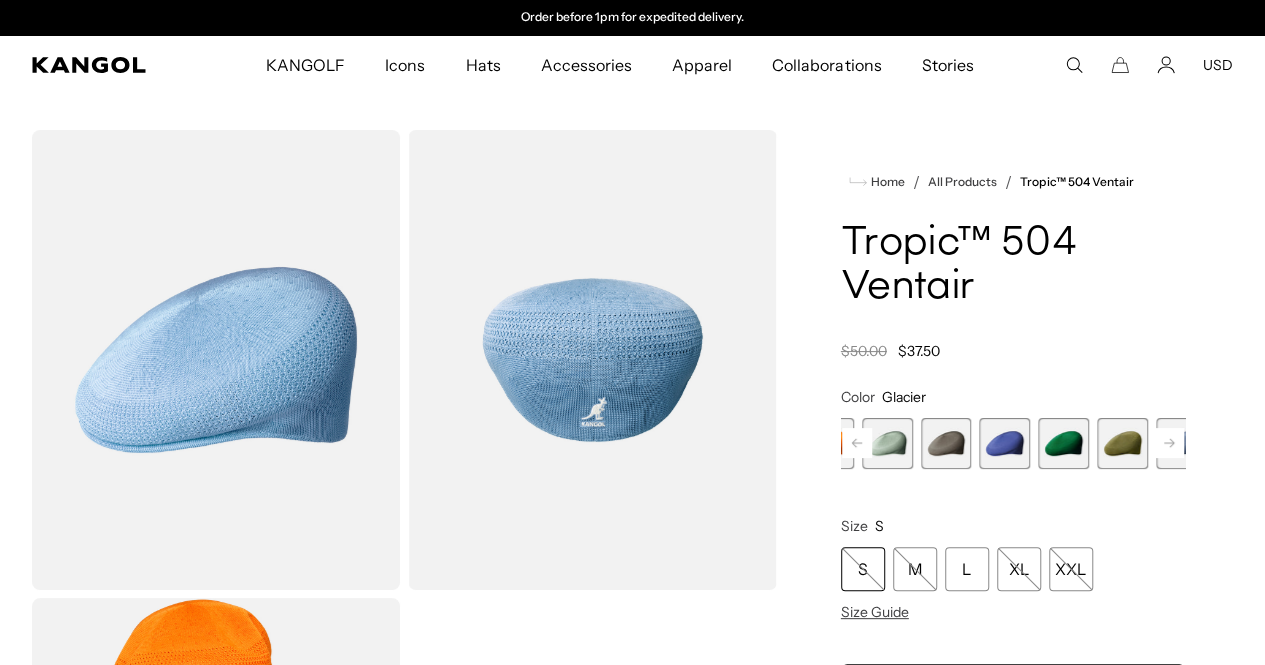 click 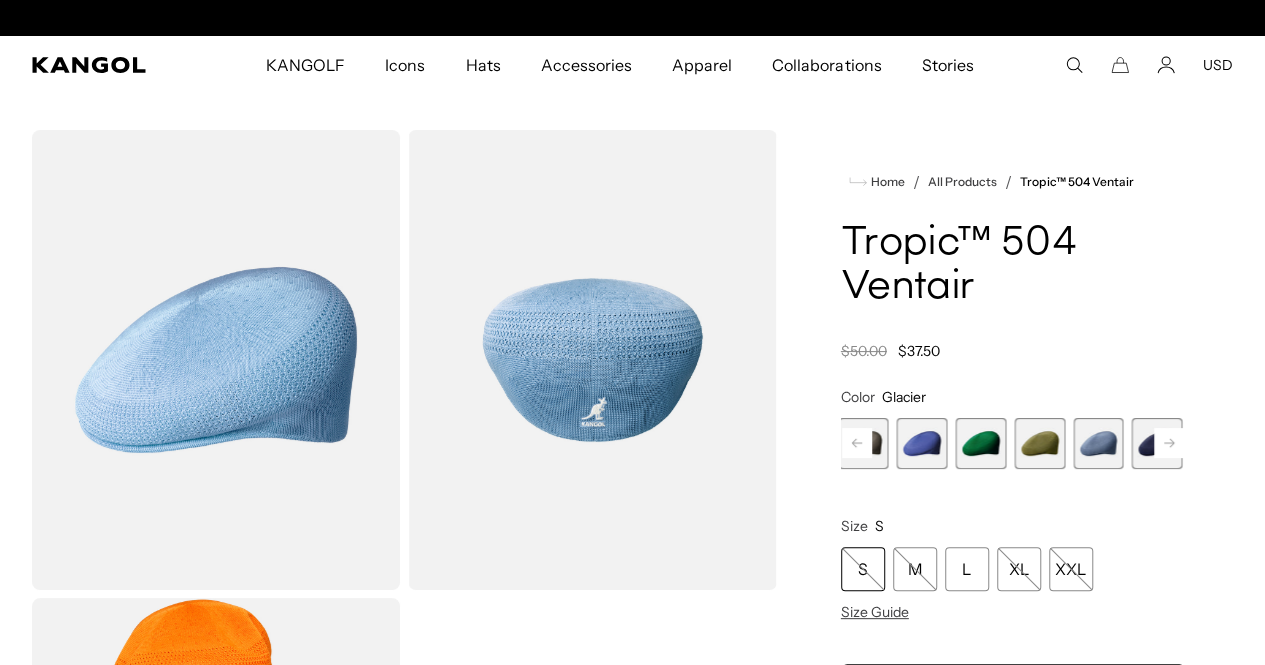 click 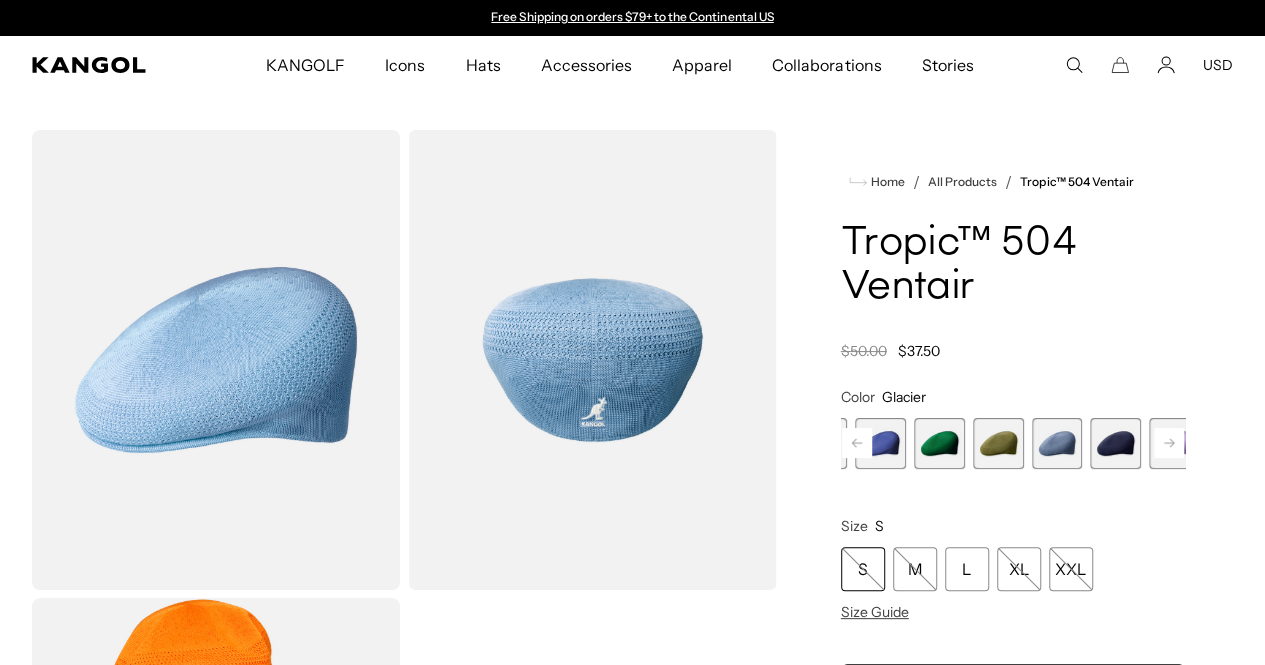 click 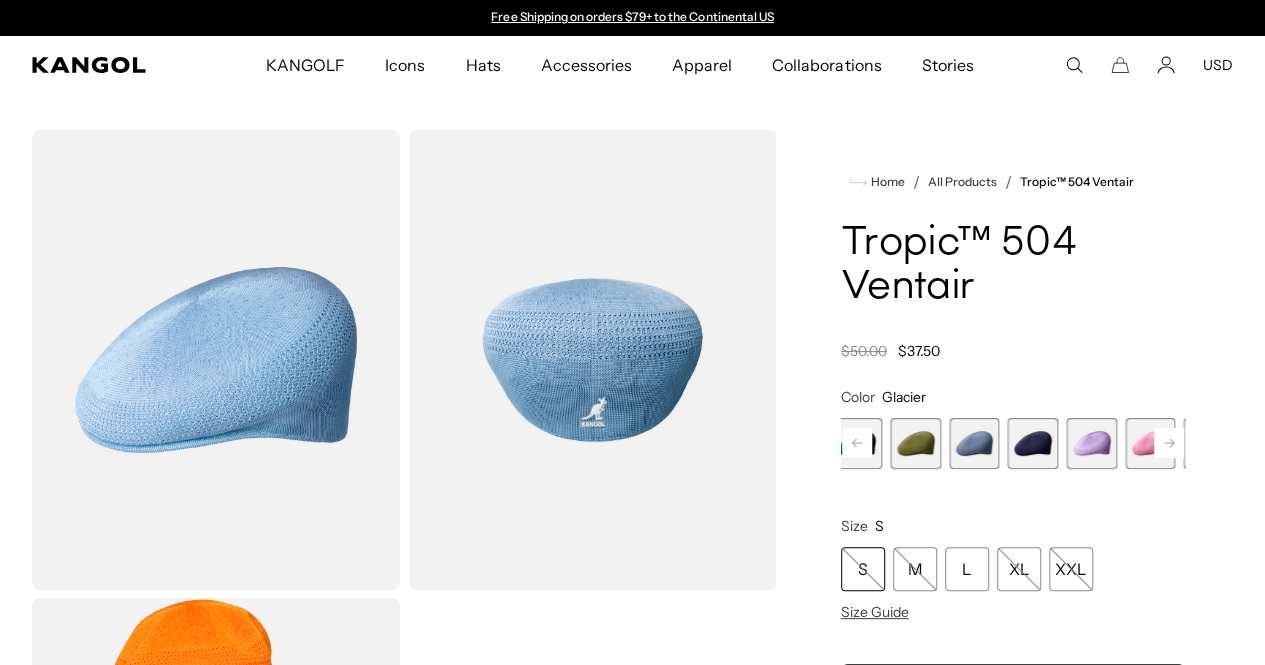 click at bounding box center [1150, 443] 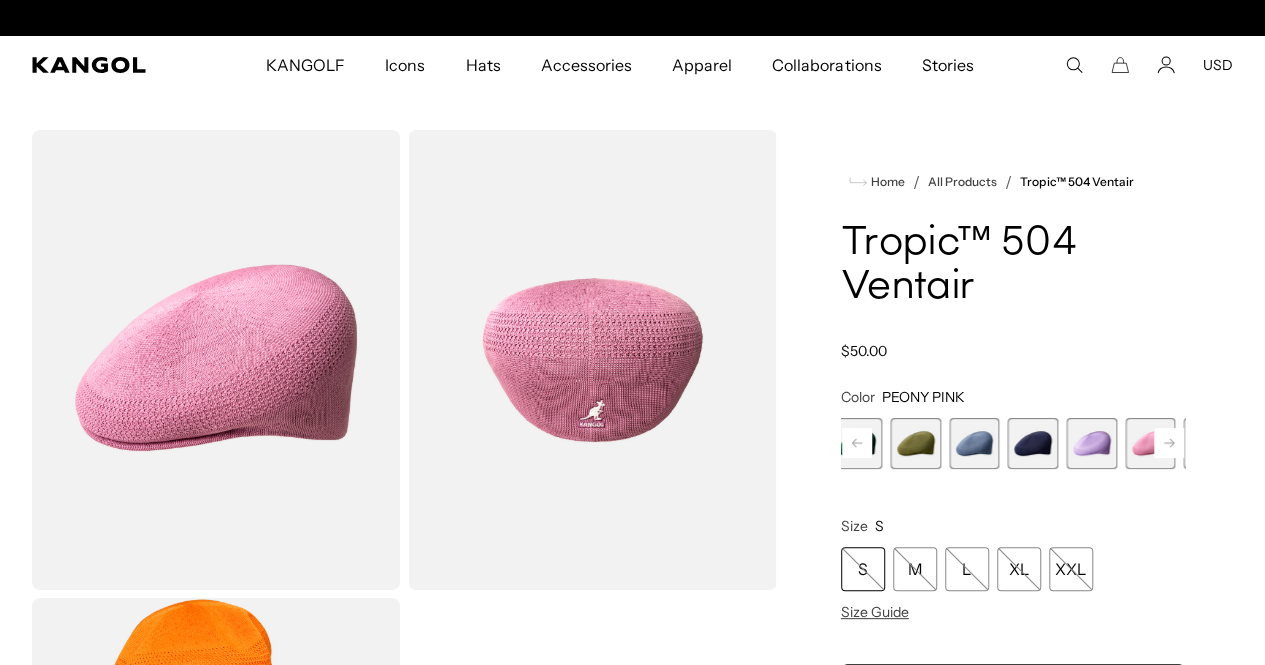scroll, scrollTop: 0, scrollLeft: 412, axis: horizontal 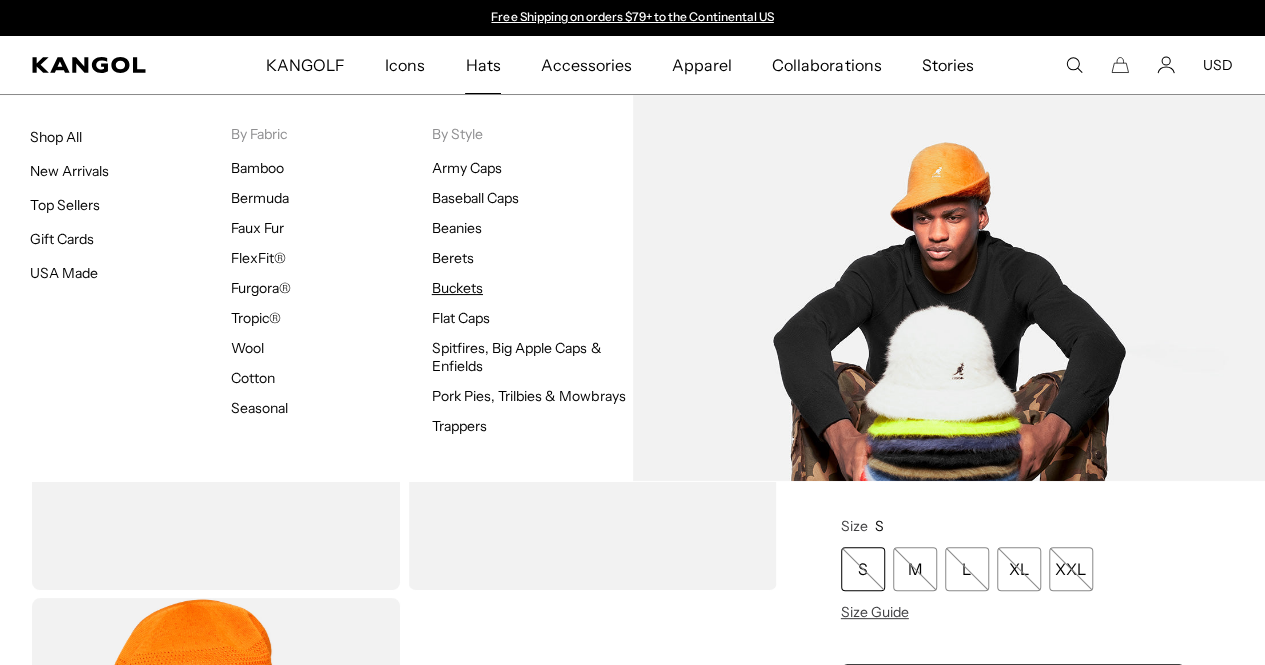 click on "Buckets" at bounding box center [457, 288] 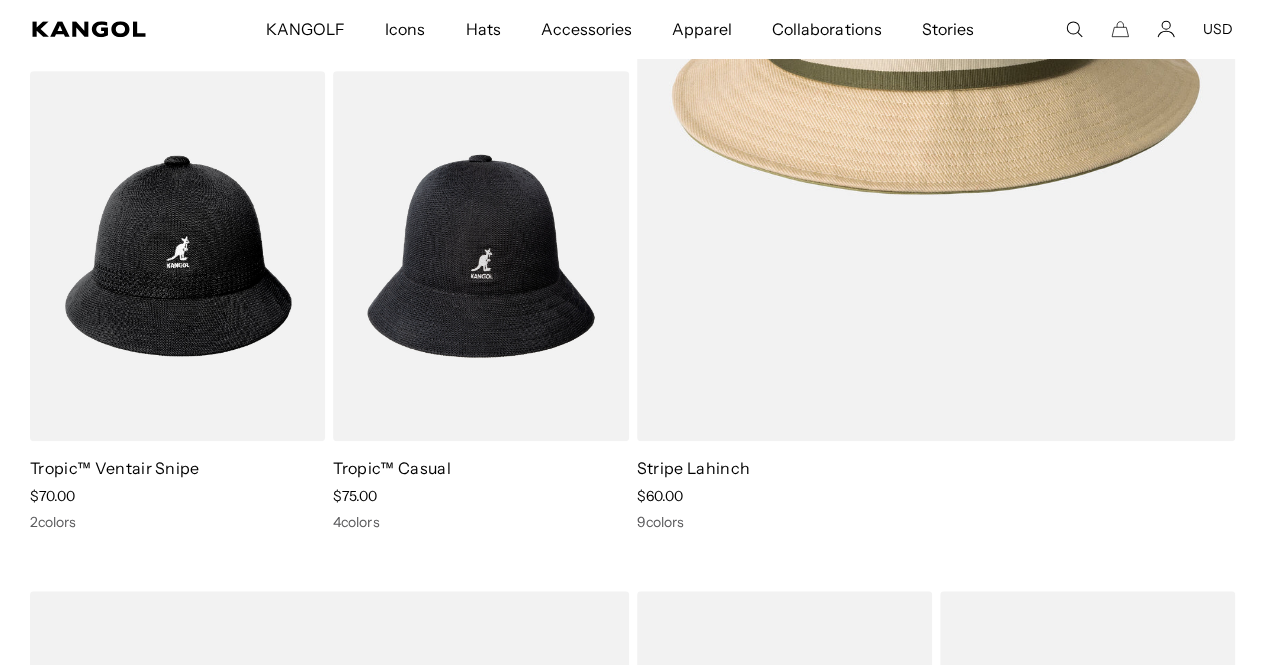 scroll, scrollTop: 650, scrollLeft: 0, axis: vertical 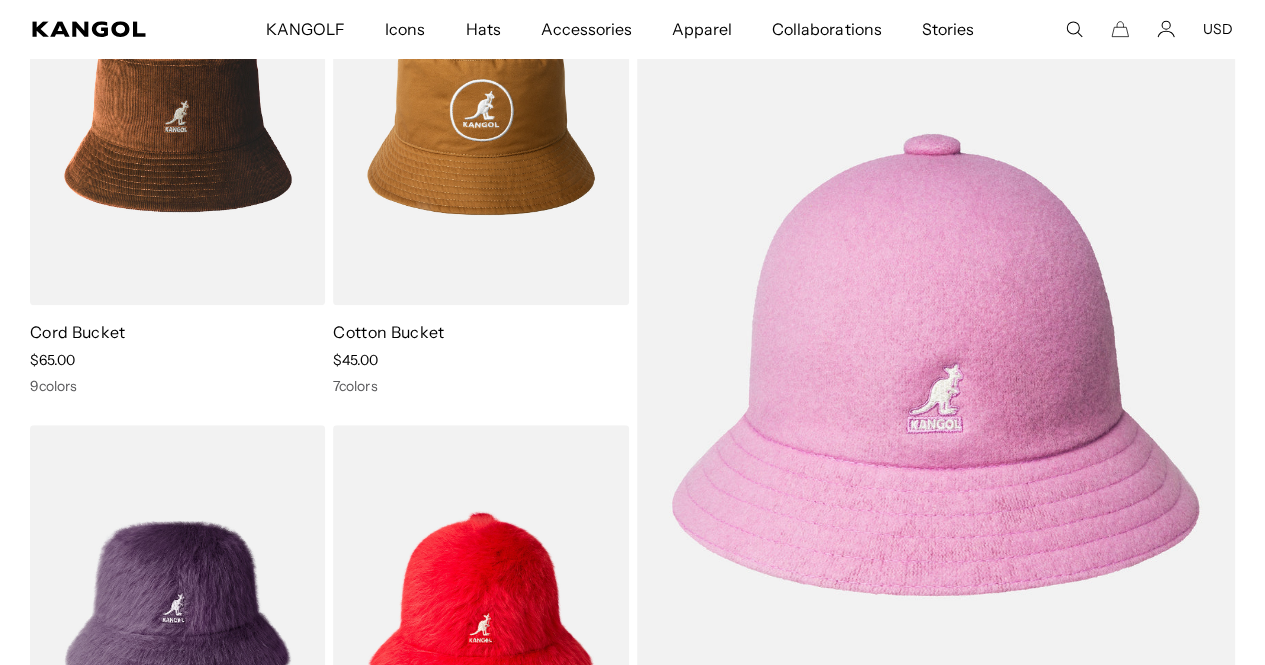click at bounding box center (0, 0) 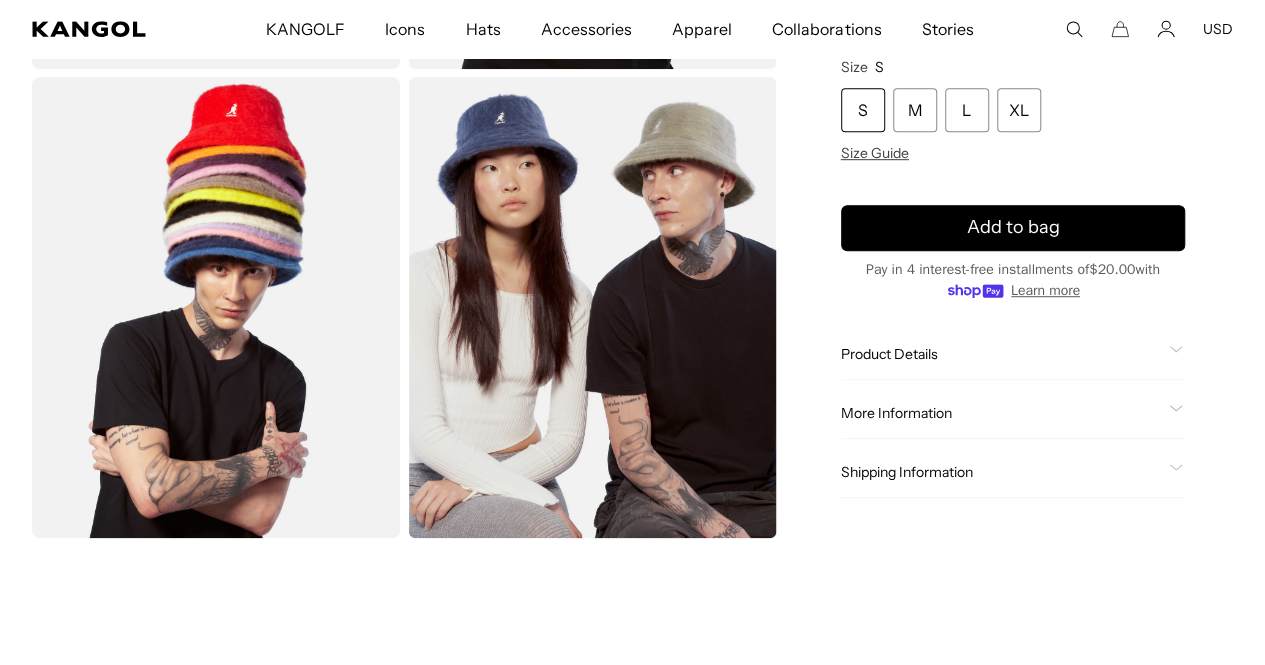 scroll, scrollTop: 556, scrollLeft: 0, axis: vertical 